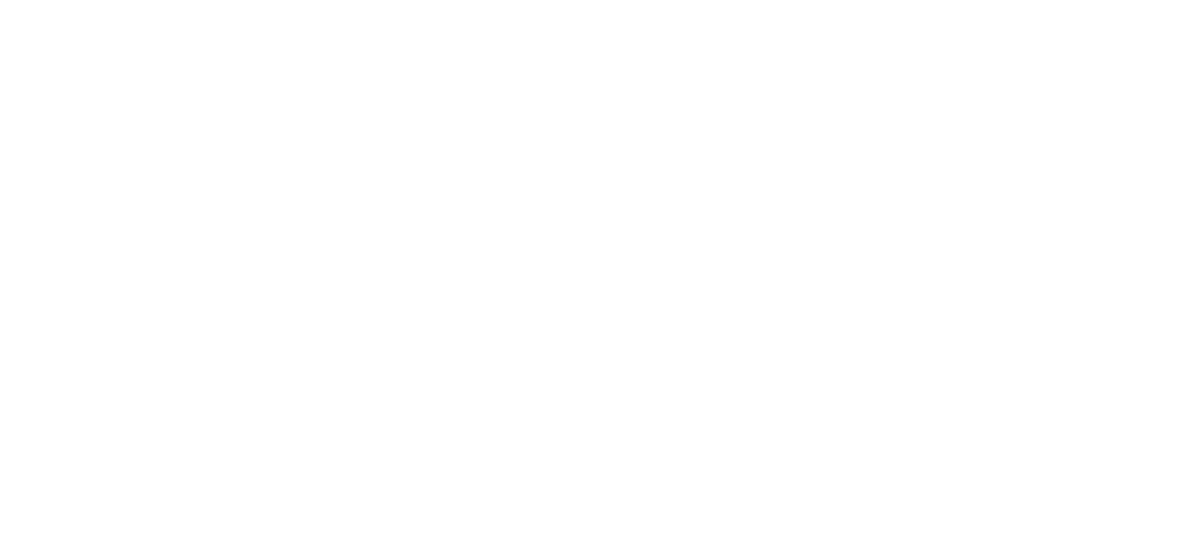 scroll, scrollTop: 0, scrollLeft: 0, axis: both 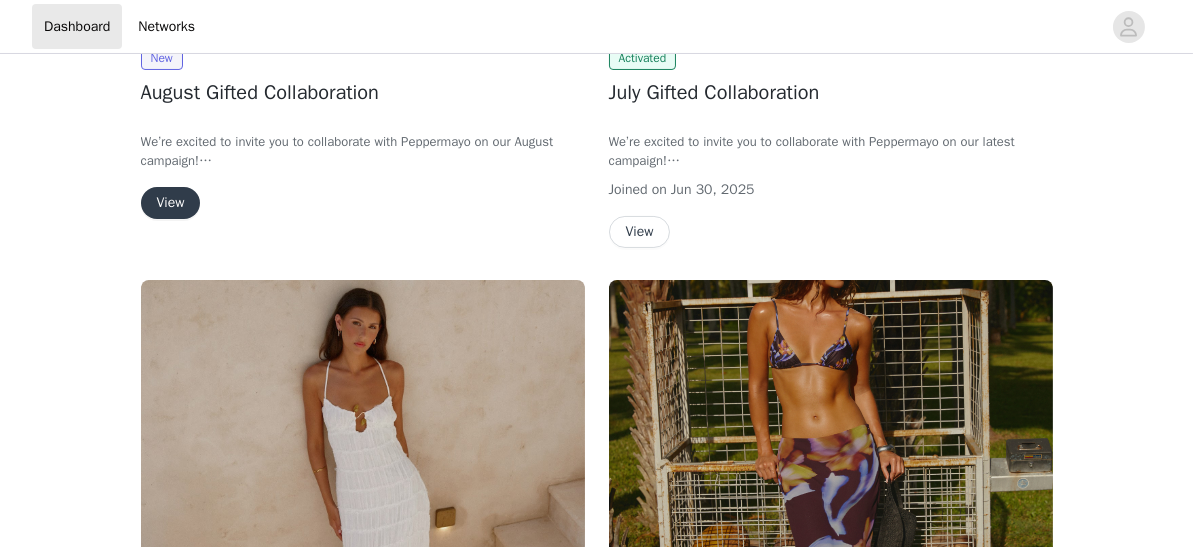 click on "View" at bounding box center [171, 203] 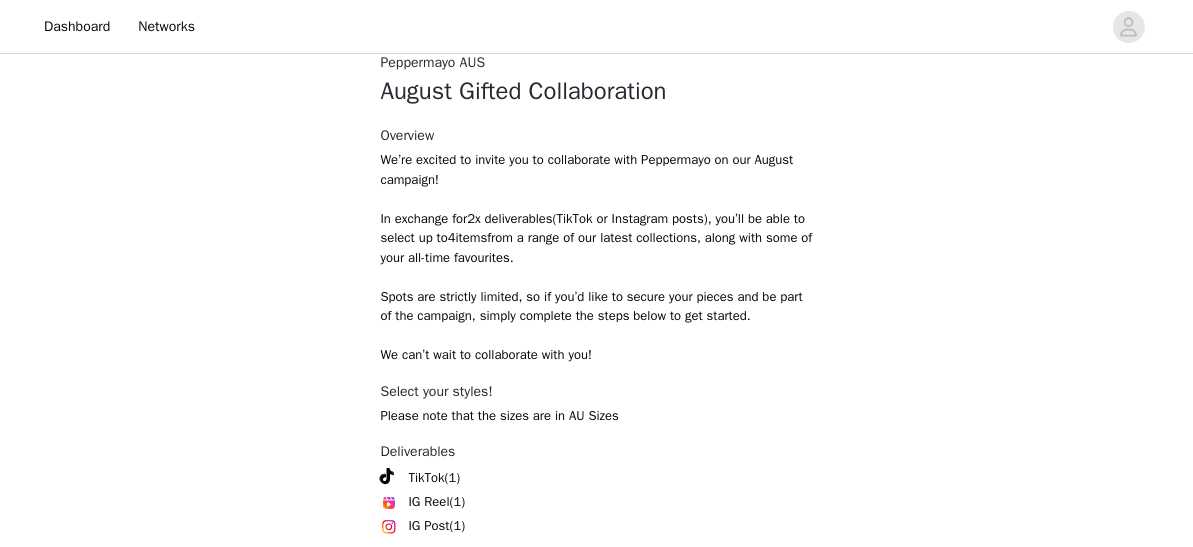 scroll, scrollTop: 609, scrollLeft: 0, axis: vertical 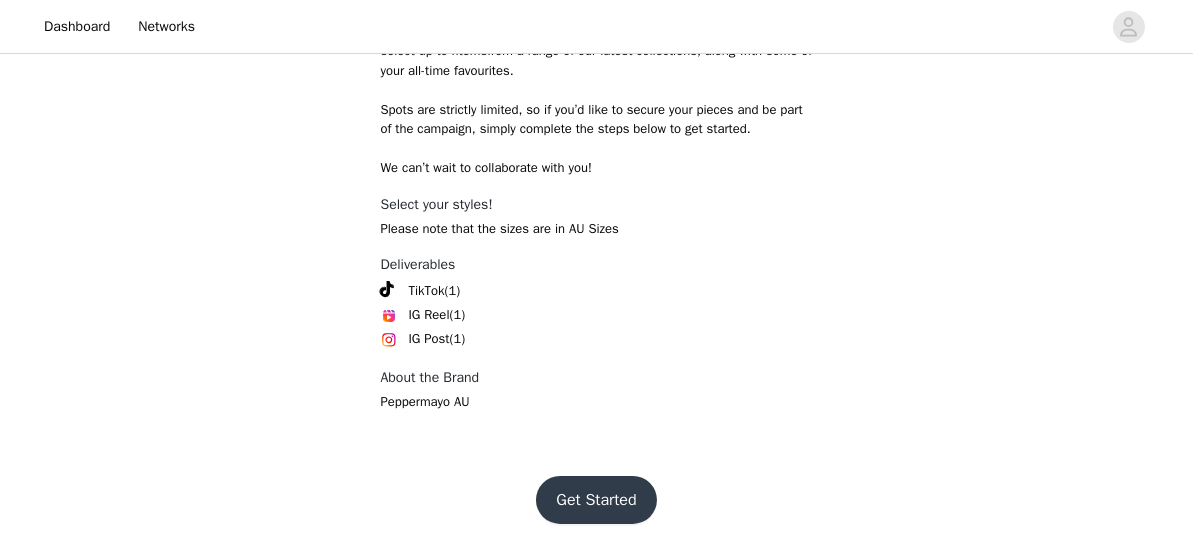 click on "Get Started" at bounding box center (596, 500) 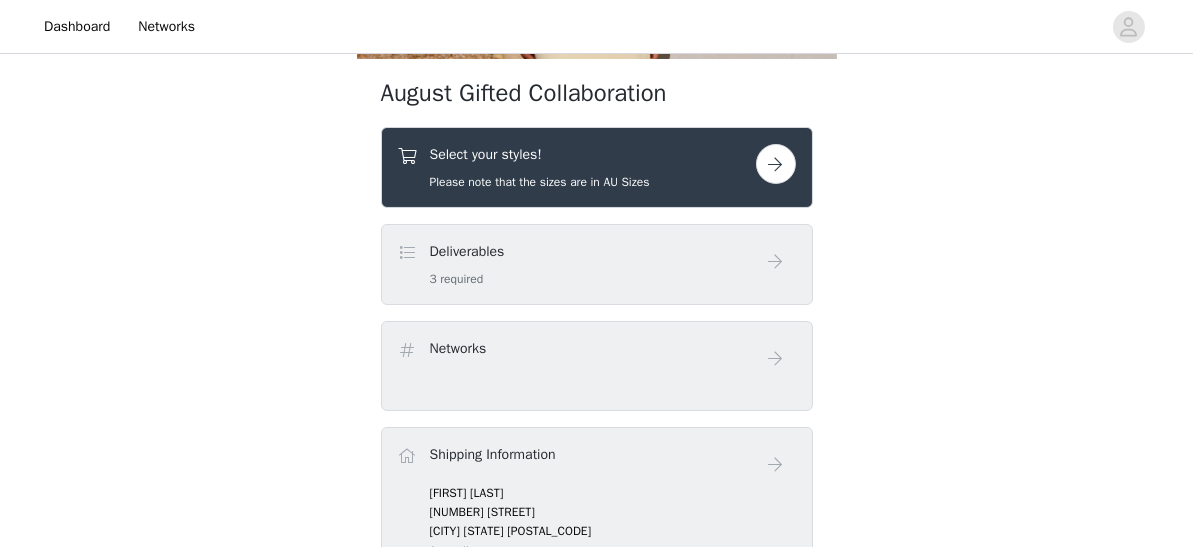 scroll, scrollTop: 369, scrollLeft: 0, axis: vertical 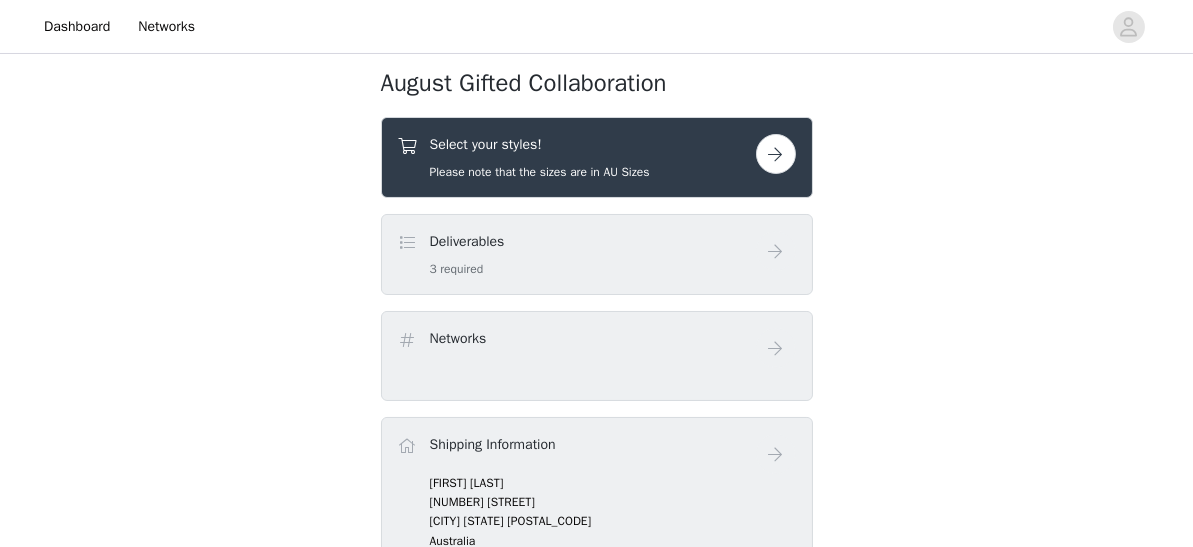 click at bounding box center [776, 154] 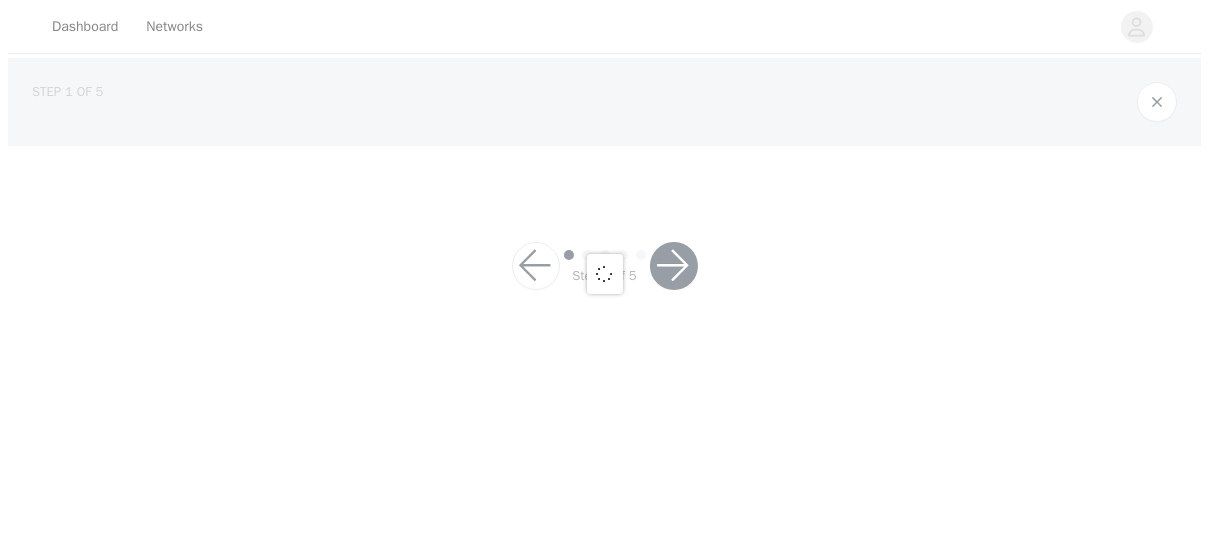 scroll, scrollTop: 0, scrollLeft: 0, axis: both 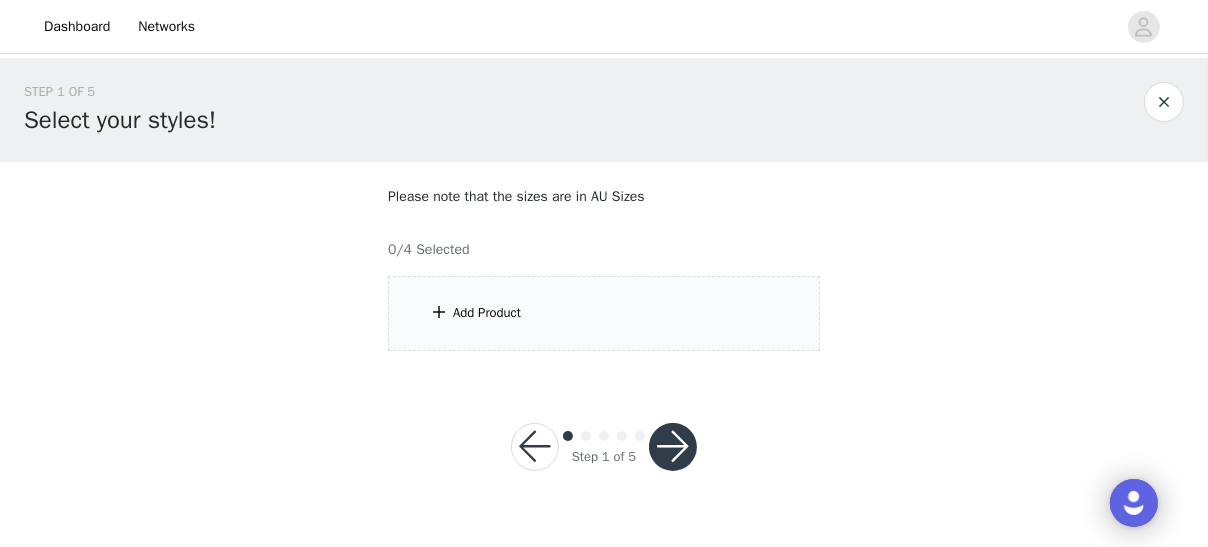click on "Add Product" at bounding box center (604, 313) 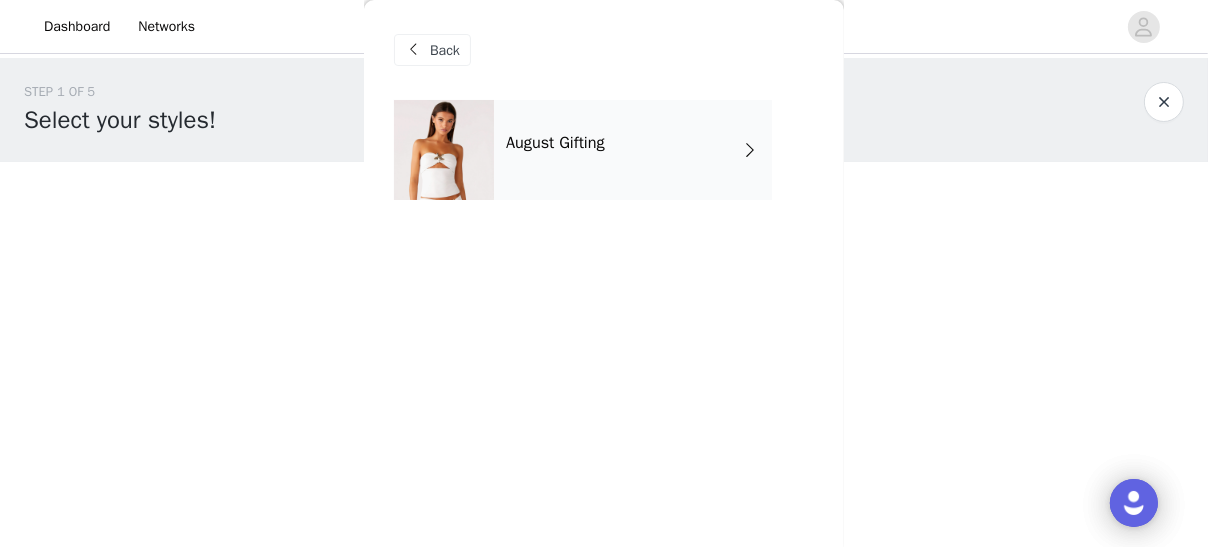 click on "August Gifting" at bounding box center [633, 150] 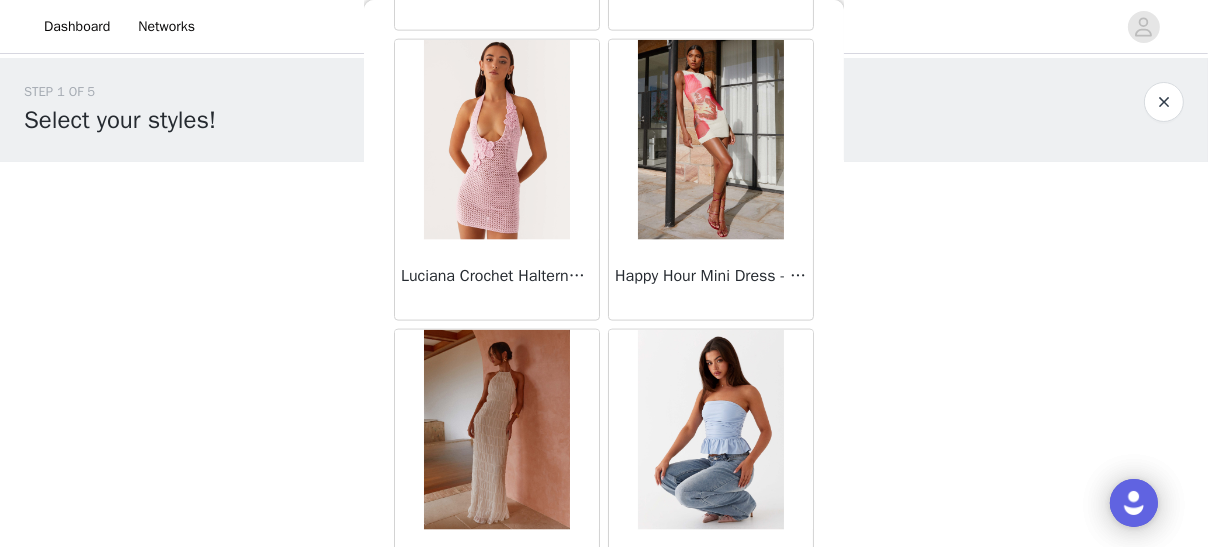 scroll, scrollTop: 2505, scrollLeft: 0, axis: vertical 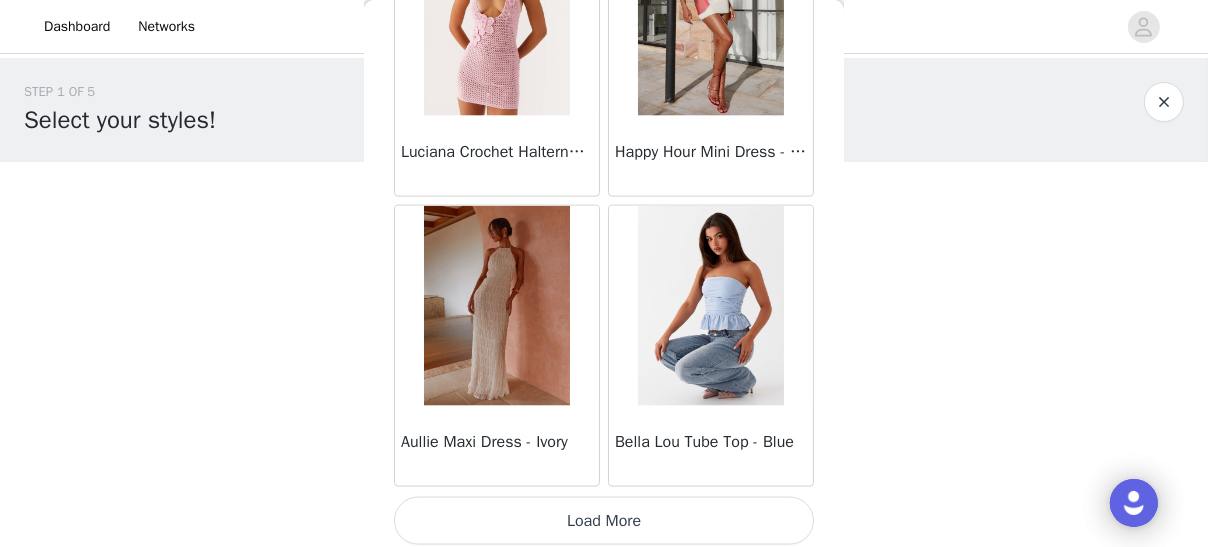 click on "Load More" at bounding box center [604, 521] 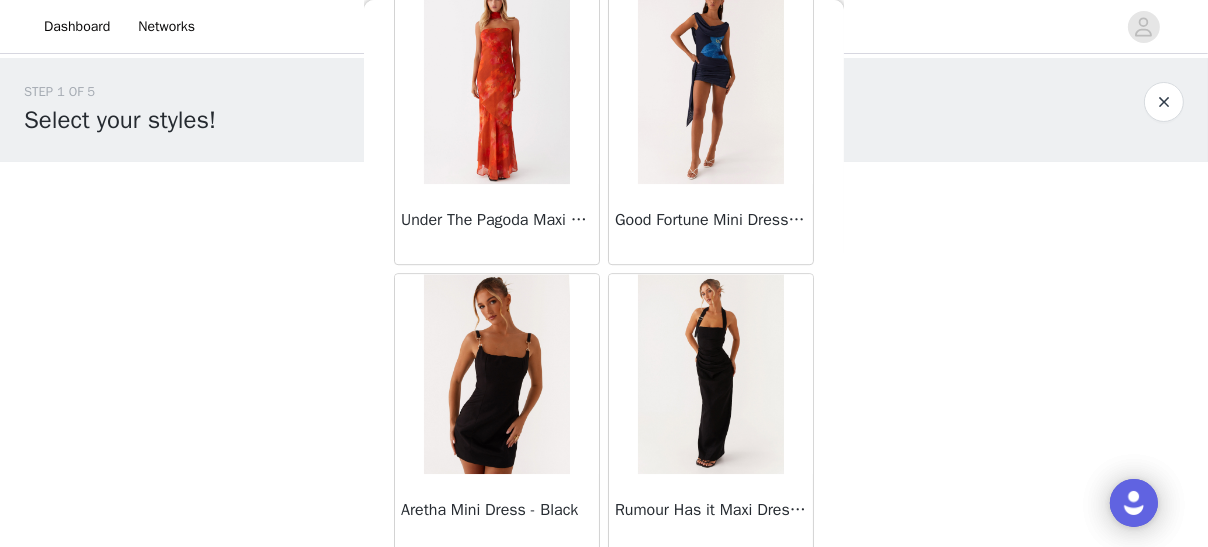 scroll, scrollTop: 5397, scrollLeft: 0, axis: vertical 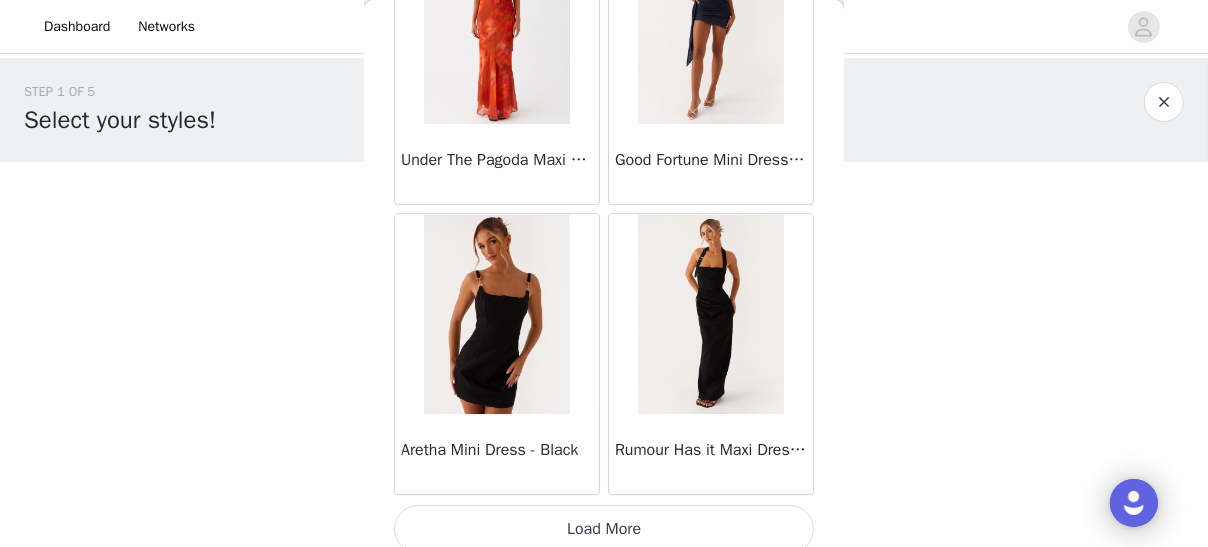 click on "Load More" at bounding box center [604, 529] 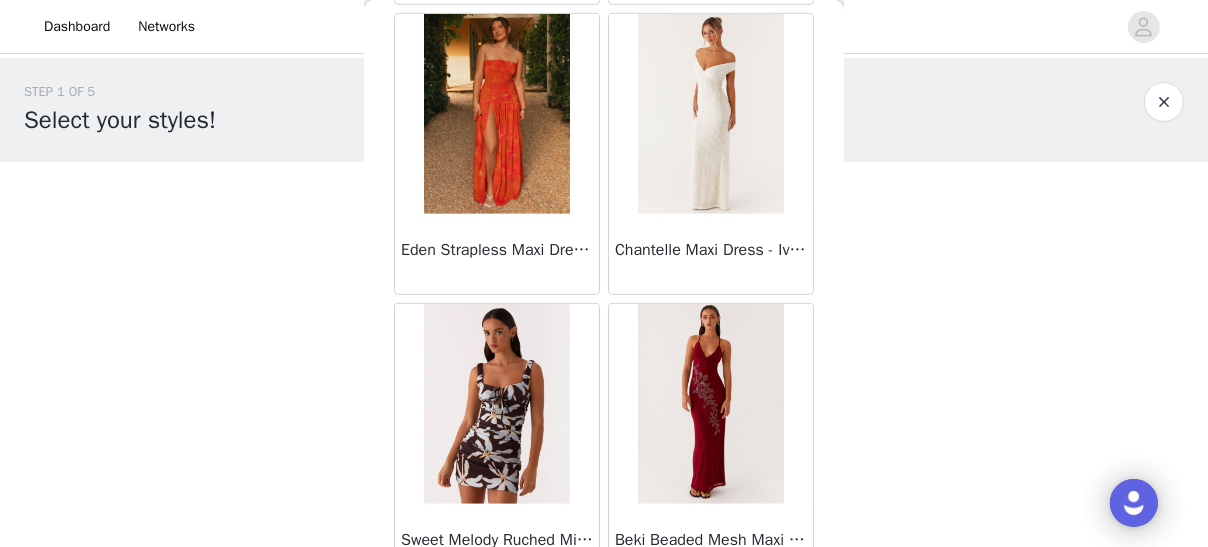 scroll, scrollTop: 8289, scrollLeft: 0, axis: vertical 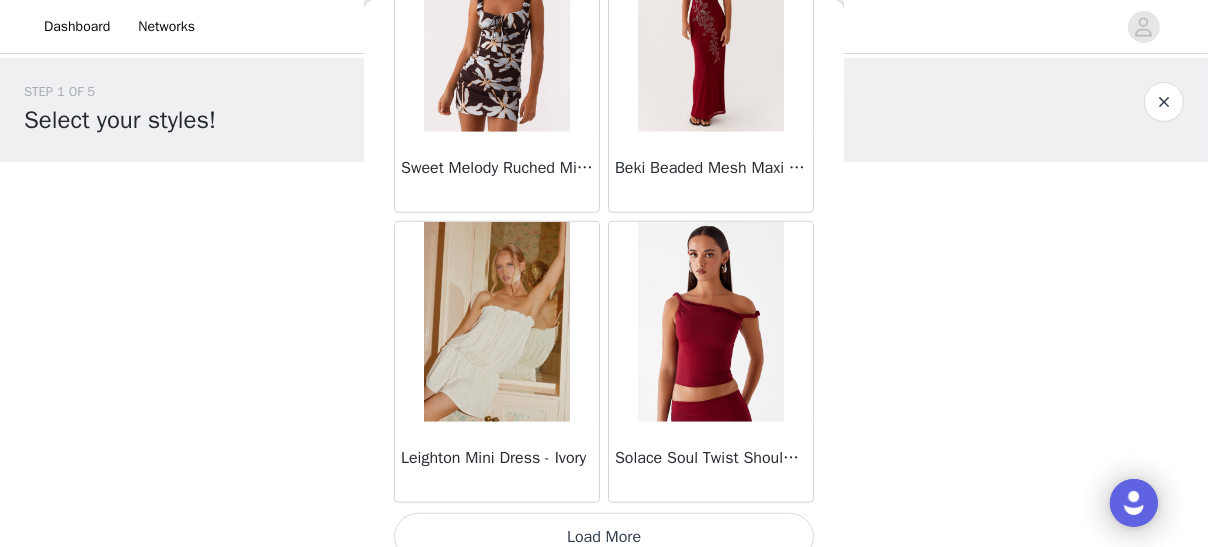 click on "Load More" at bounding box center [604, 537] 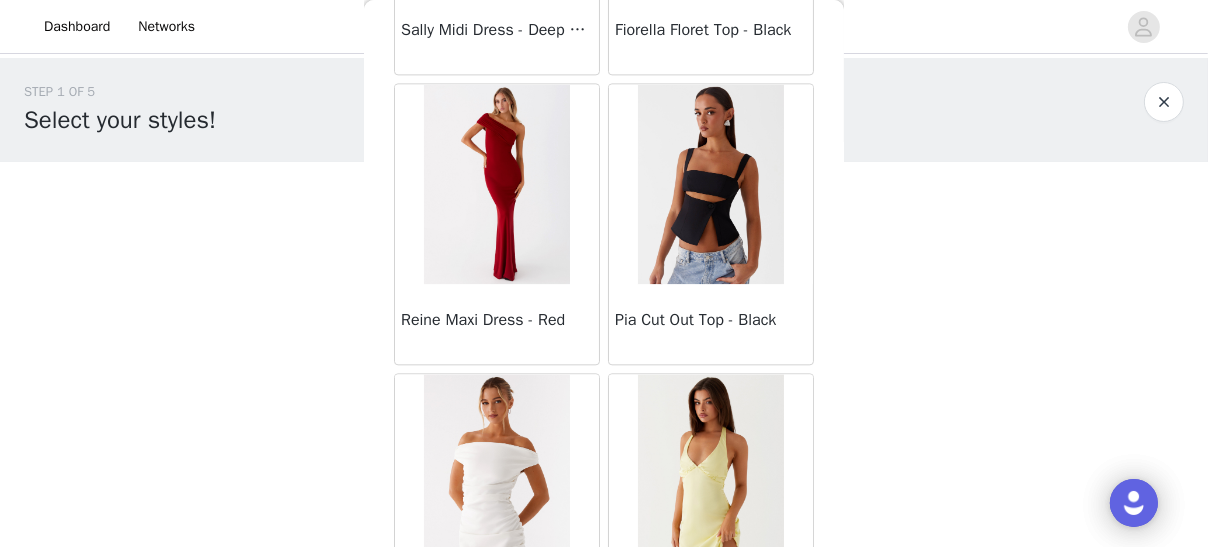 scroll, scrollTop: 11182, scrollLeft: 0, axis: vertical 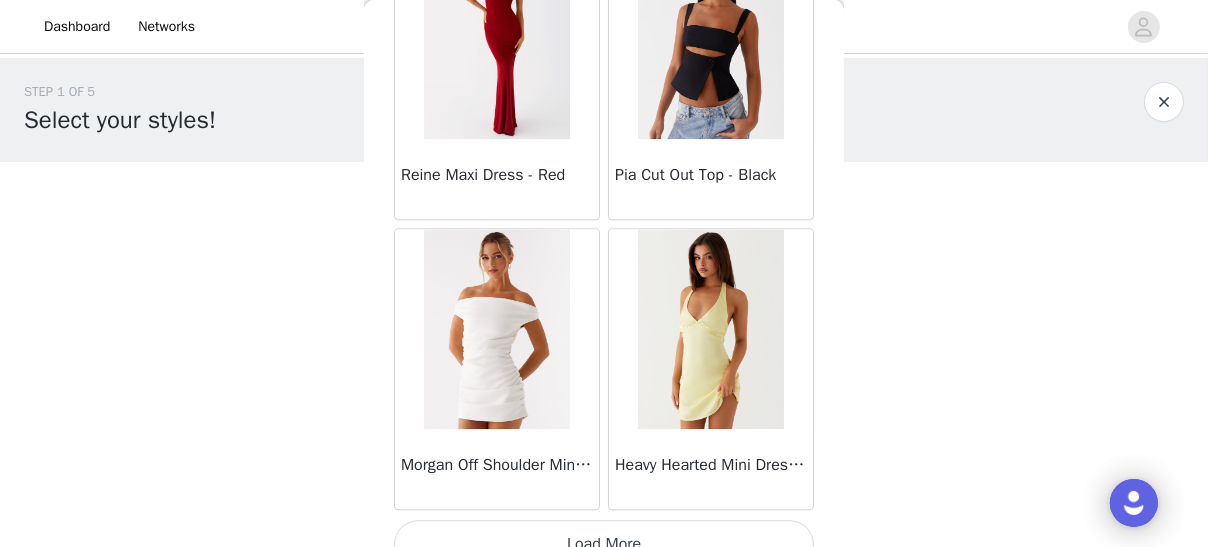 click on "Load More" at bounding box center [604, 544] 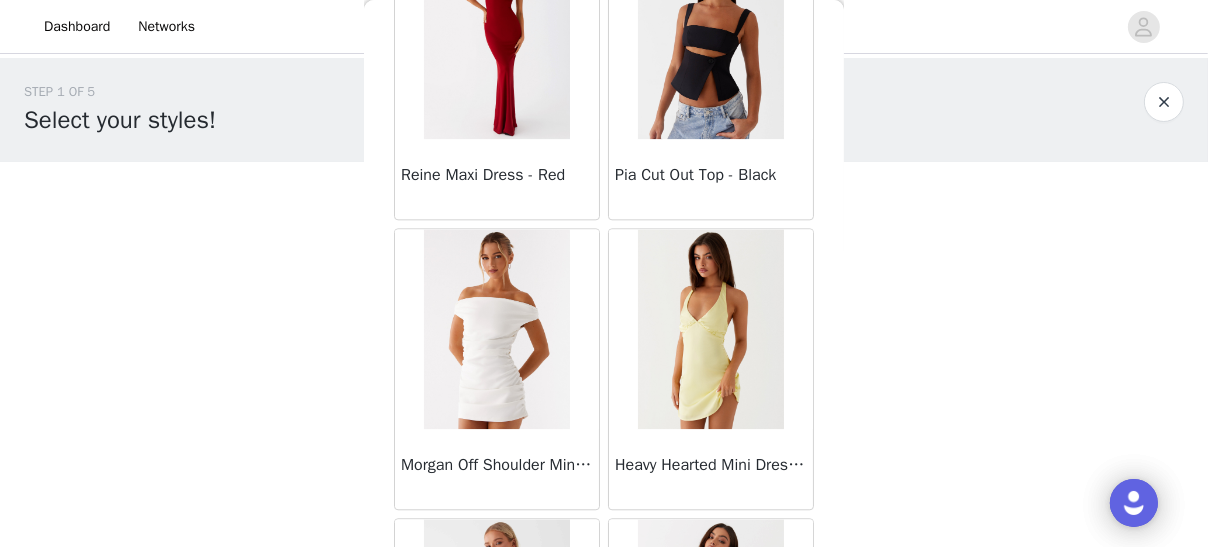 scroll, scrollTop: 11319, scrollLeft: 0, axis: vertical 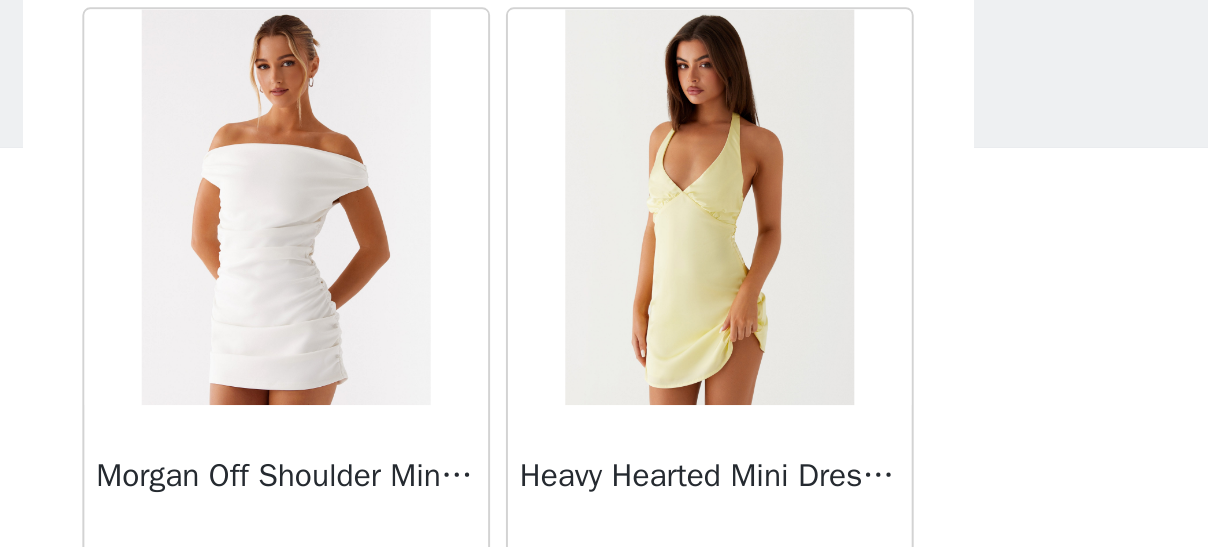 click at bounding box center [710, 192] 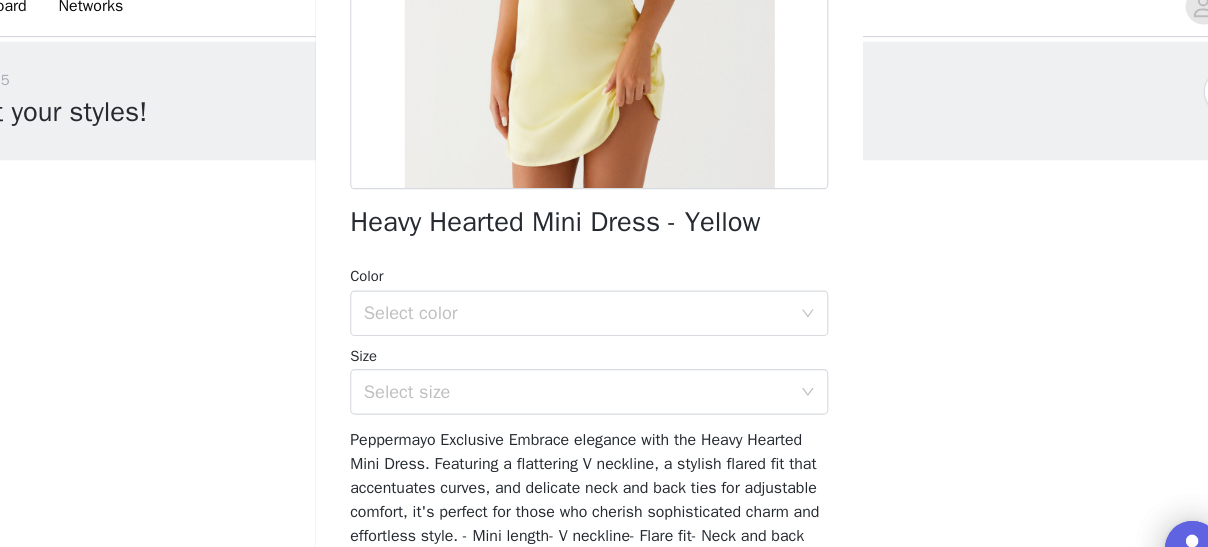 scroll, scrollTop: 367, scrollLeft: 0, axis: vertical 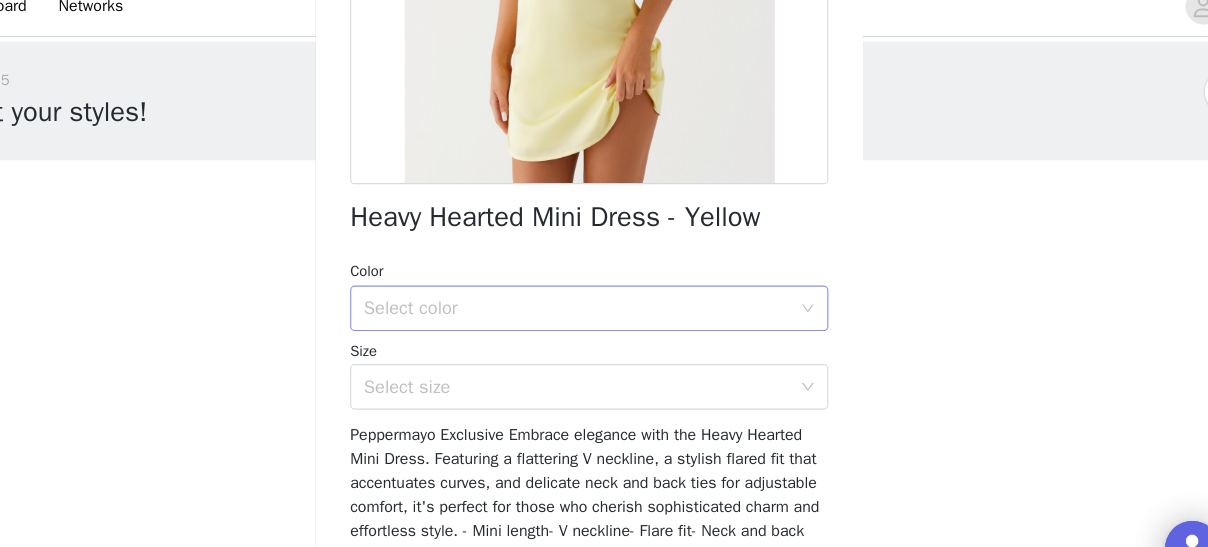 click on "Select color" at bounding box center [593, 292] 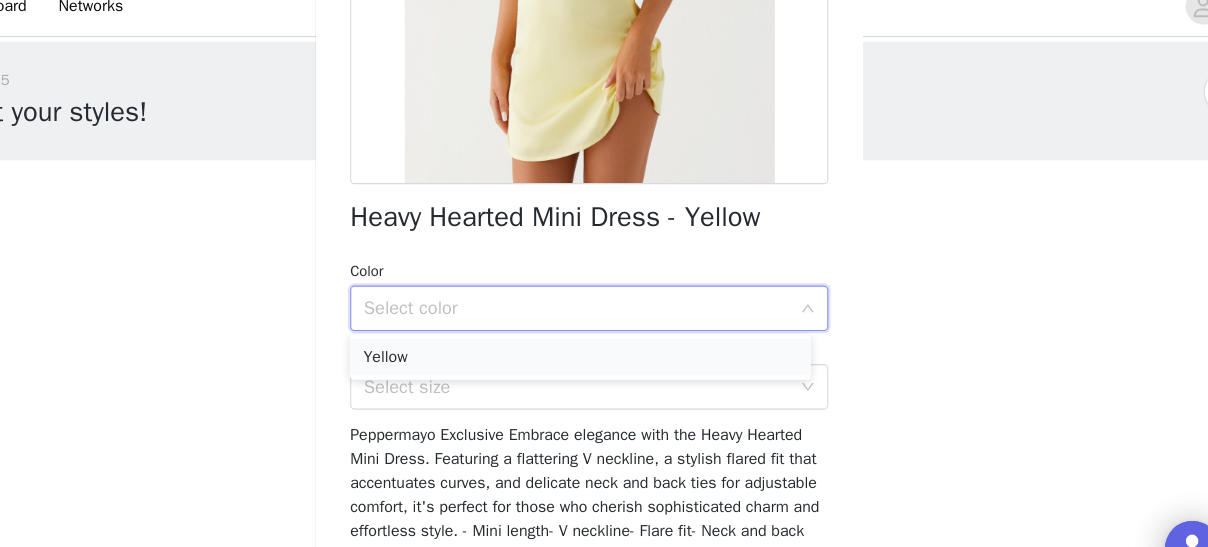 click on "Yellow" at bounding box center (596, 335) 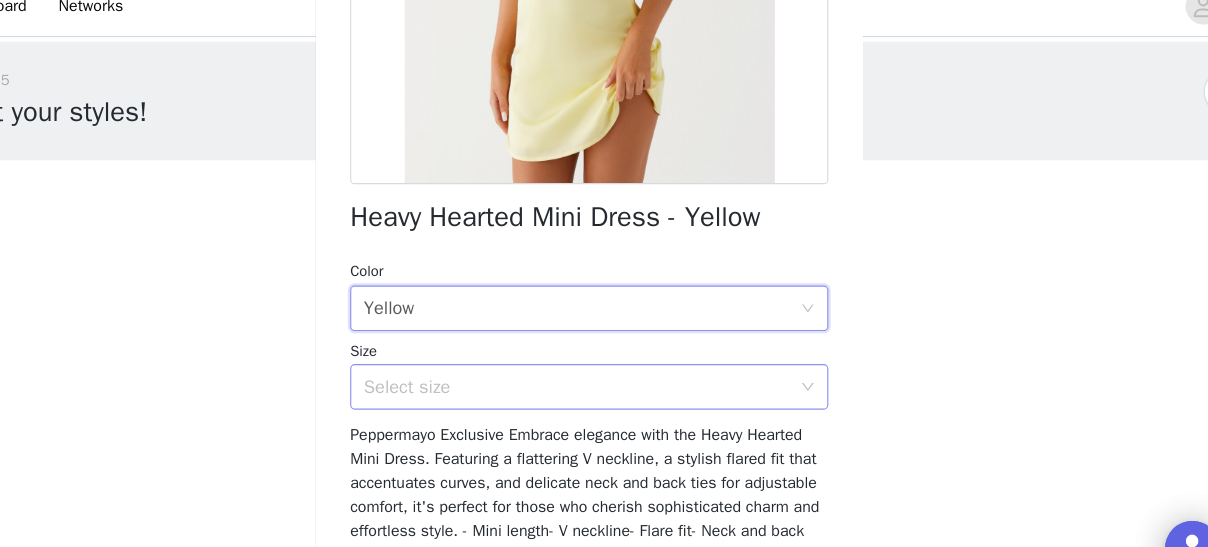 click on "Select size" at bounding box center (593, 361) 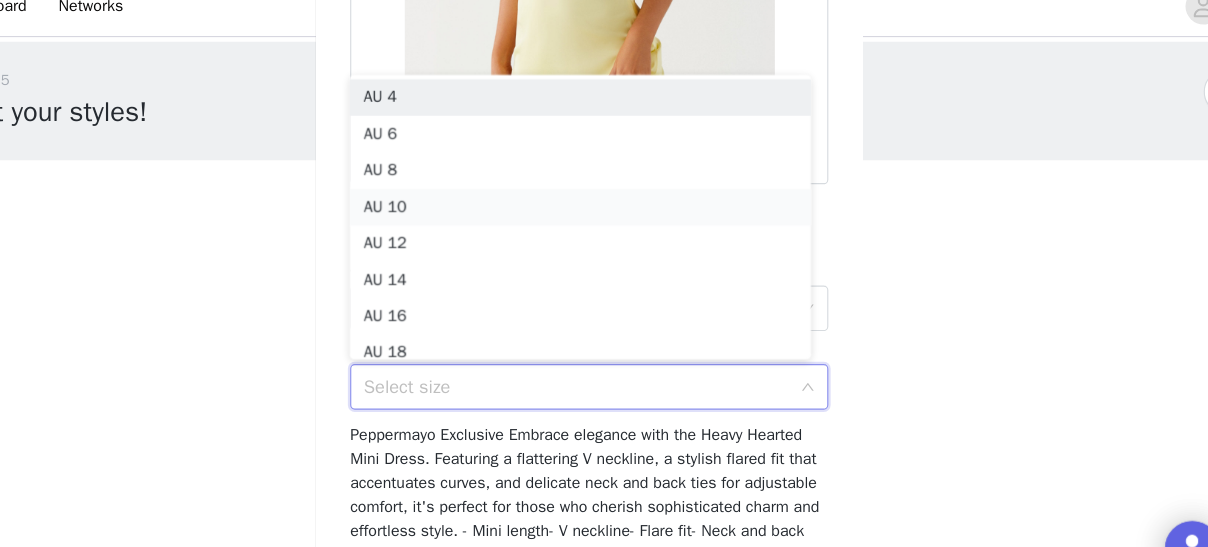 scroll, scrollTop: 10, scrollLeft: 0, axis: vertical 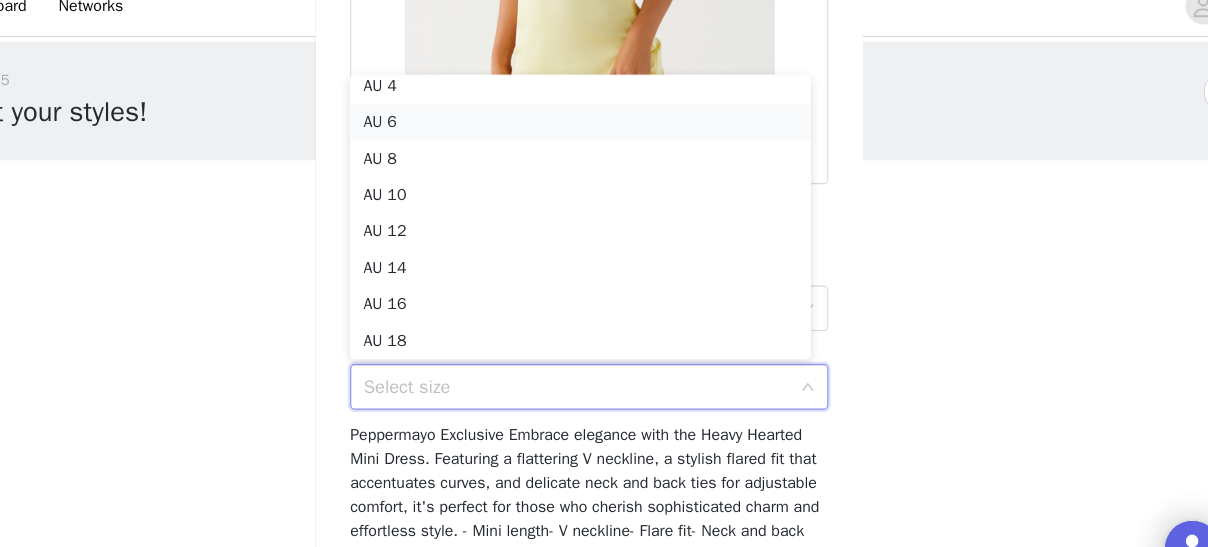 click on "AU 6" at bounding box center [596, 129] 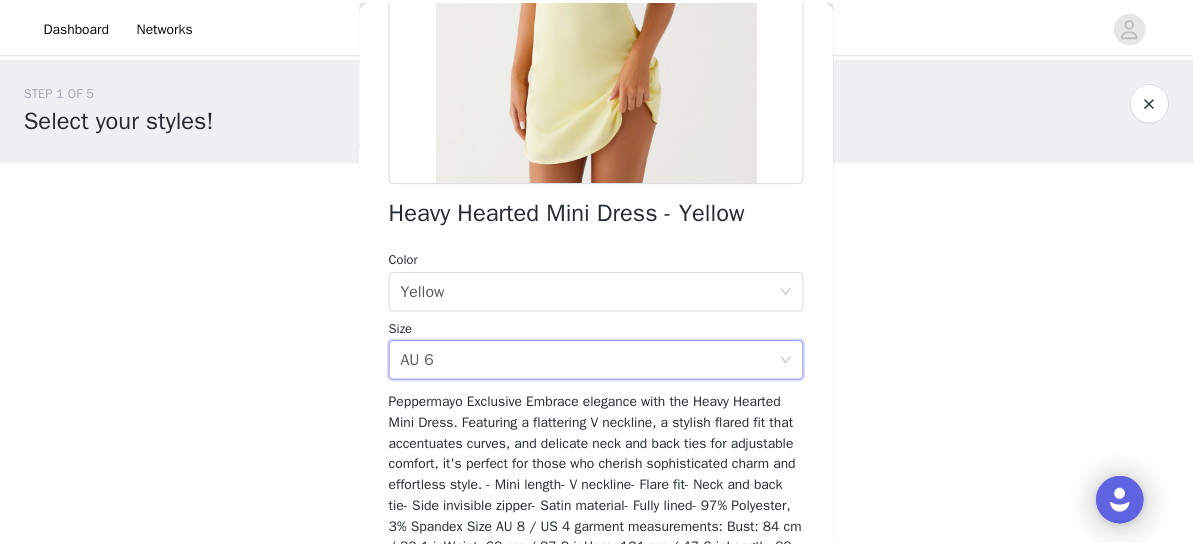 scroll, scrollTop: 506, scrollLeft: 0, axis: vertical 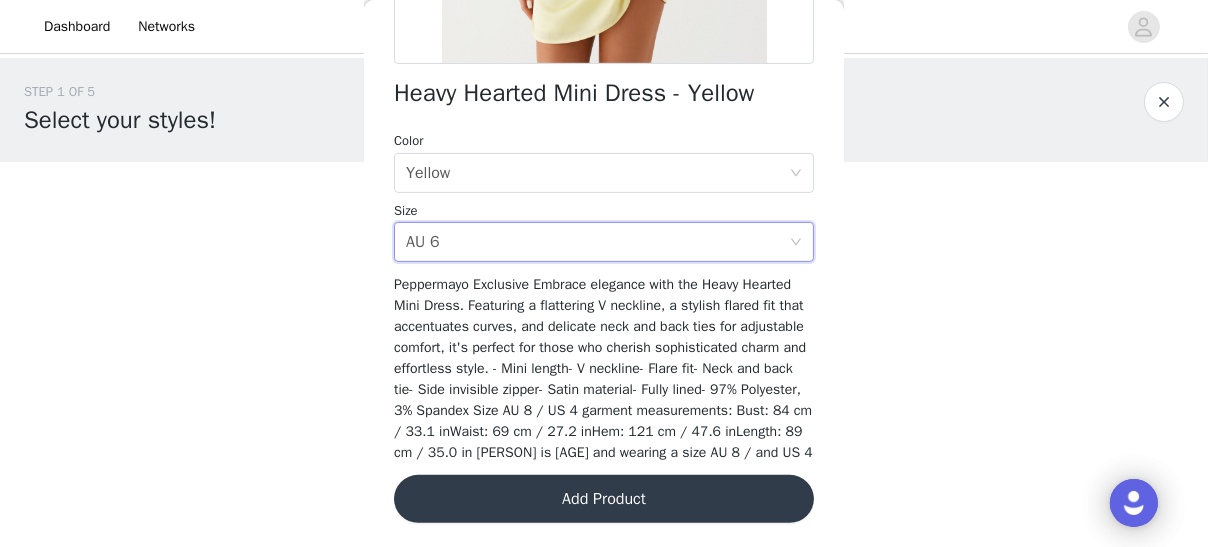 click on "Add Product" at bounding box center [604, 499] 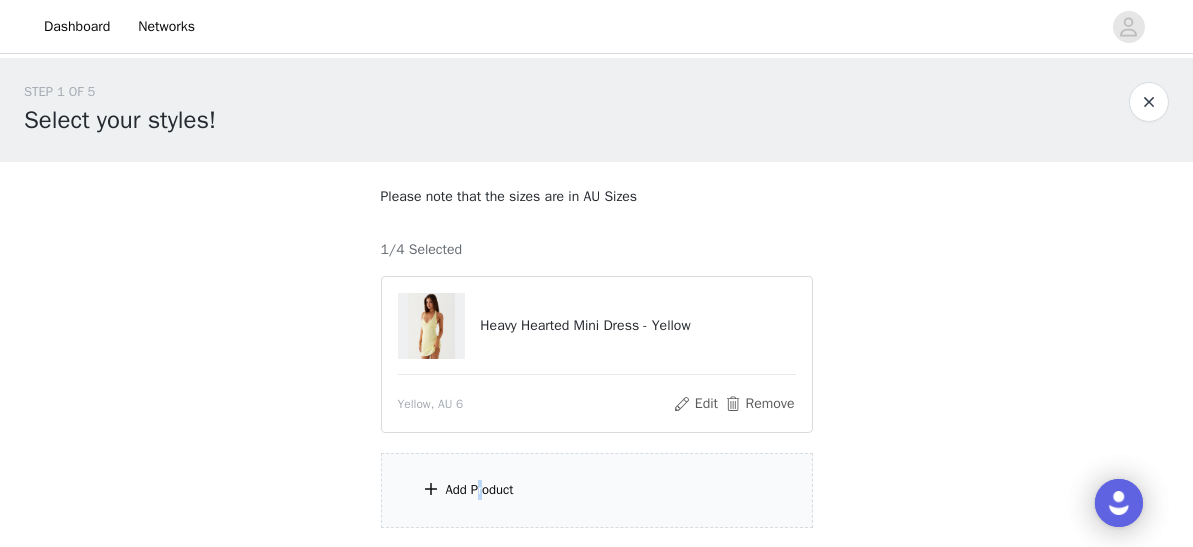 click on "Add Product" at bounding box center (480, 490) 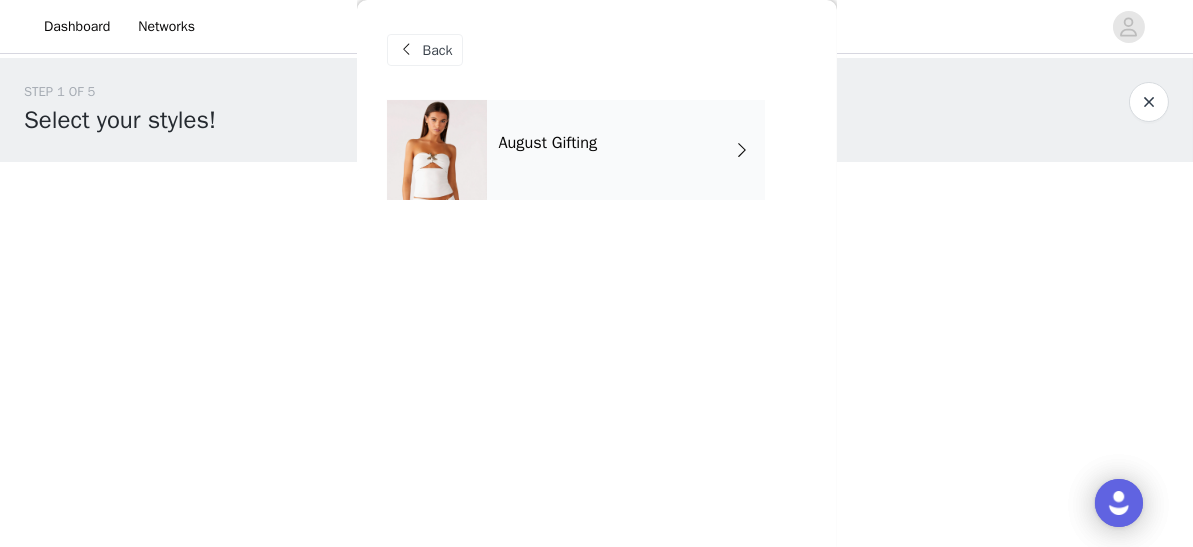 click on "August Gifting" at bounding box center [626, 150] 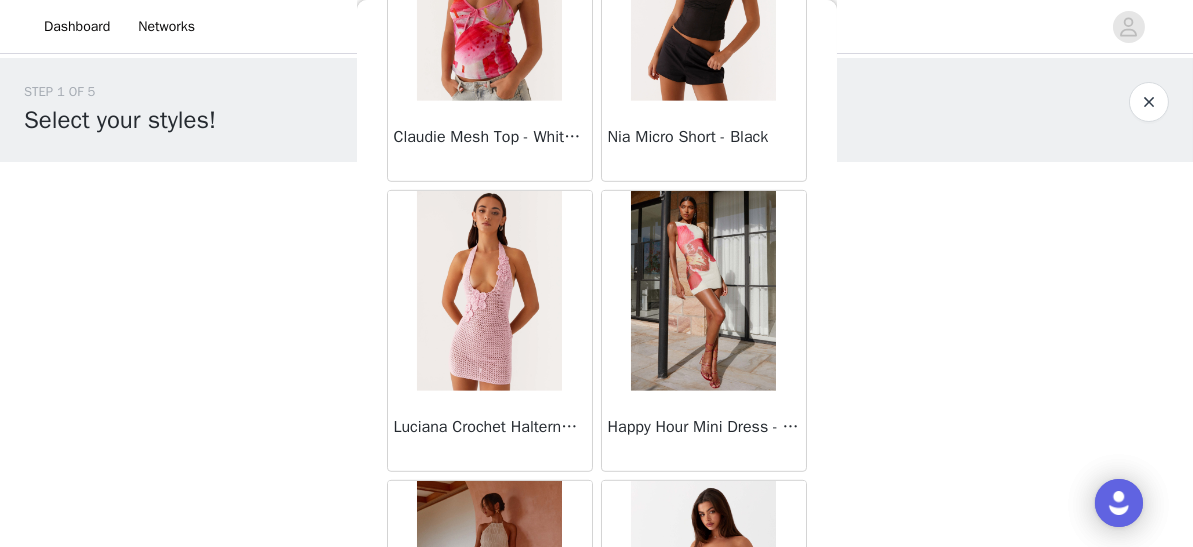 scroll, scrollTop: 2505, scrollLeft: 0, axis: vertical 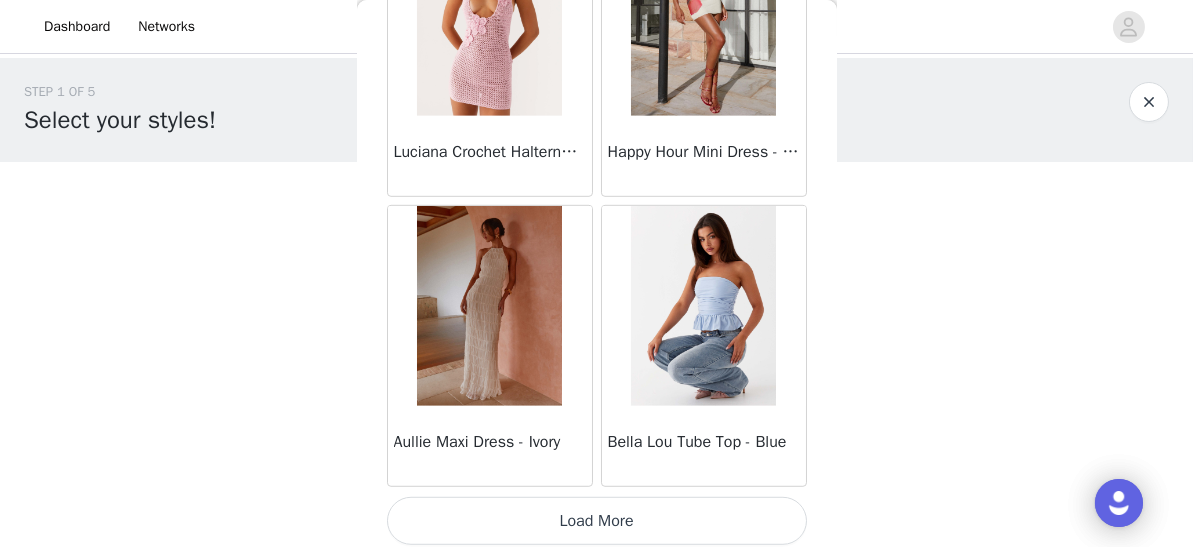click on "Load More" at bounding box center (597, 521) 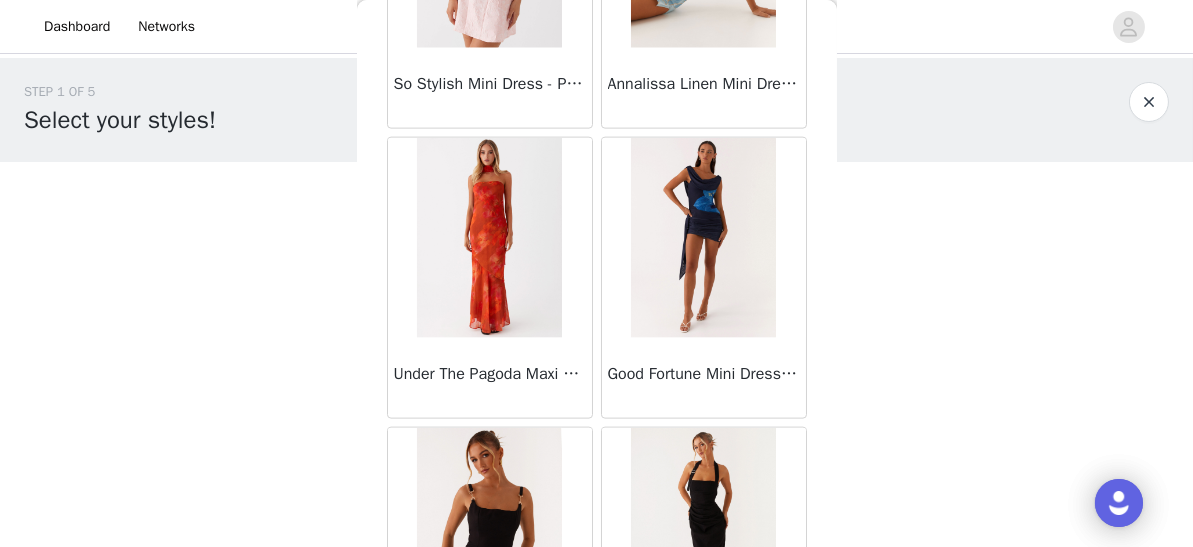 scroll, scrollTop: 5397, scrollLeft: 0, axis: vertical 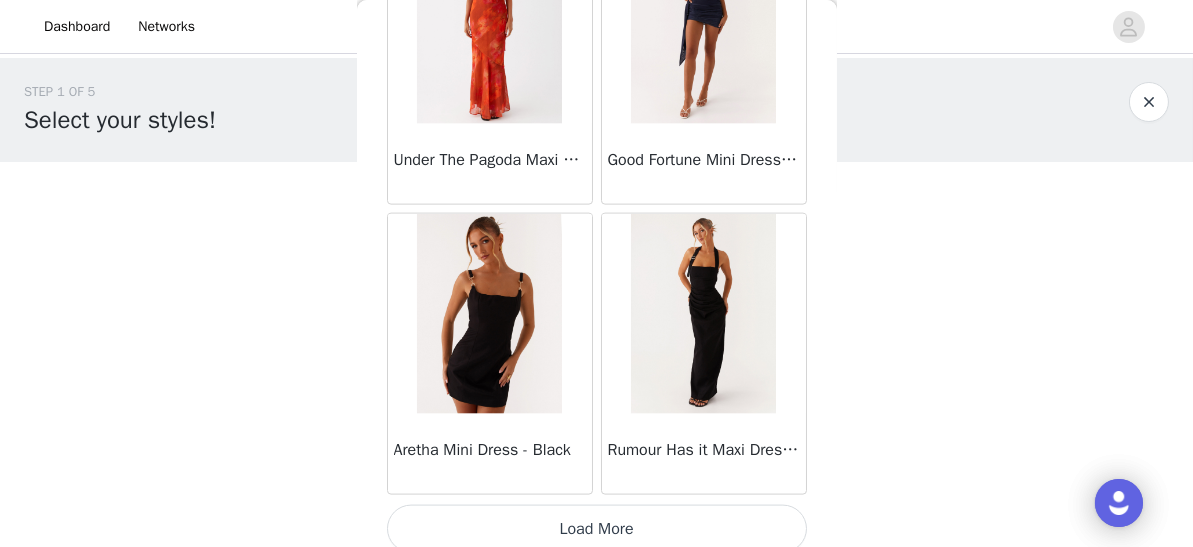 click on "Load More" at bounding box center (597, 529) 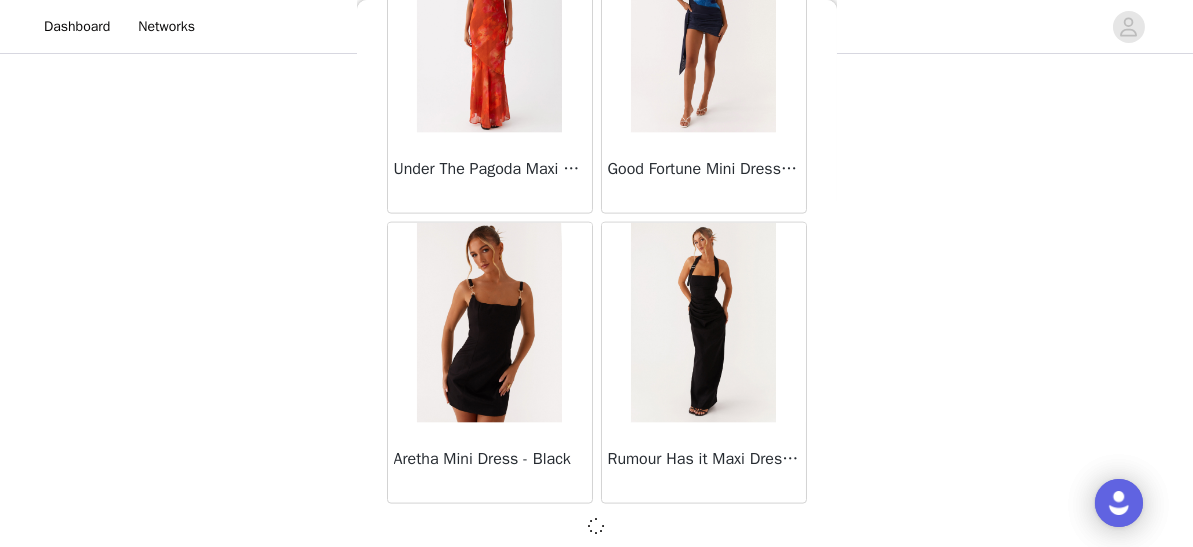 scroll, scrollTop: 147, scrollLeft: 0, axis: vertical 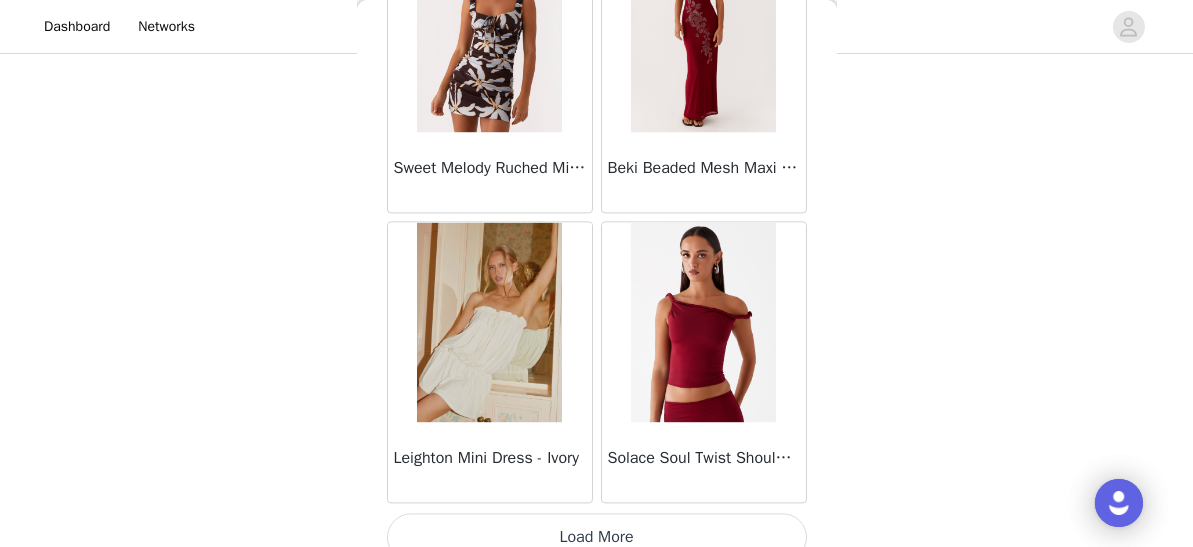 click on "Load More" at bounding box center [597, 537] 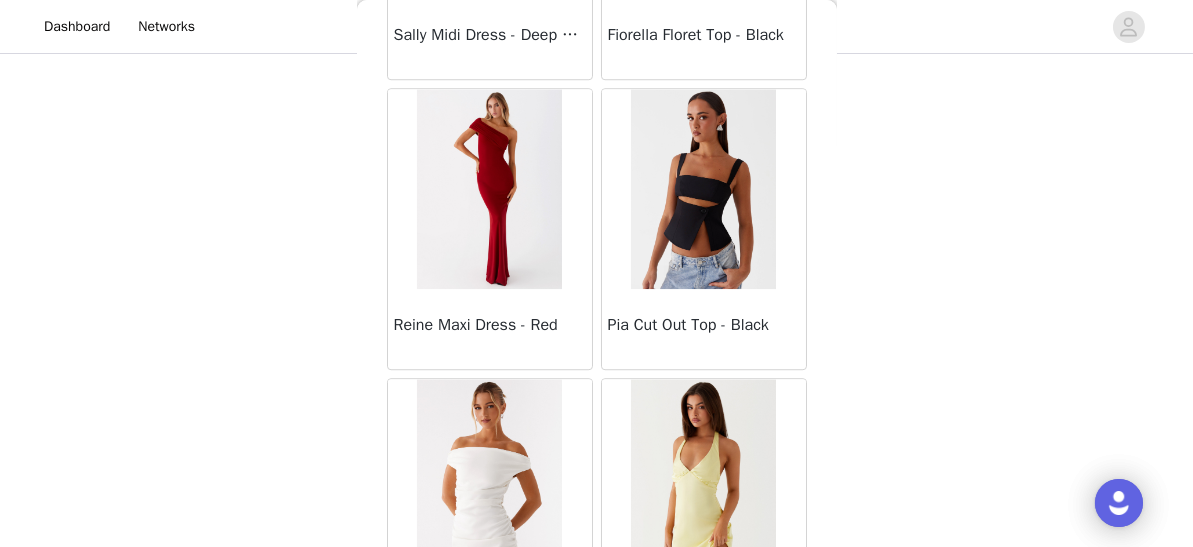 scroll, scrollTop: 11182, scrollLeft: 0, axis: vertical 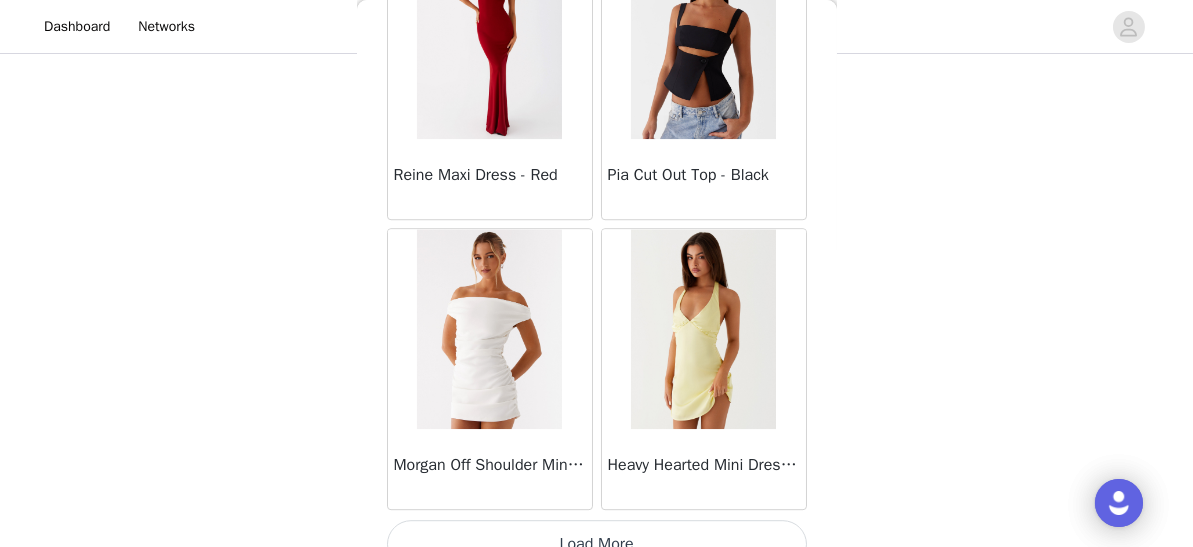 click on "Load More" at bounding box center [597, 544] 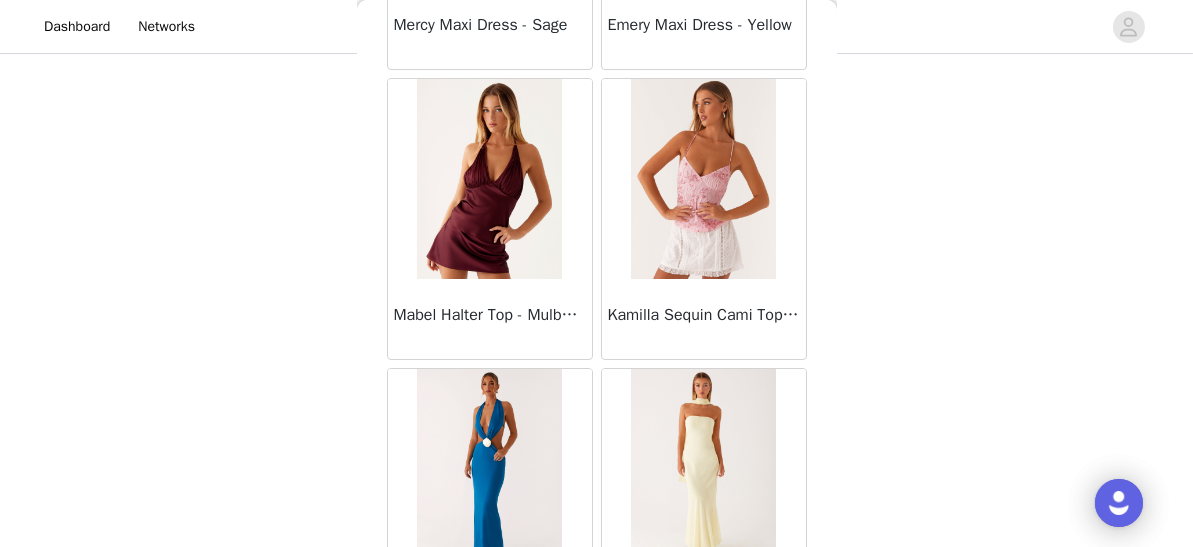 scroll, scrollTop: 14074, scrollLeft: 0, axis: vertical 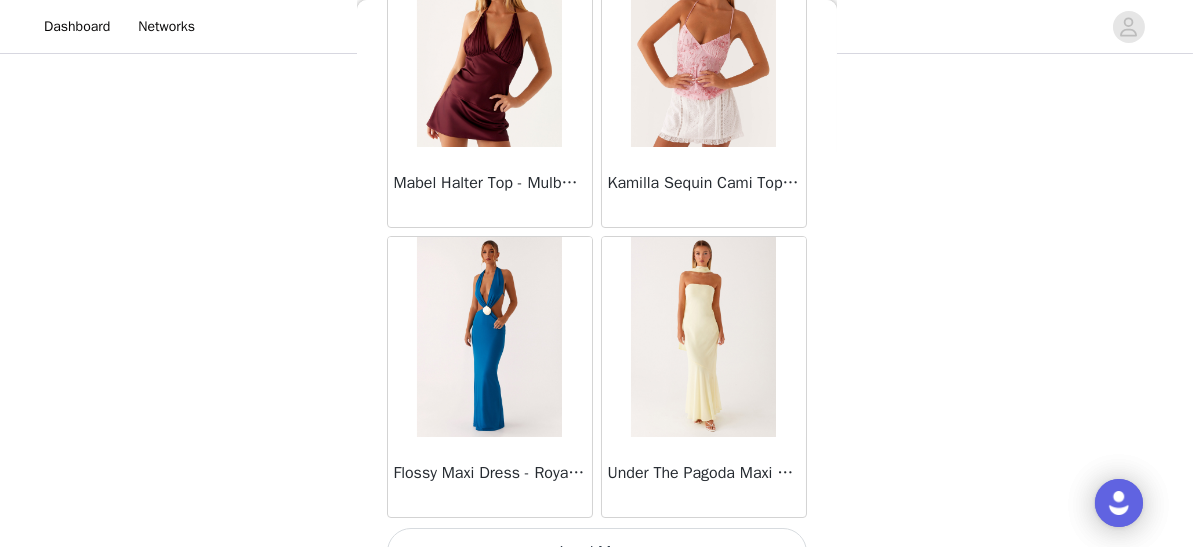 click on "Load More" at bounding box center (597, 552) 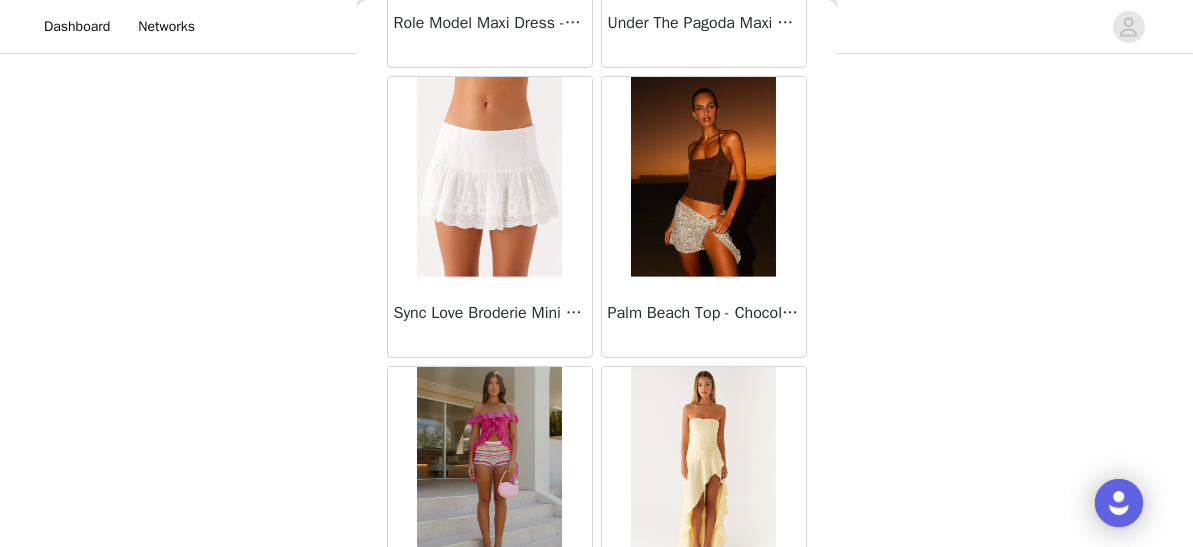 scroll, scrollTop: 16967, scrollLeft: 0, axis: vertical 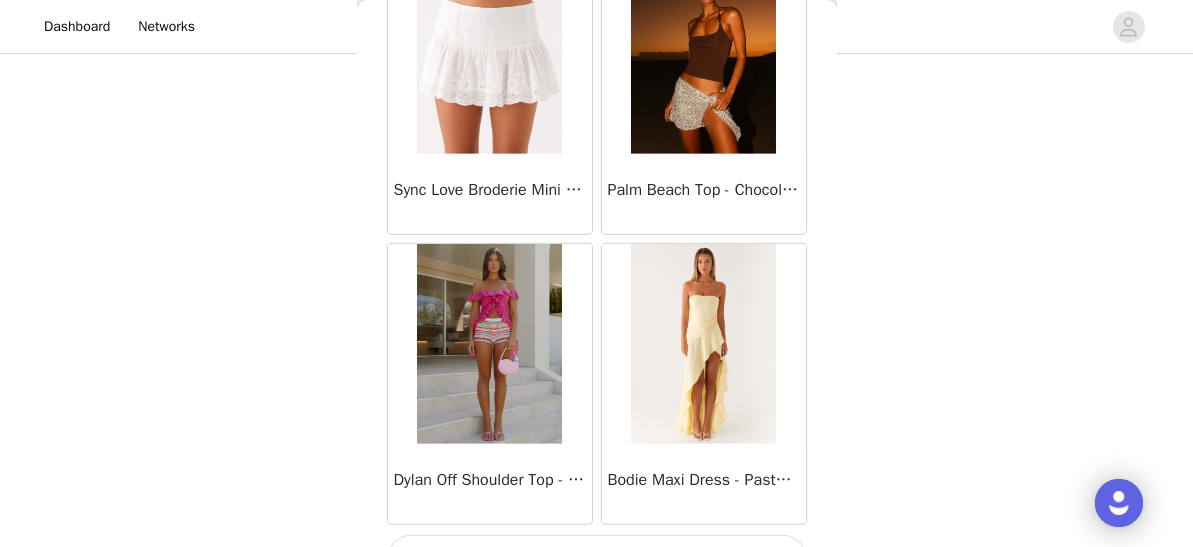 click on "Load More" at bounding box center [597, 559] 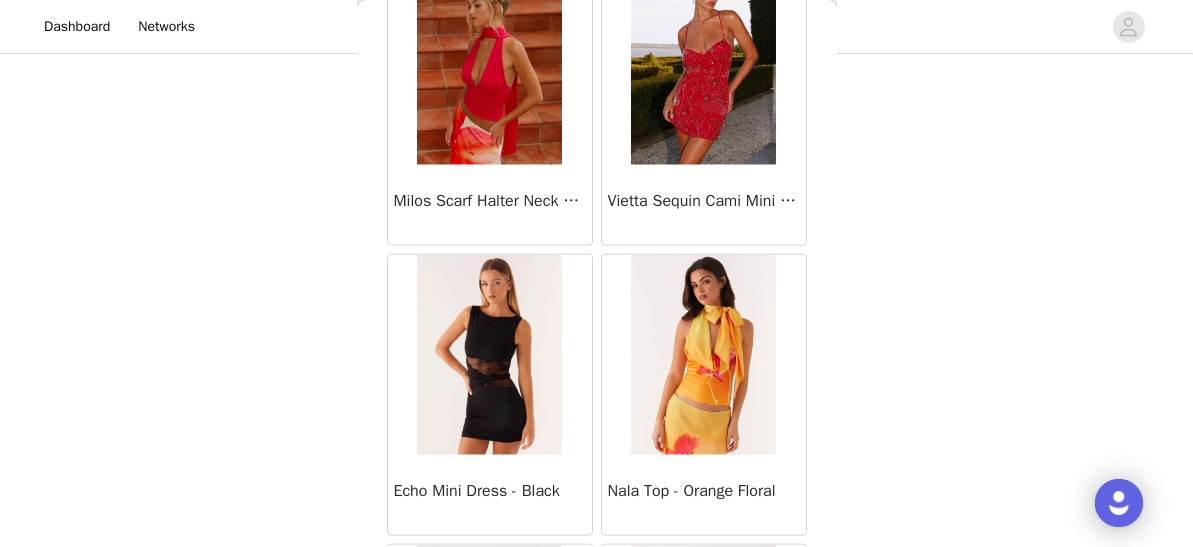 scroll, scrollTop: 19859, scrollLeft: 0, axis: vertical 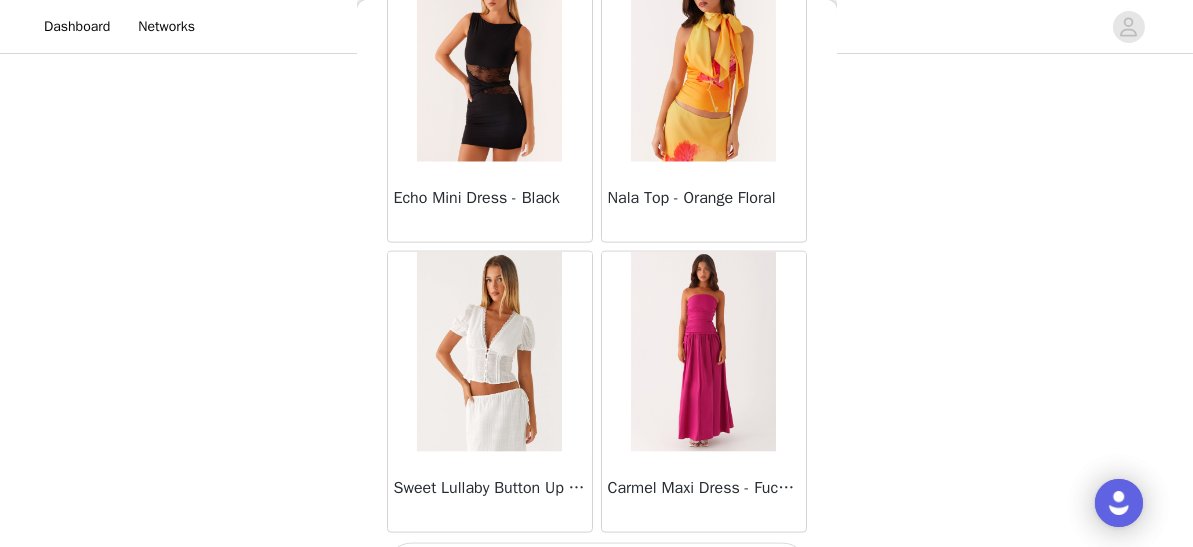 click on "Load More" at bounding box center (597, 567) 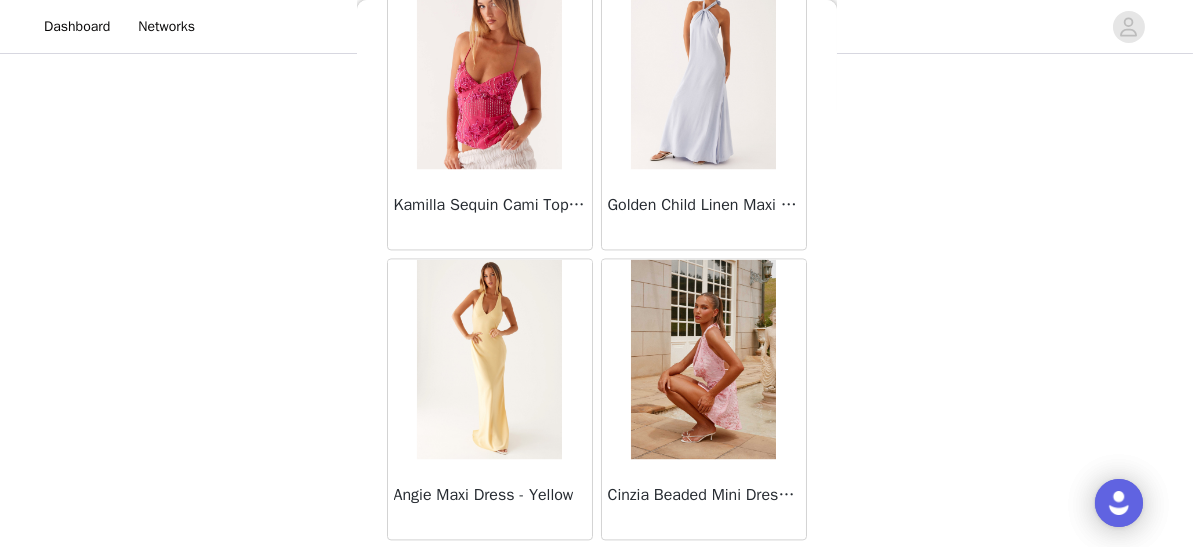scroll, scrollTop: 22750, scrollLeft: 0, axis: vertical 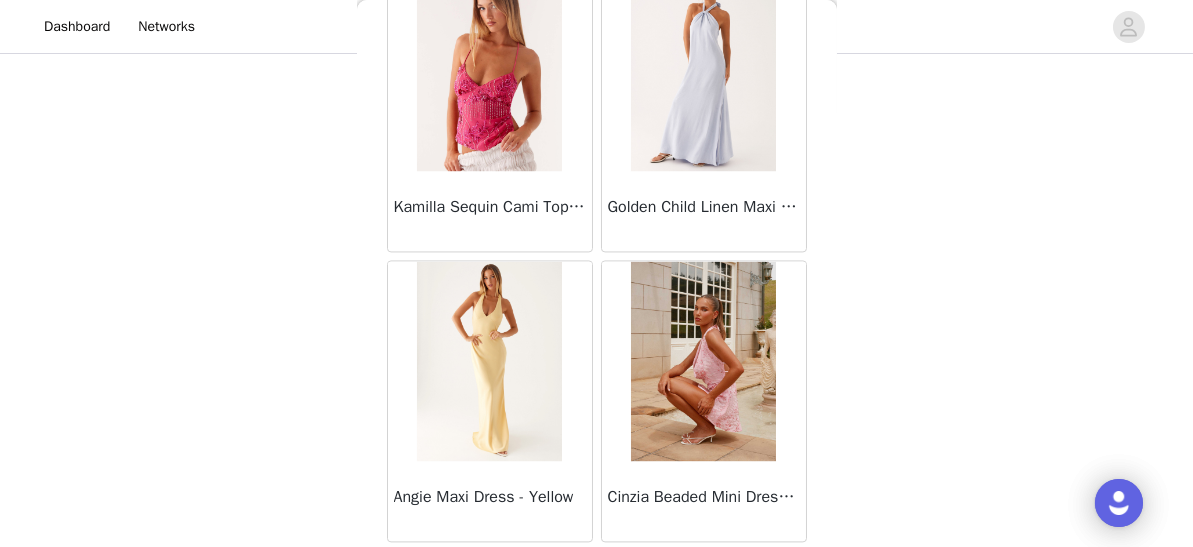 click on "Load More" at bounding box center [597, 576] 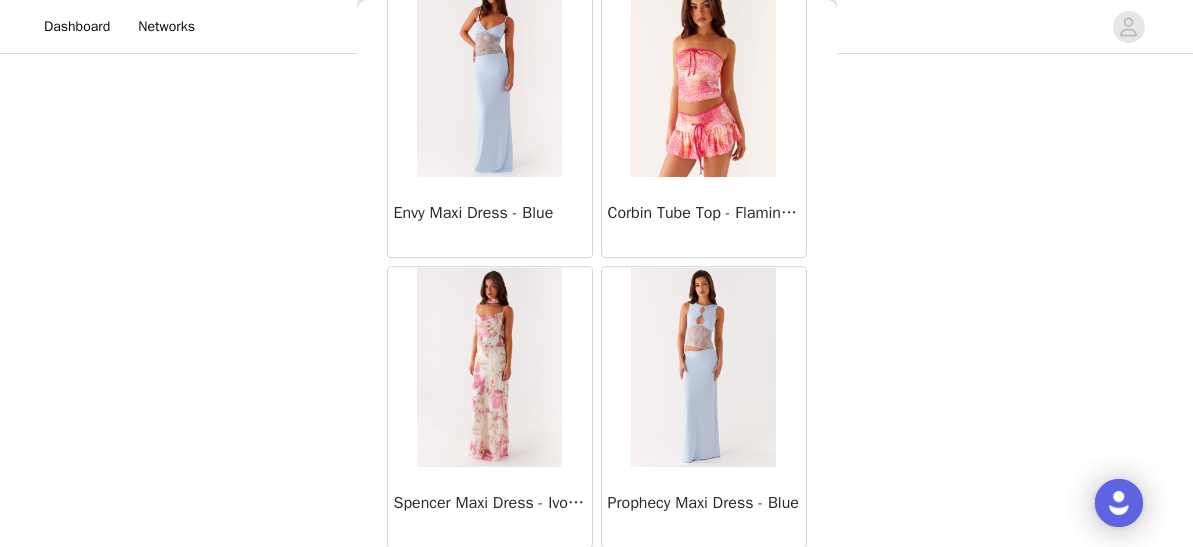 scroll, scrollTop: 25643, scrollLeft: 0, axis: vertical 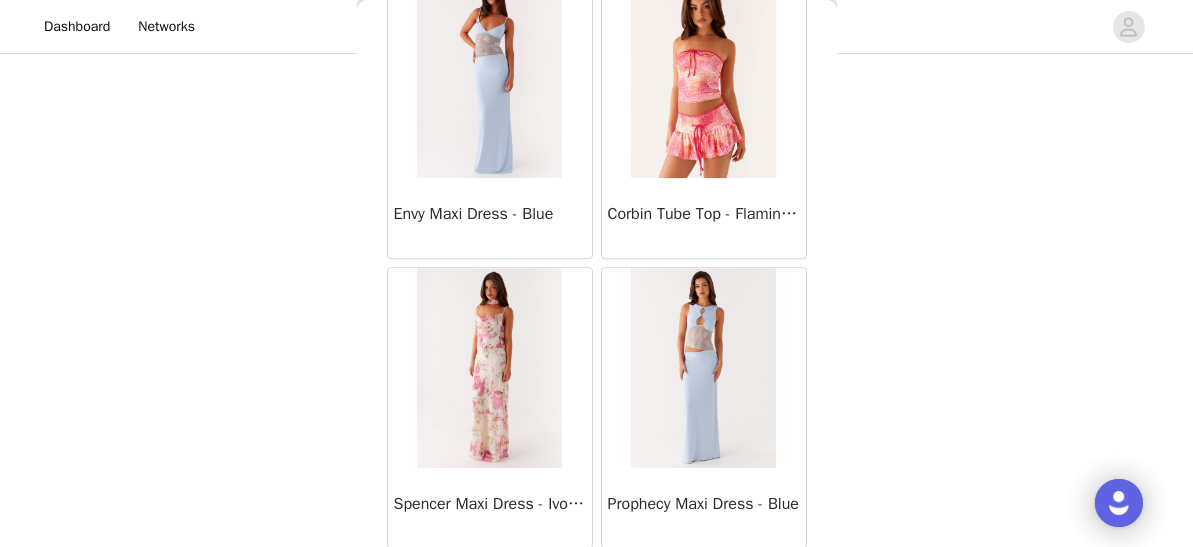 click on "Load More" at bounding box center (597, 583) 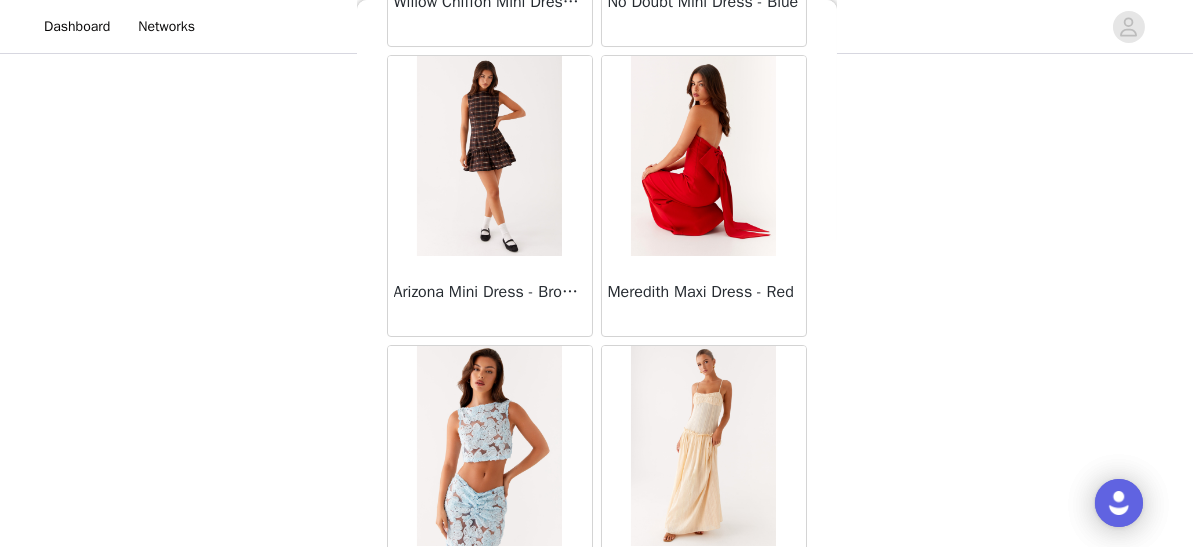 scroll, scrollTop: 28536, scrollLeft: 0, axis: vertical 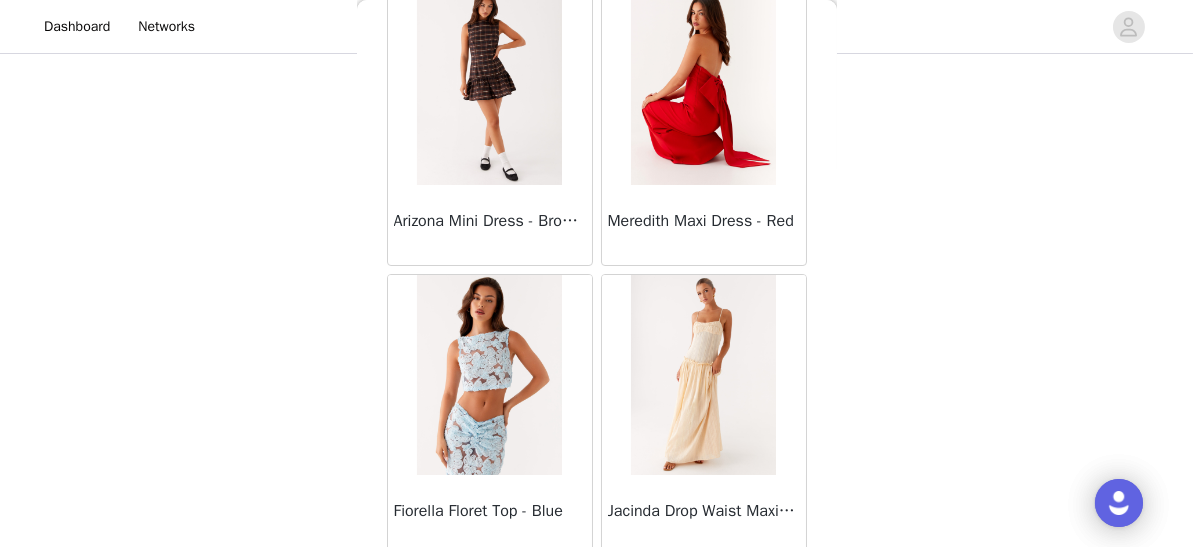 click on "Load More" at bounding box center (597, 590) 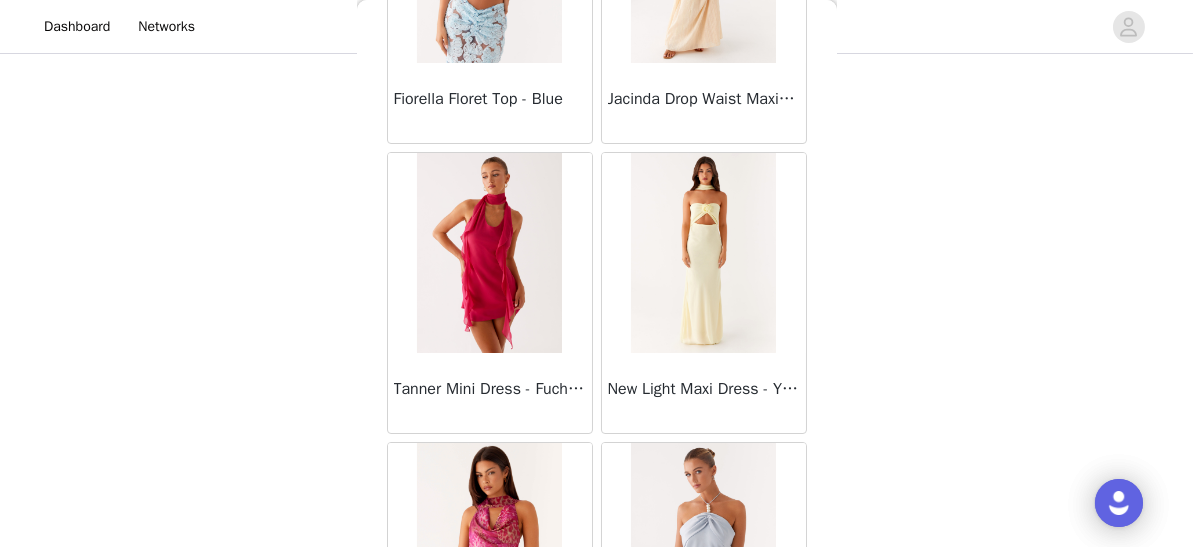 scroll, scrollTop: 28947, scrollLeft: 0, axis: vertical 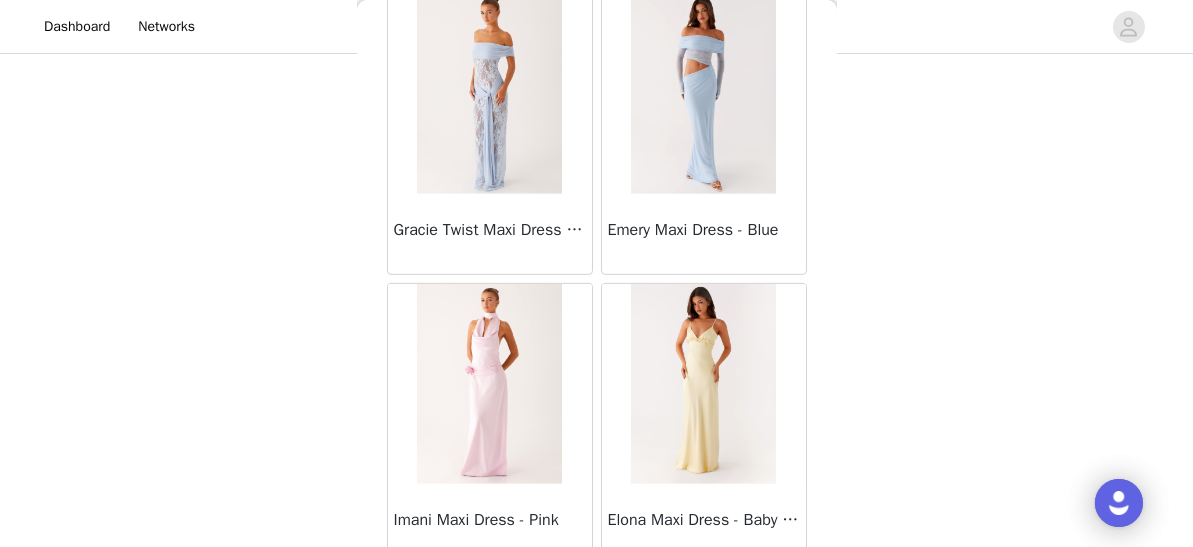 click on "Load More" at bounding box center [597, 599] 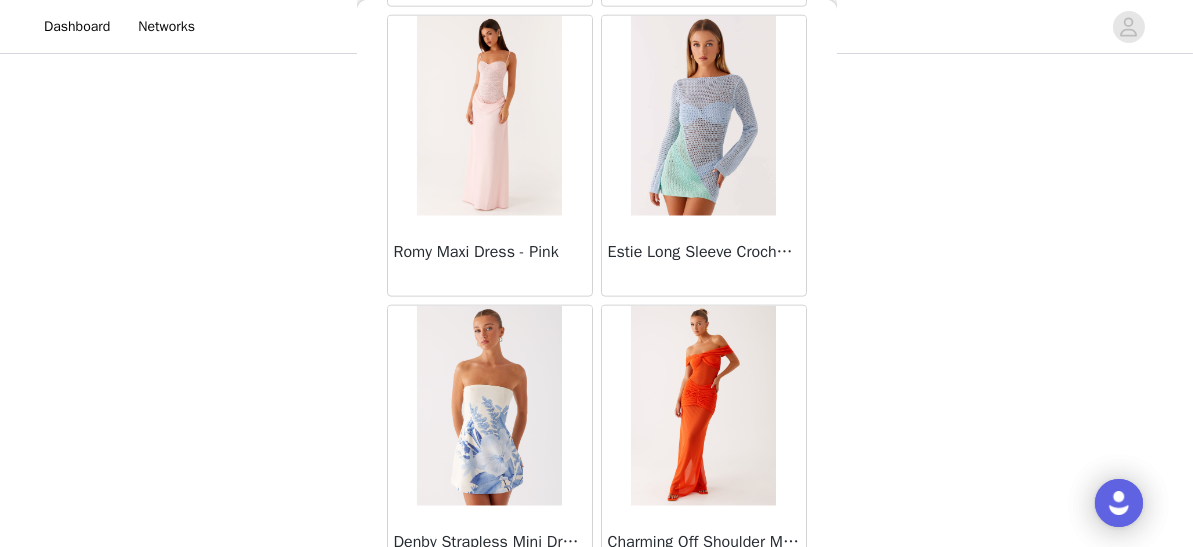 scroll, scrollTop: 34321, scrollLeft: 0, axis: vertical 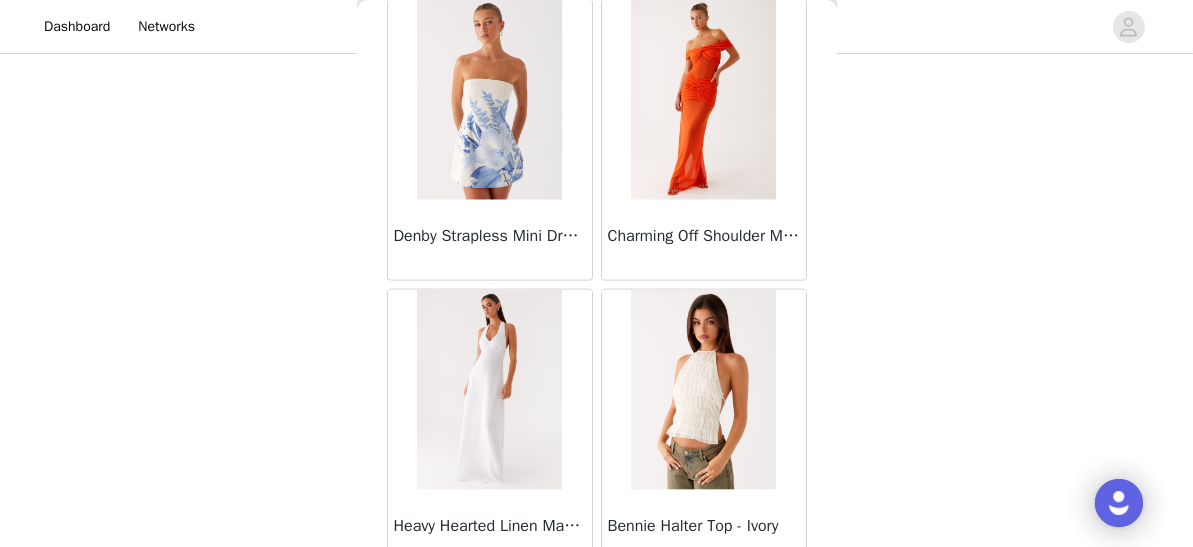 click on "Load More" at bounding box center (597, 605) 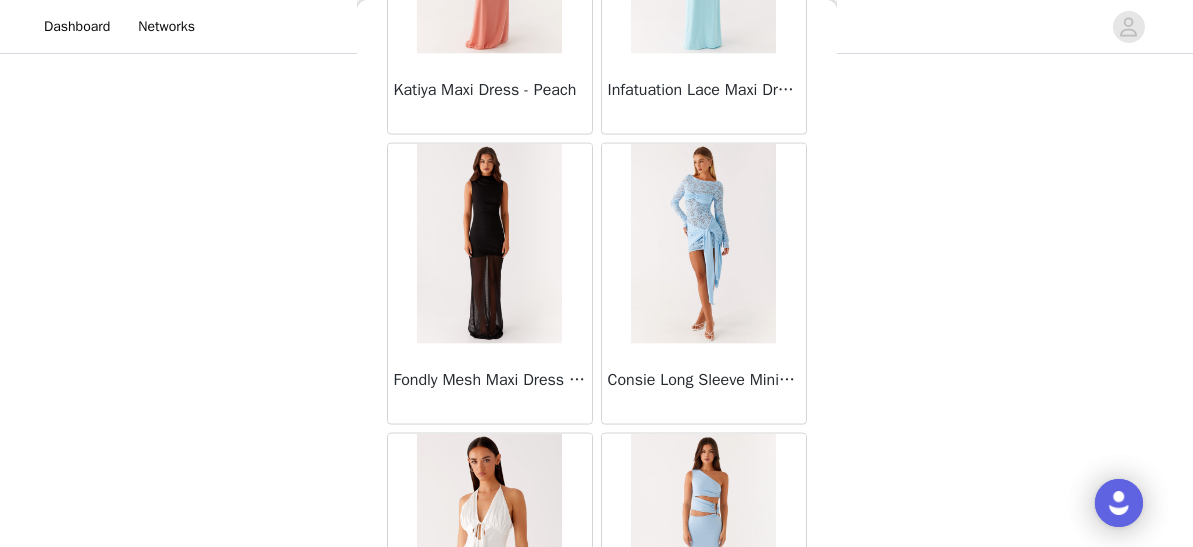 scroll, scrollTop: 35047, scrollLeft: 0, axis: vertical 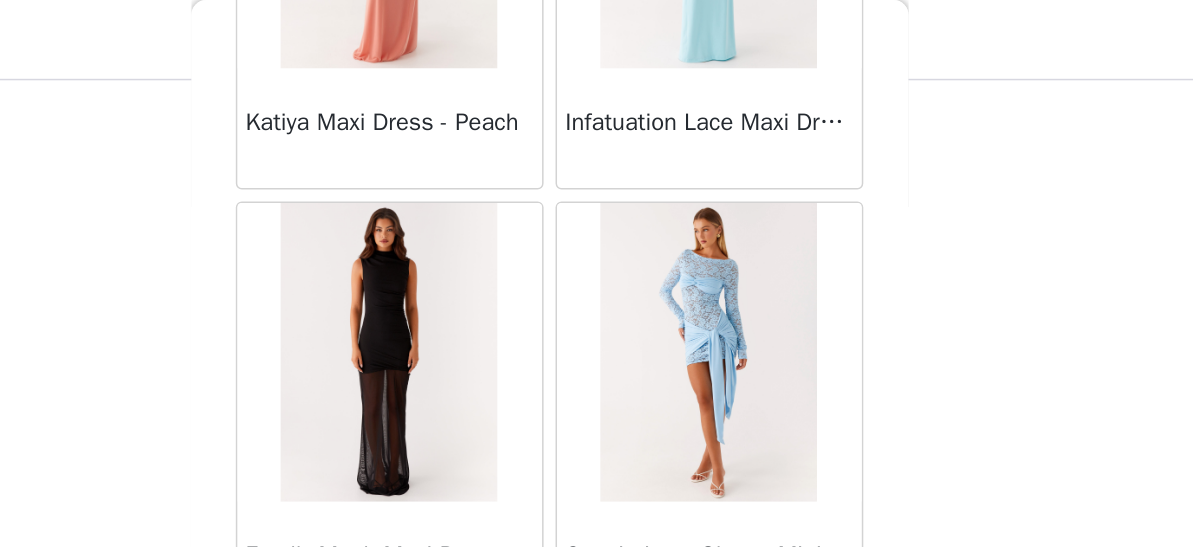 click at bounding box center [703, 236] 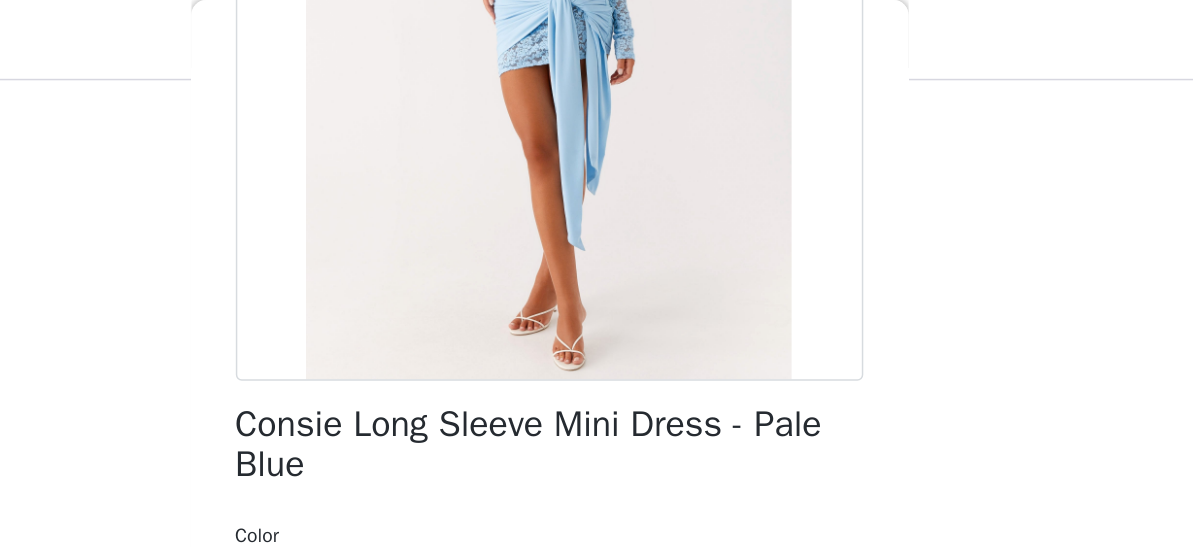 scroll, scrollTop: 491, scrollLeft: 0, axis: vertical 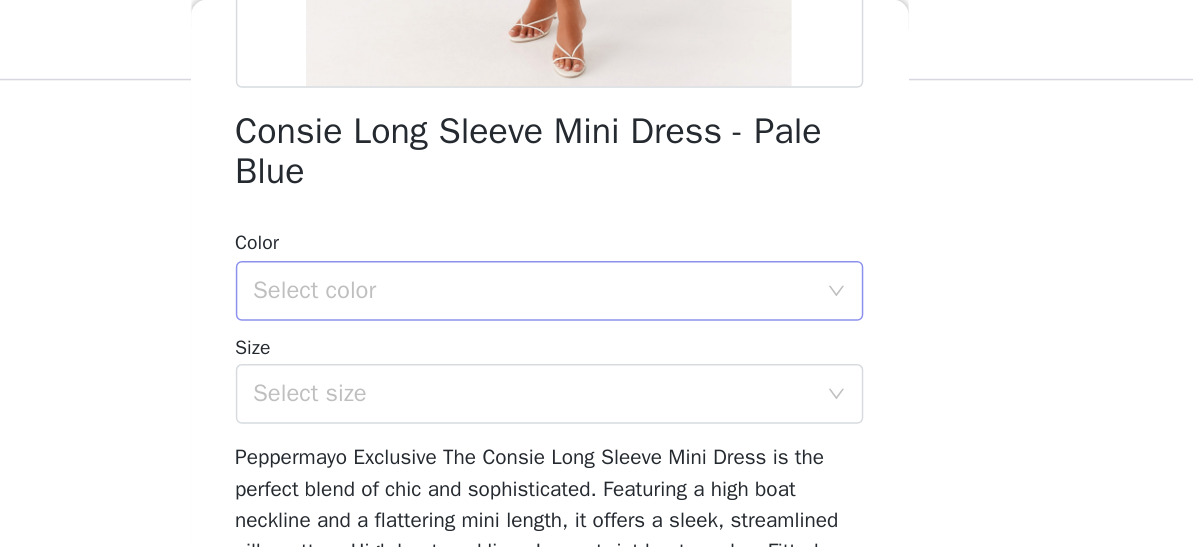 click on "Select color" at bounding box center (586, 195) 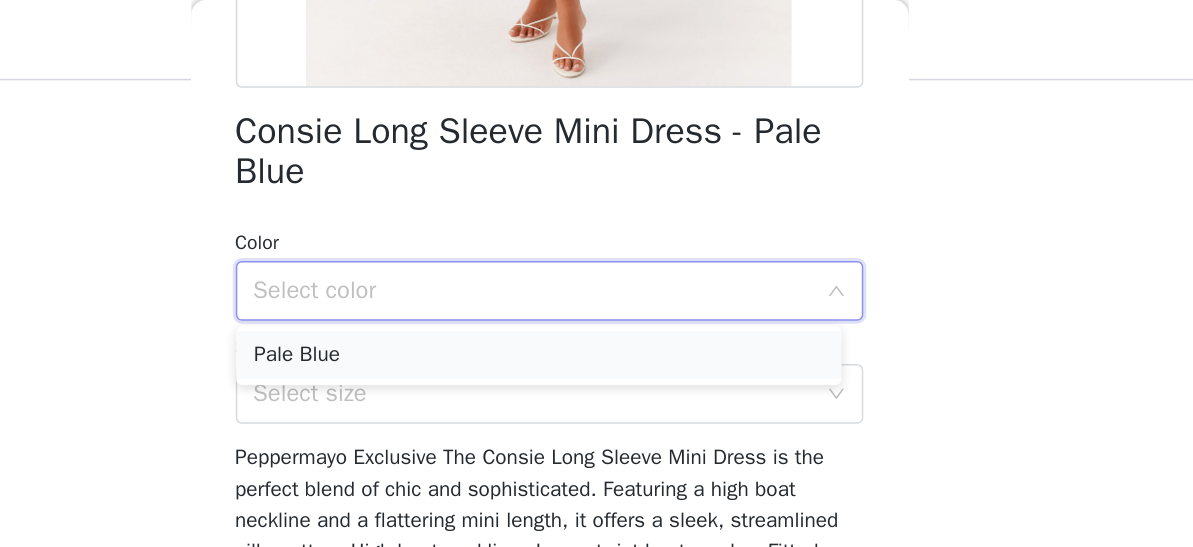 click on "Pale Blue" at bounding box center (589, 238) 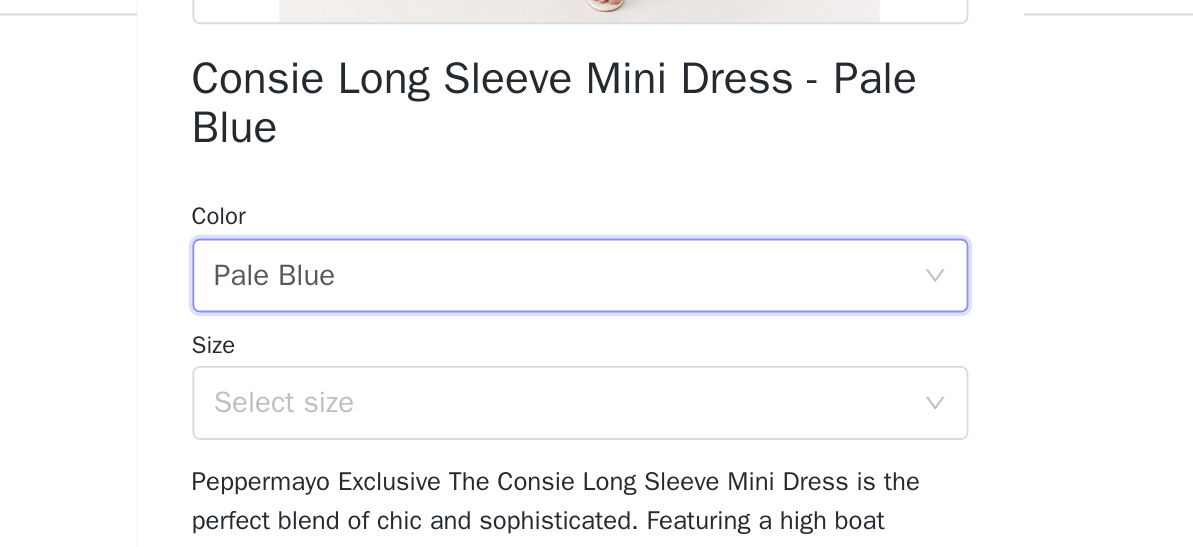 scroll, scrollTop: 147, scrollLeft: 0, axis: vertical 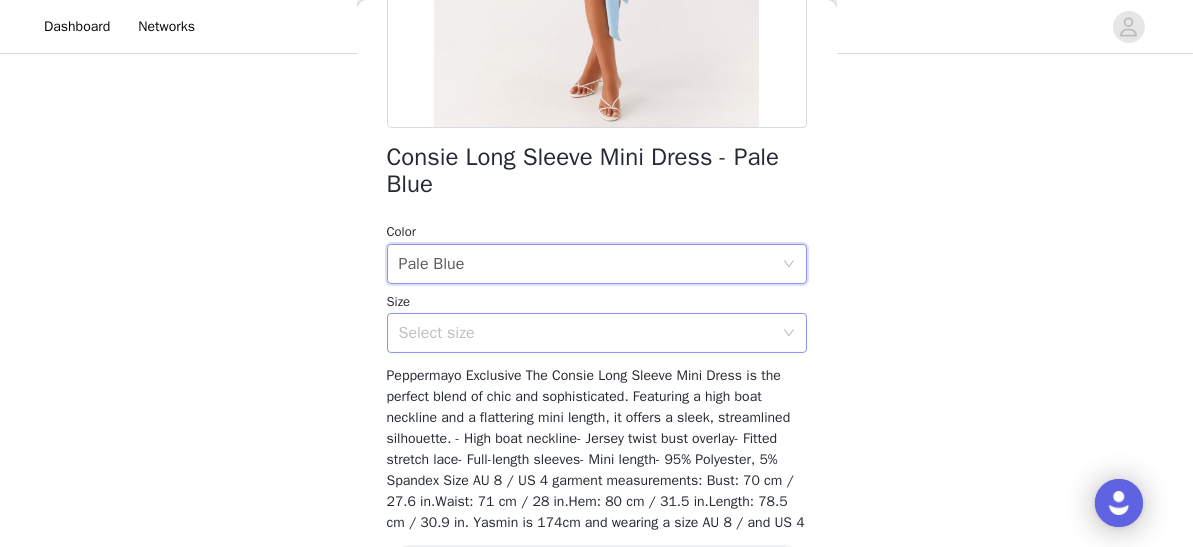 click on "Select size" at bounding box center (590, 333) 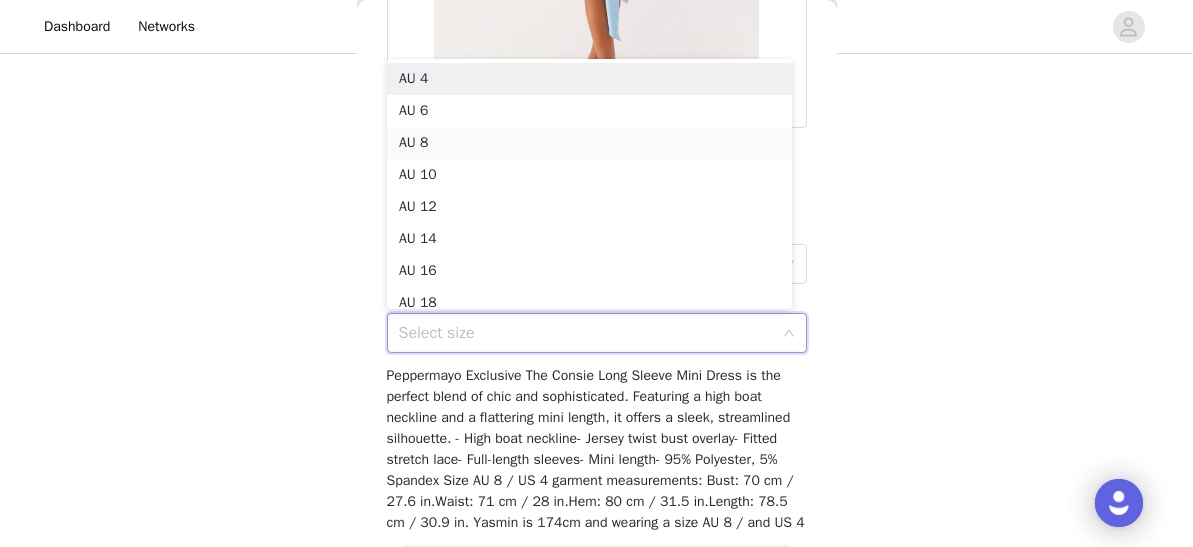 scroll, scrollTop: 10, scrollLeft: 0, axis: vertical 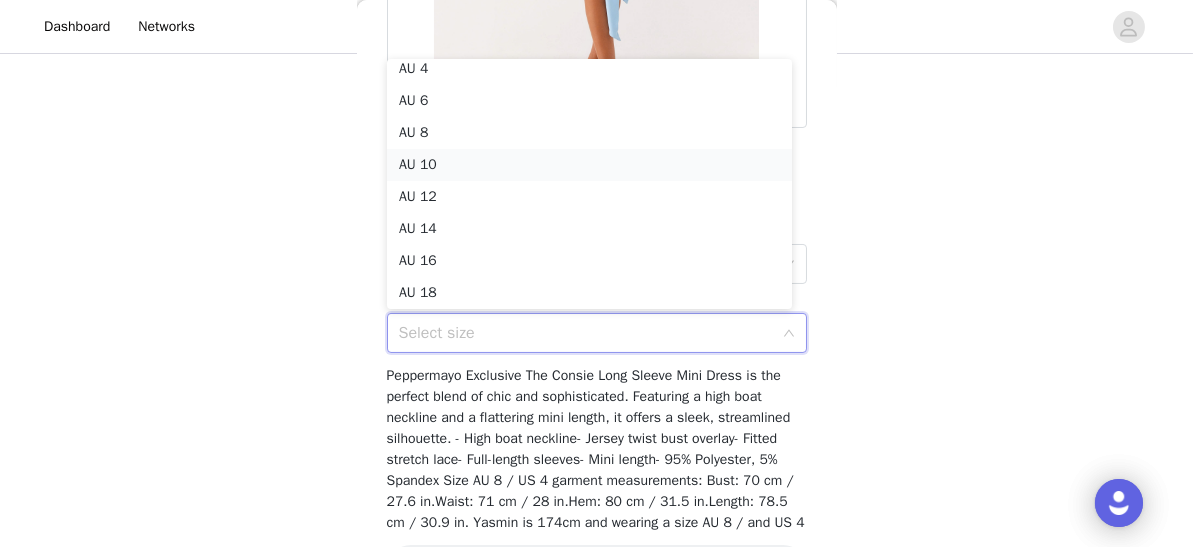 click on "AU 10" at bounding box center [589, 165] 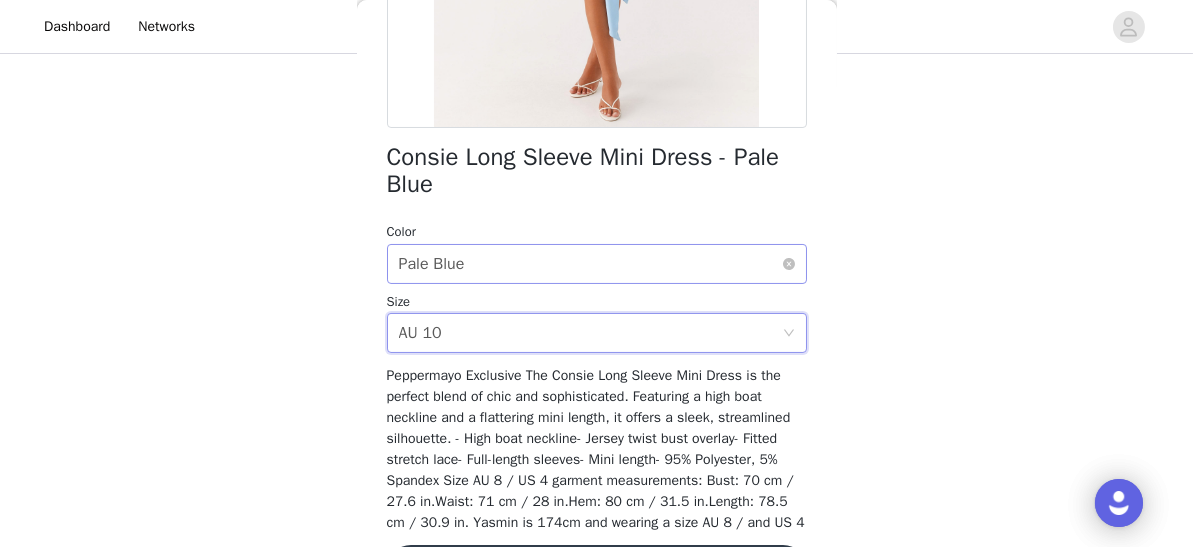scroll, scrollTop: 491, scrollLeft: 0, axis: vertical 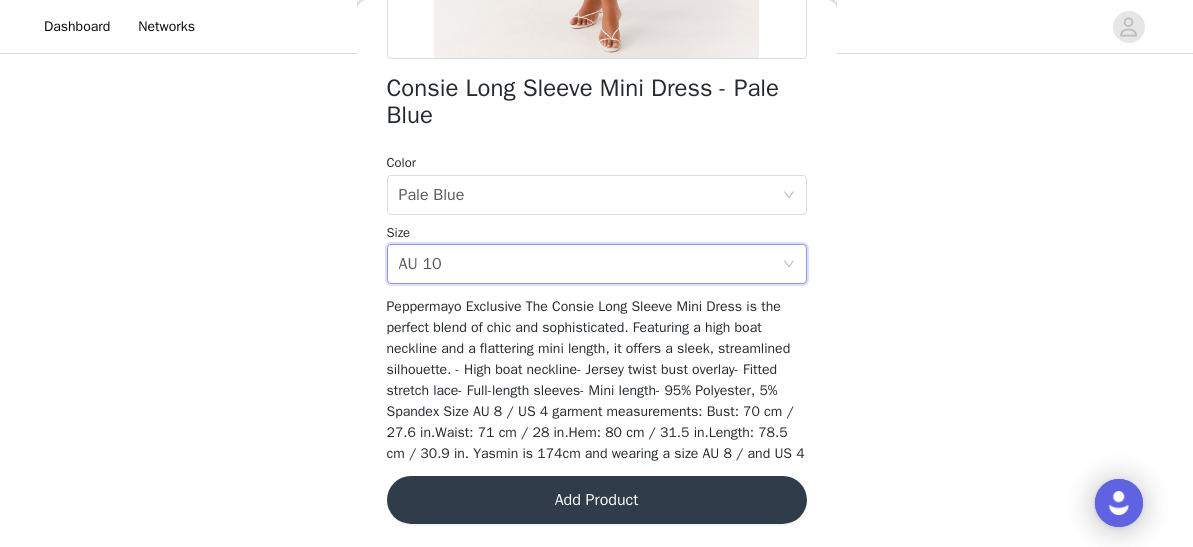 click on "Add Product" at bounding box center (597, 500) 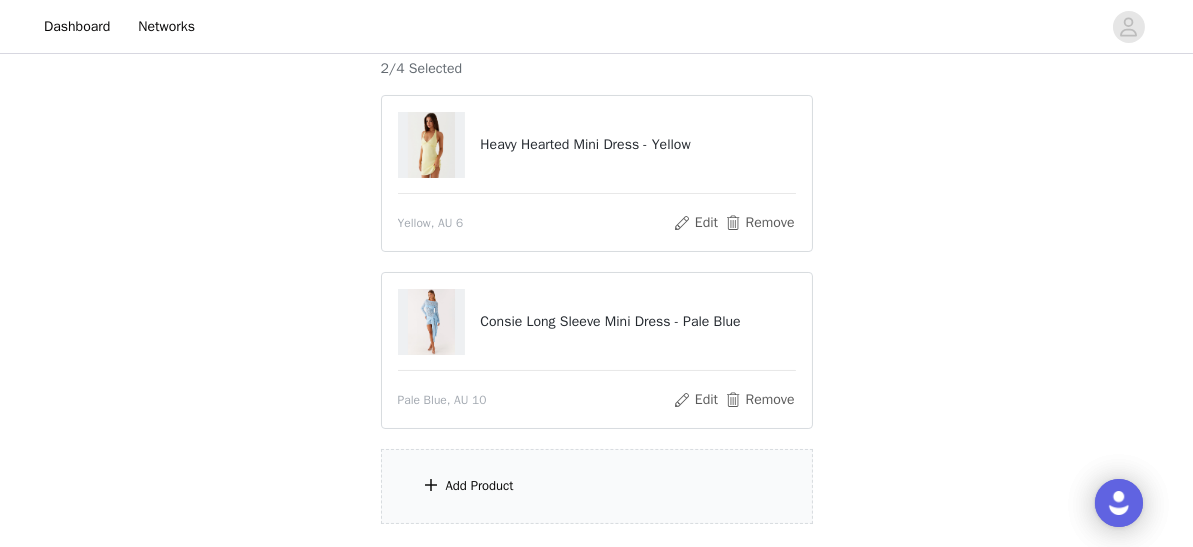 scroll, scrollTop: 182, scrollLeft: 0, axis: vertical 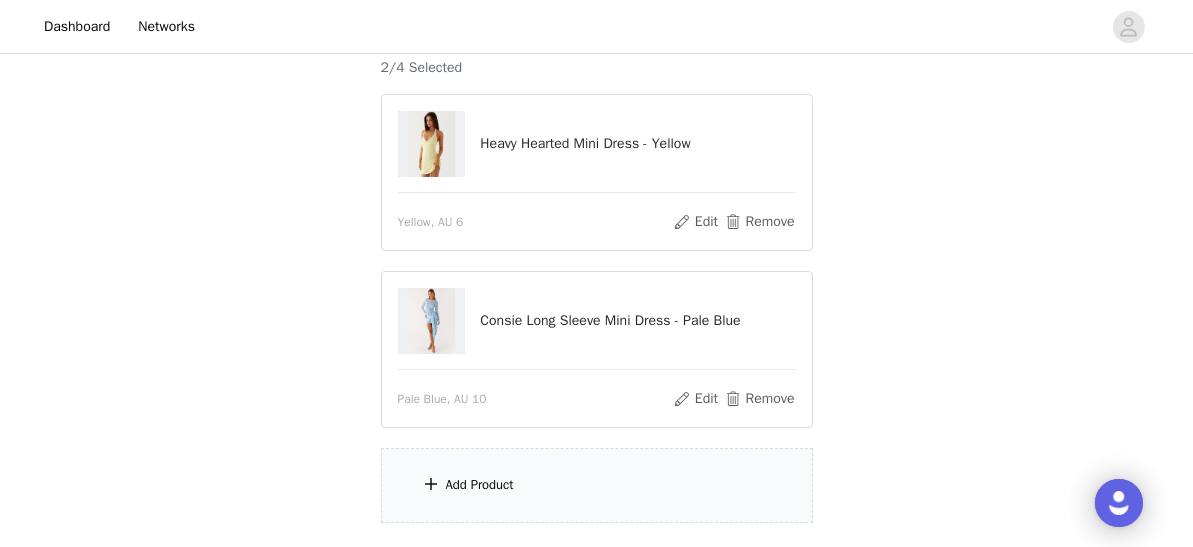 click on "Add Product" at bounding box center (597, 485) 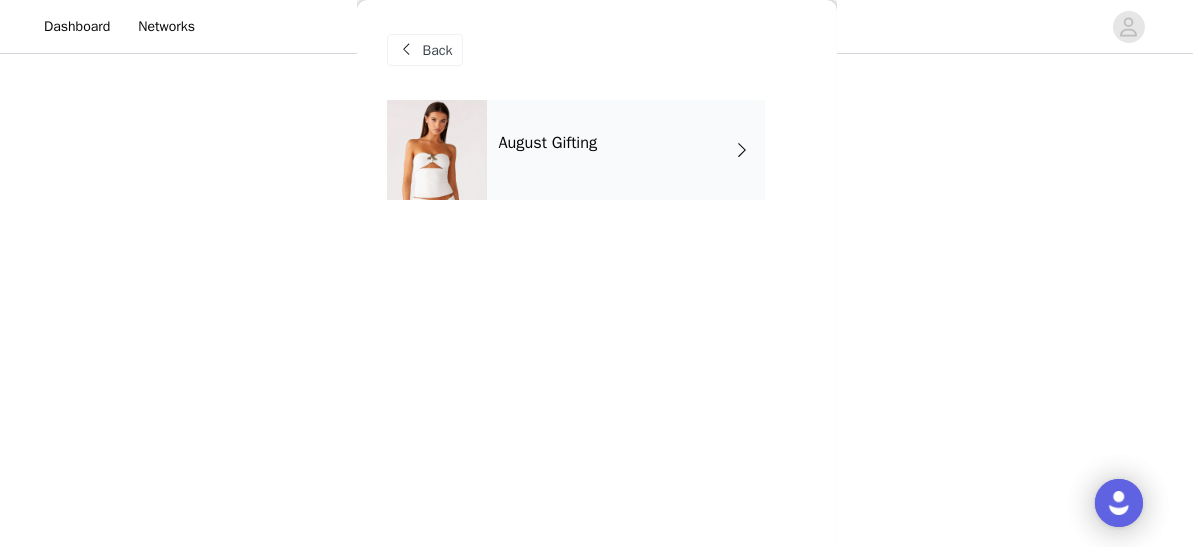 click on "August Gifting" at bounding box center [548, 143] 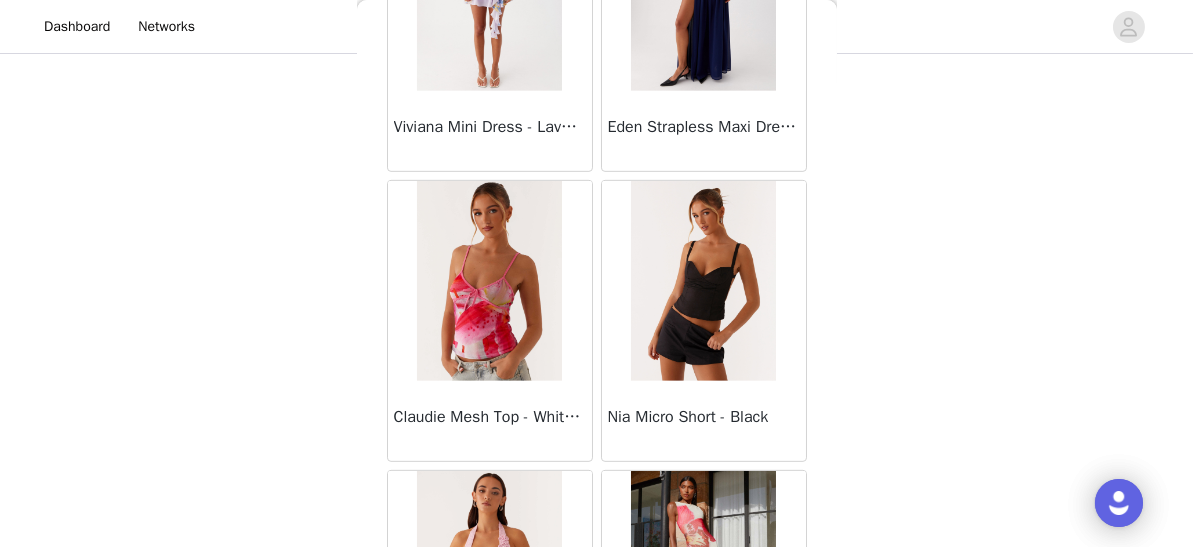 scroll, scrollTop: 2505, scrollLeft: 0, axis: vertical 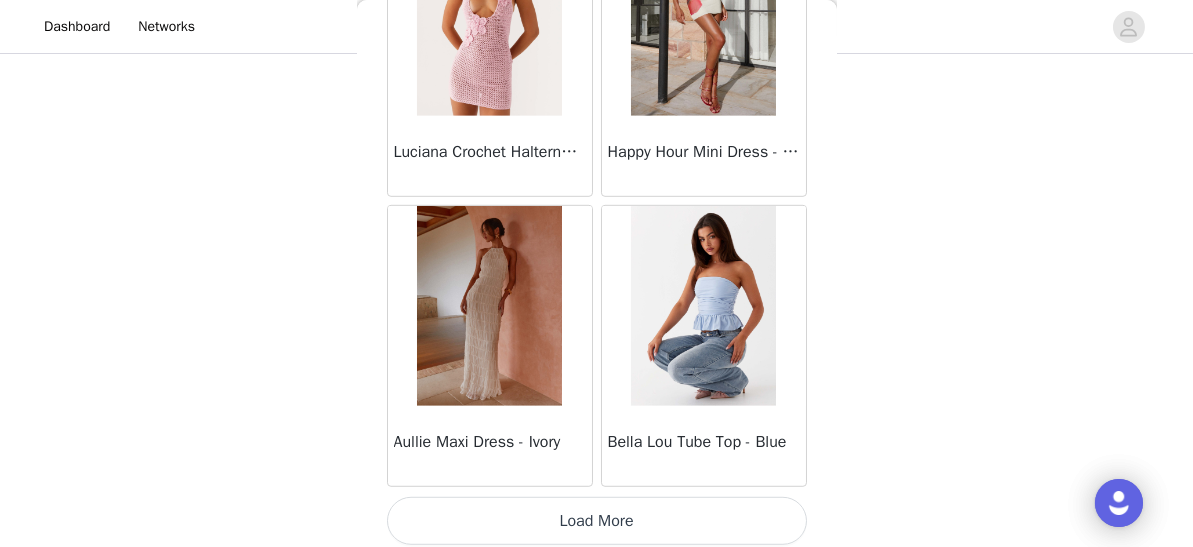 click on "Load More" at bounding box center [597, 521] 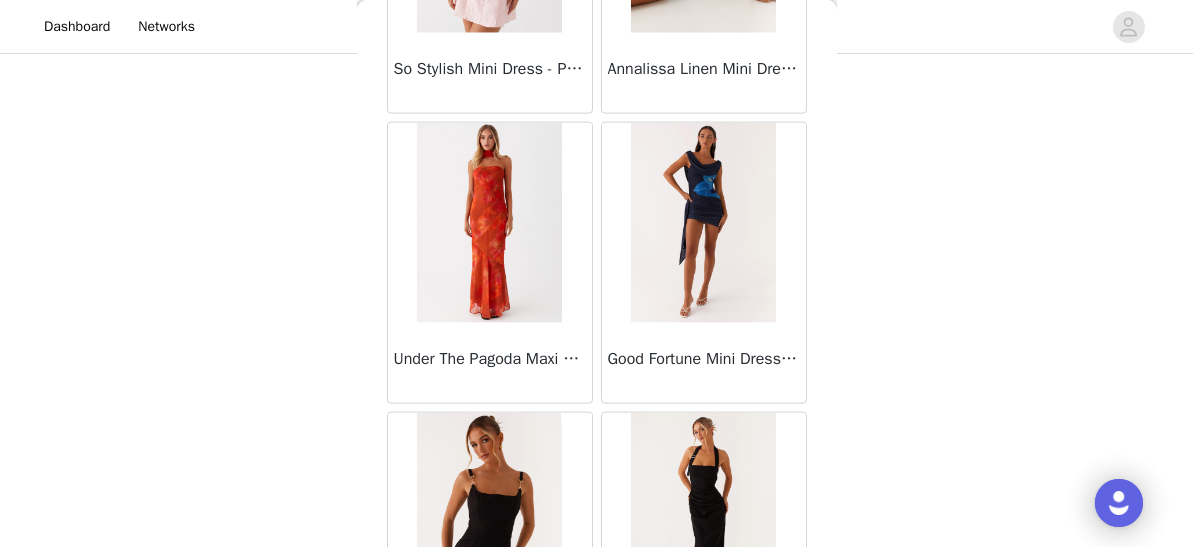 scroll, scrollTop: 5397, scrollLeft: 0, axis: vertical 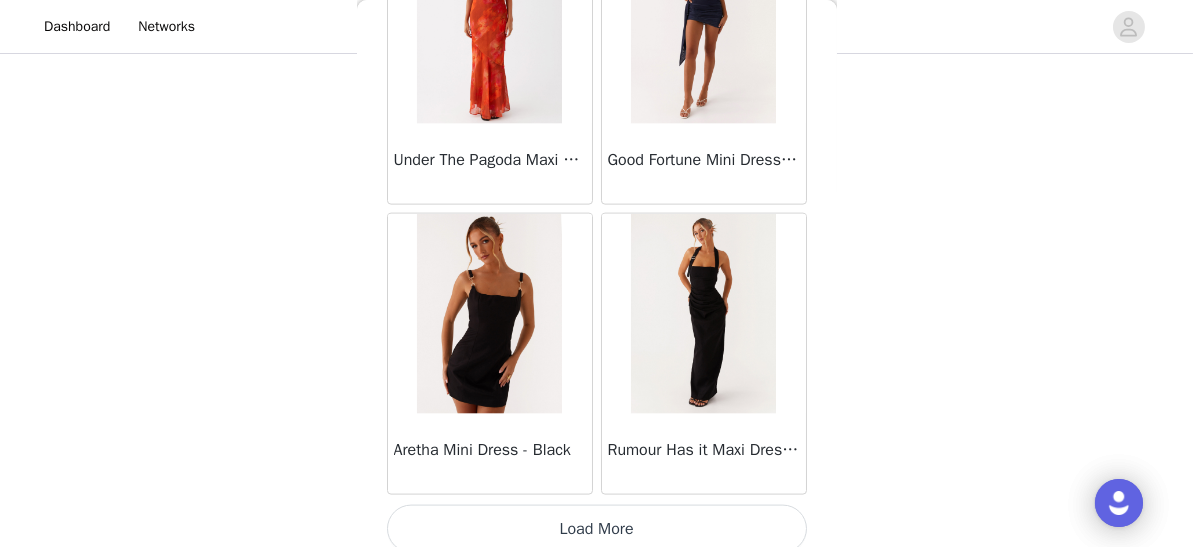 click on "Load More" at bounding box center [597, 529] 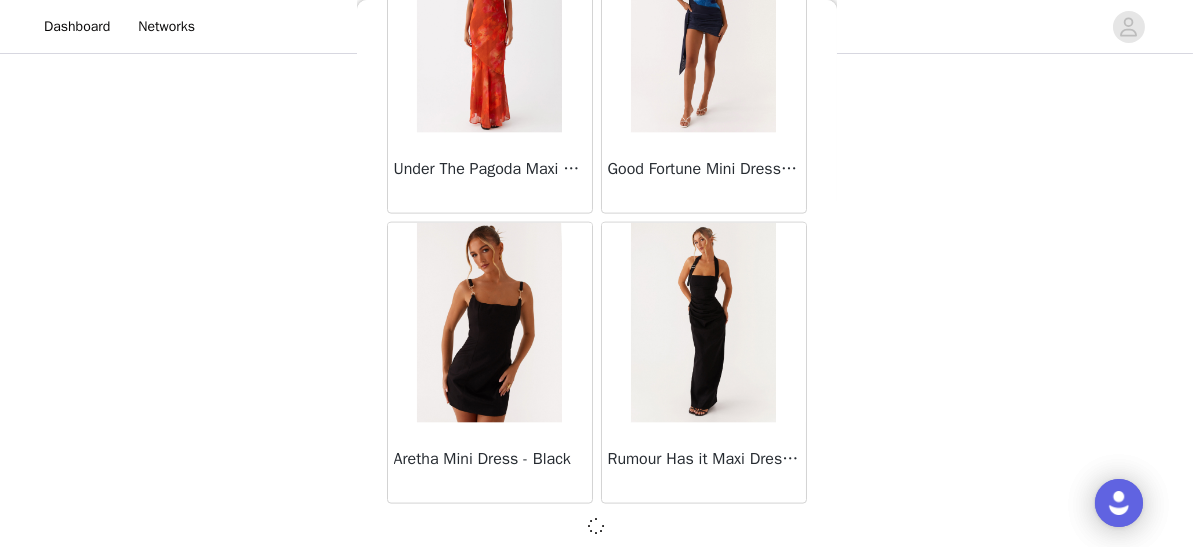scroll, scrollTop: 323, scrollLeft: 0, axis: vertical 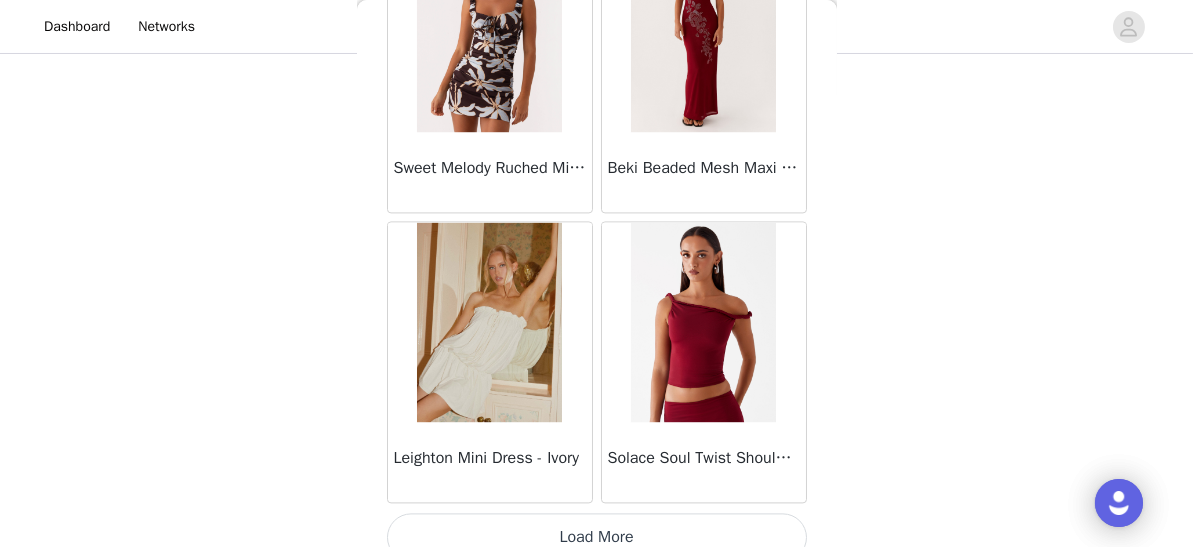 click on "Load More" at bounding box center [597, 537] 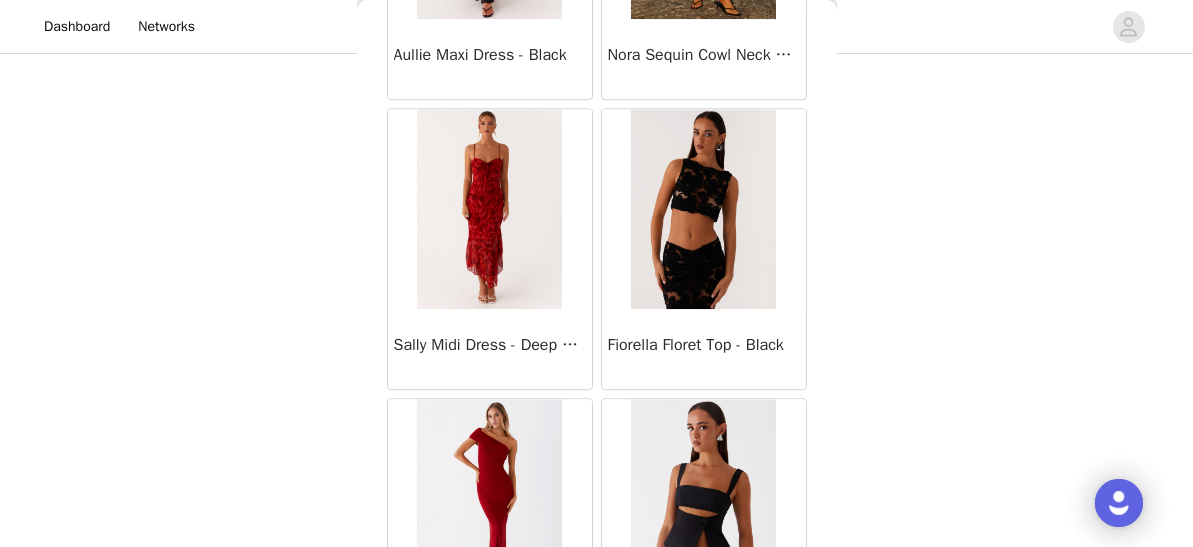 scroll, scrollTop: 11182, scrollLeft: 0, axis: vertical 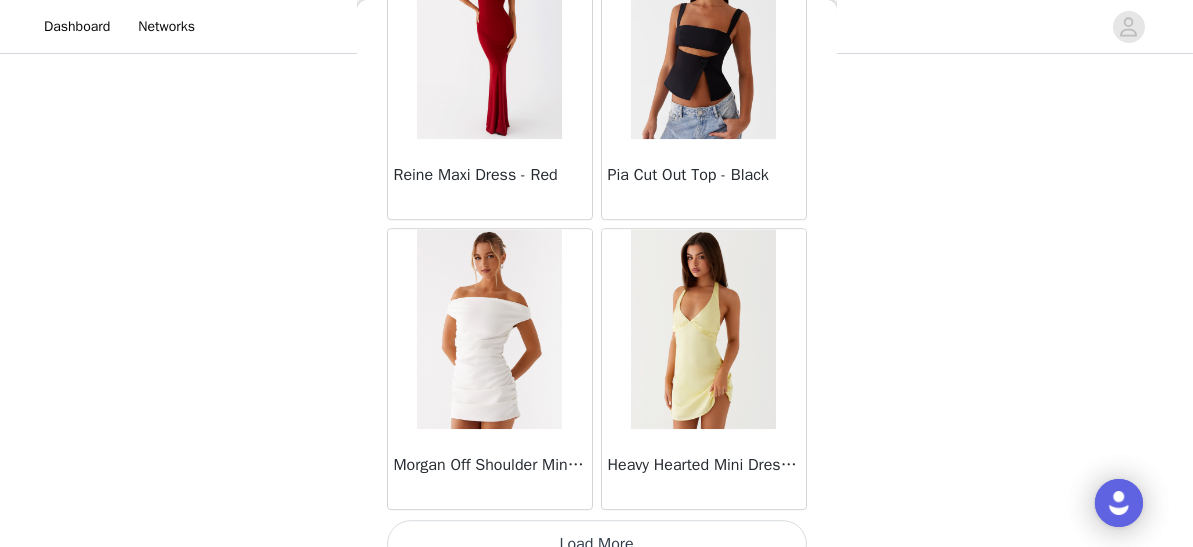 click on "Load More" at bounding box center [597, 544] 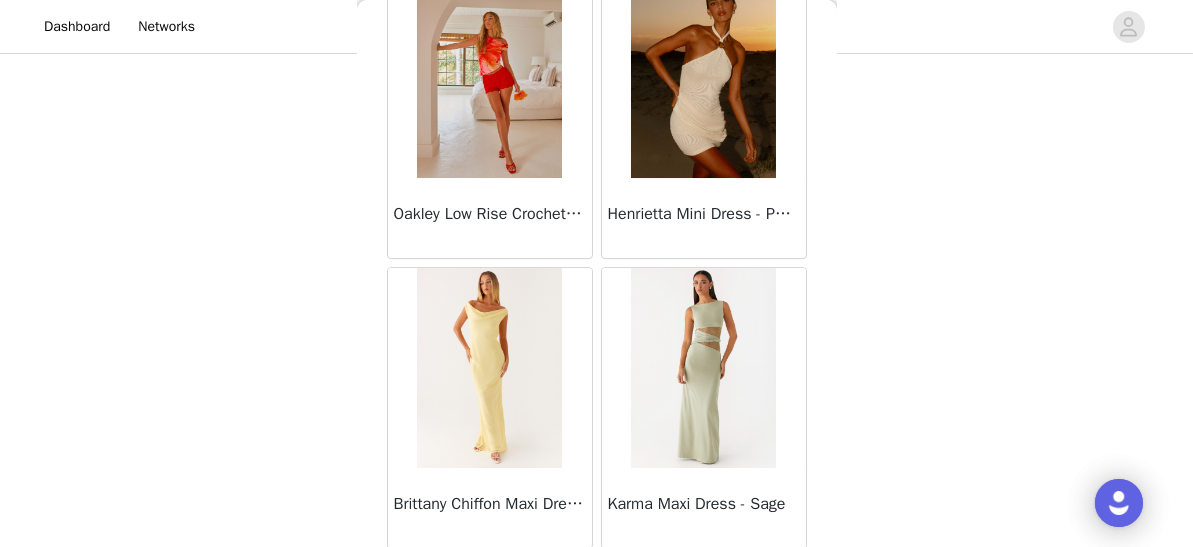 scroll, scrollTop: 14074, scrollLeft: 0, axis: vertical 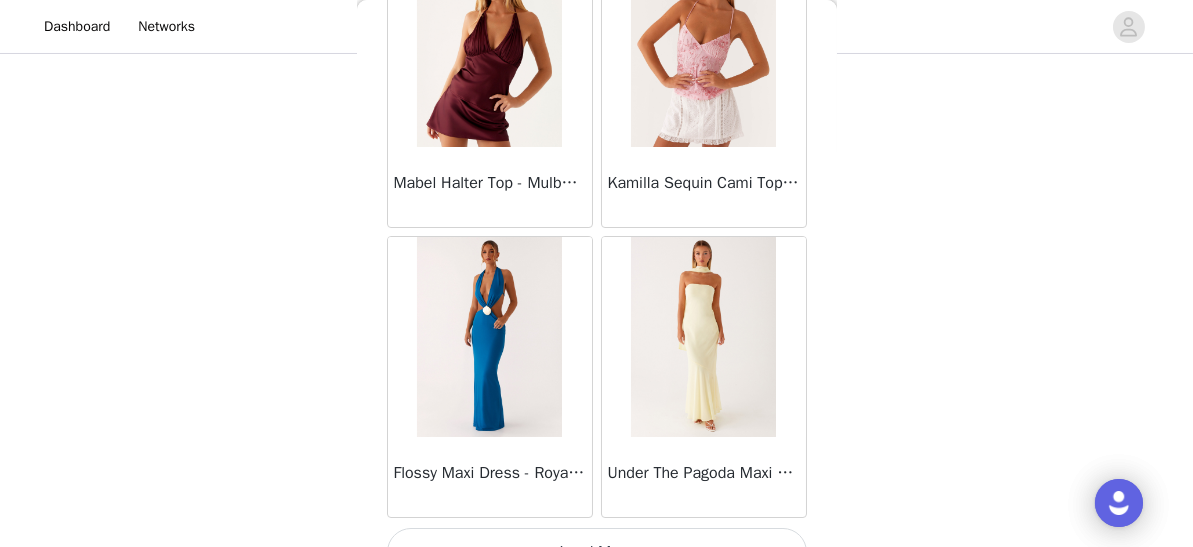 click on "Load More" at bounding box center (597, 552) 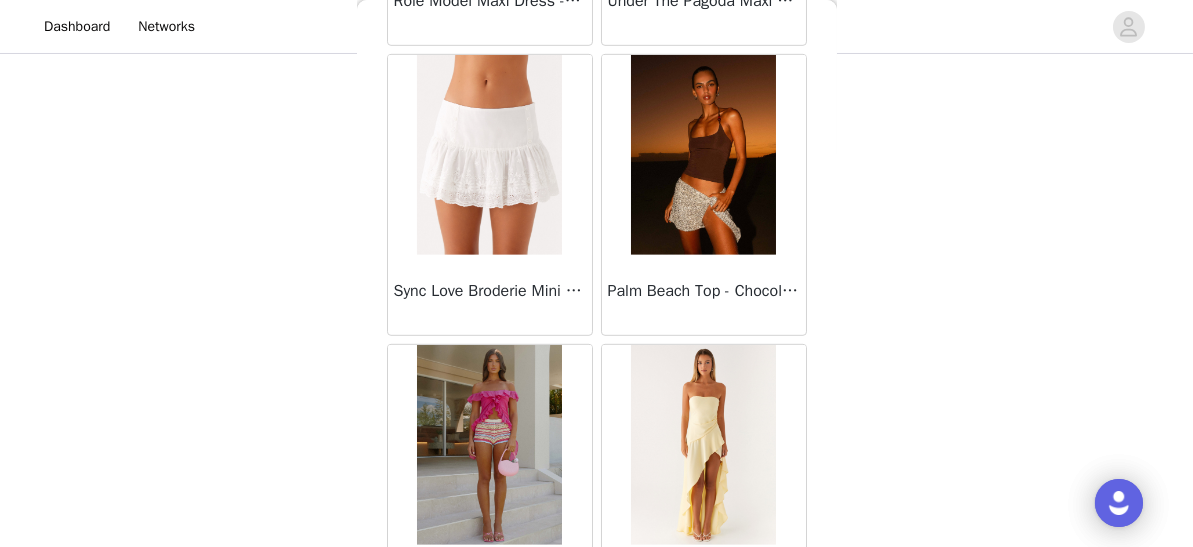 scroll, scrollTop: 16967, scrollLeft: 0, axis: vertical 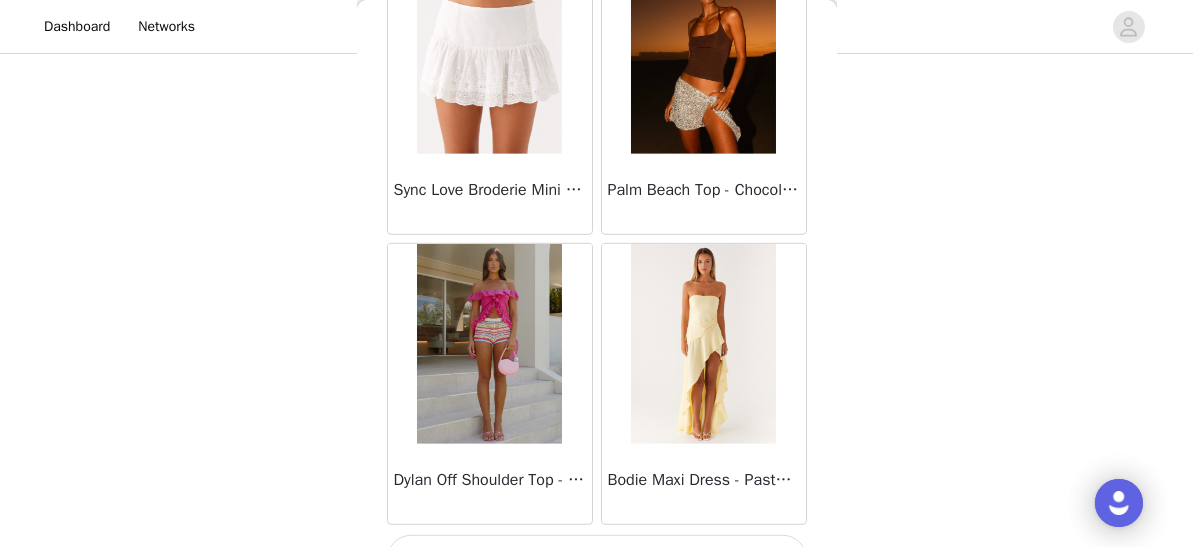 click on "Load More" at bounding box center (597, 559) 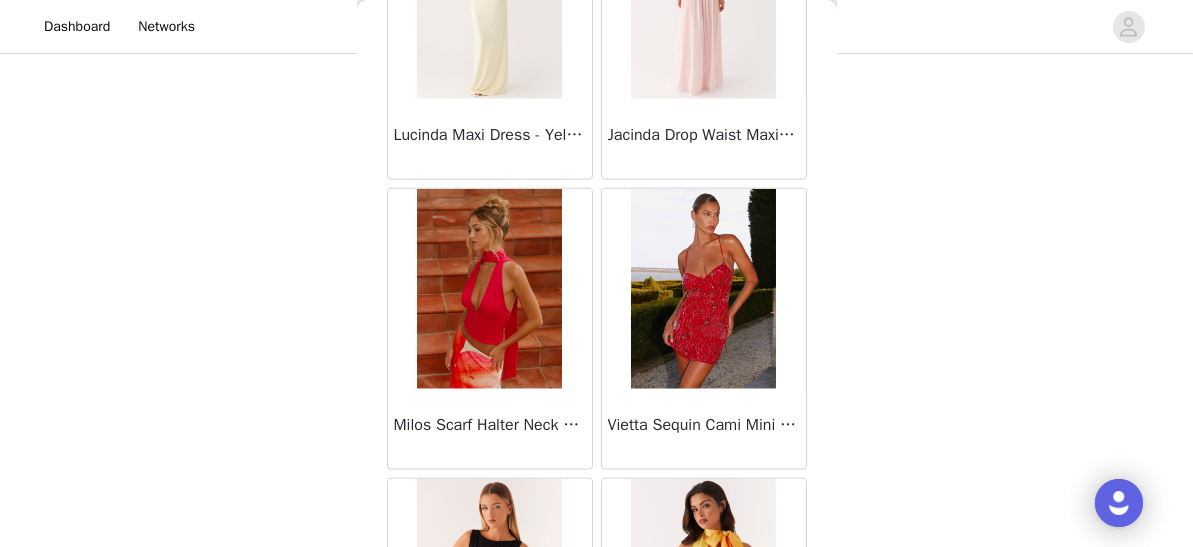 scroll, scrollTop: 19859, scrollLeft: 0, axis: vertical 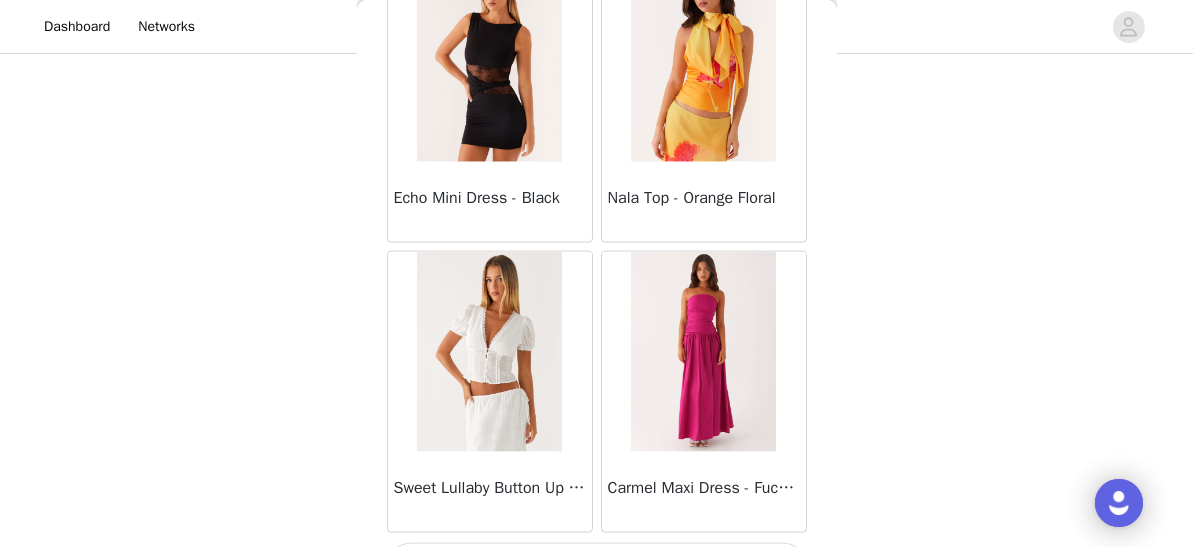 click on "Load More" at bounding box center [597, 567] 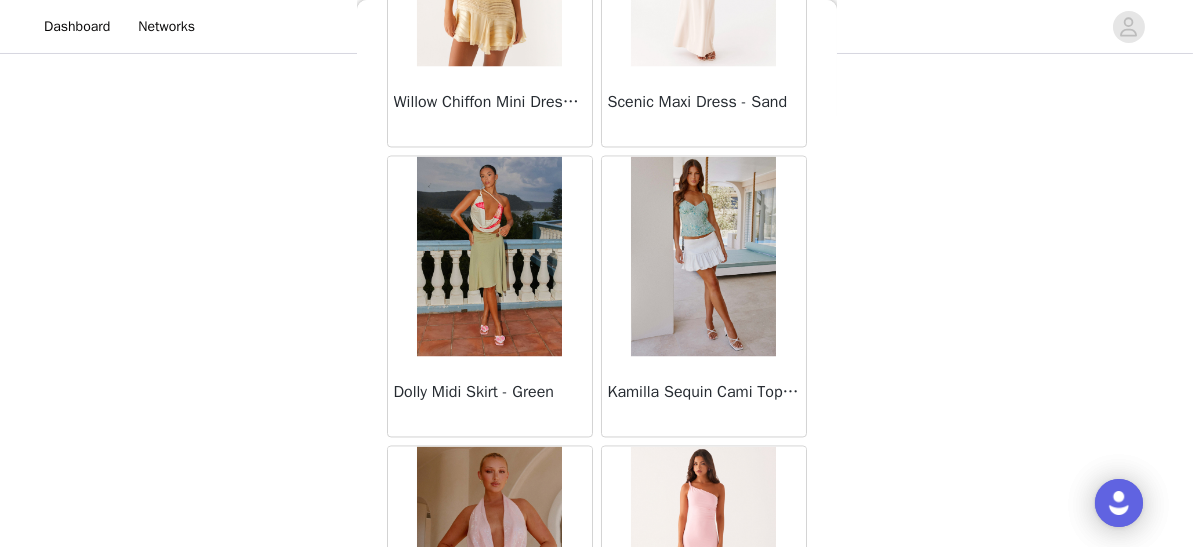 scroll, scrollTop: 22752, scrollLeft: 0, axis: vertical 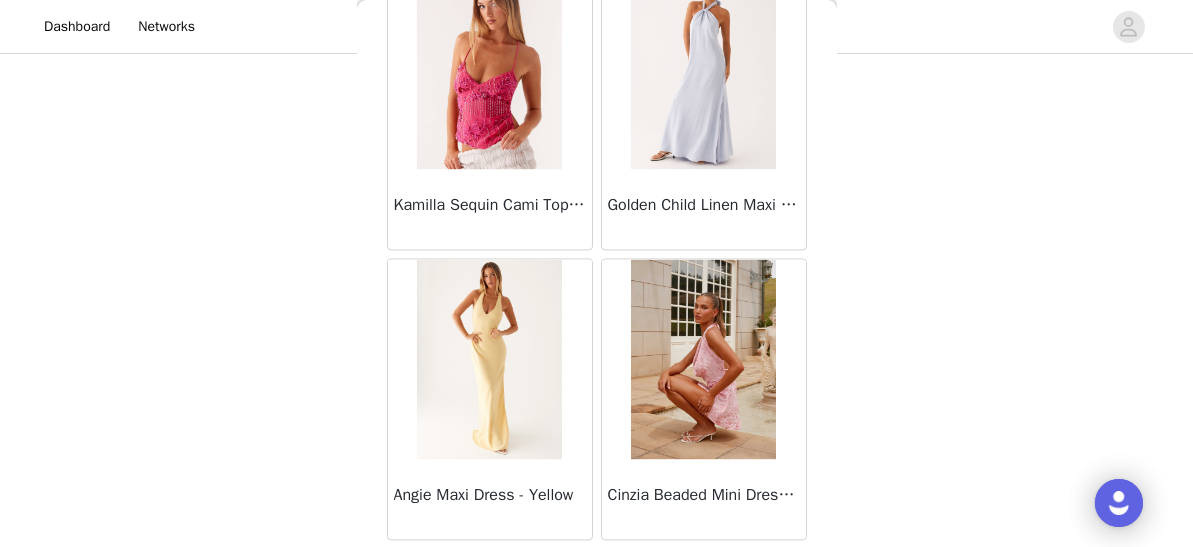 click on "Load More" at bounding box center [597, 574] 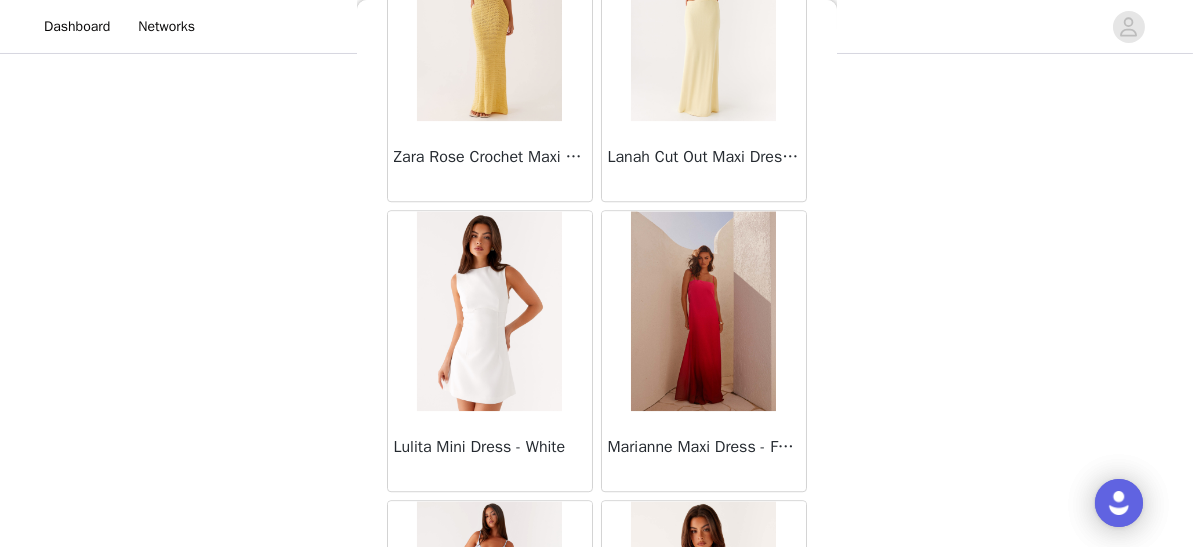 scroll, scrollTop: 25644, scrollLeft: 0, axis: vertical 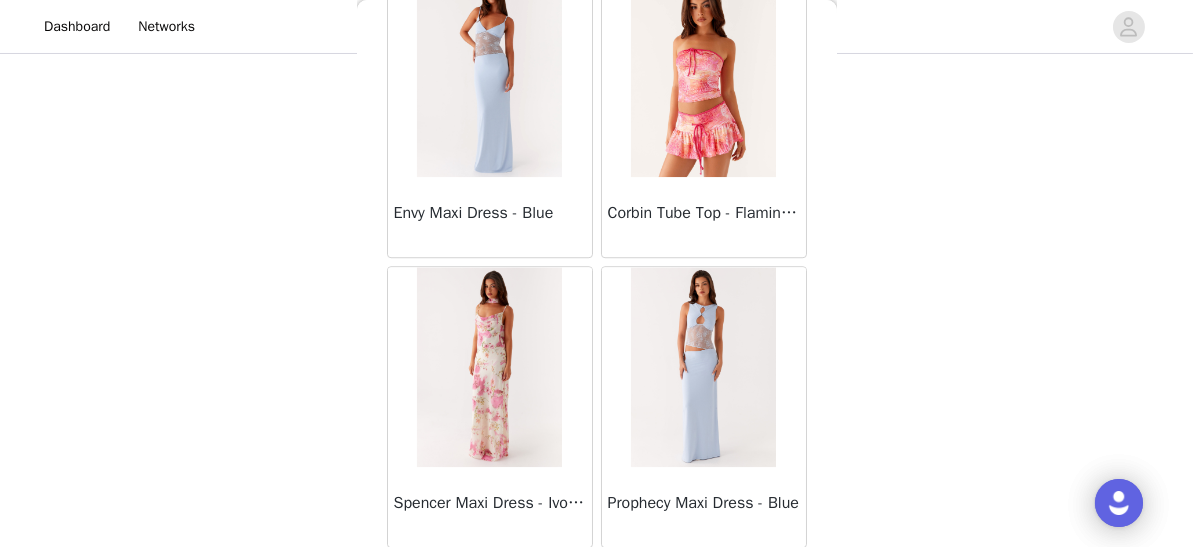 click on "Load More" at bounding box center (597, 582) 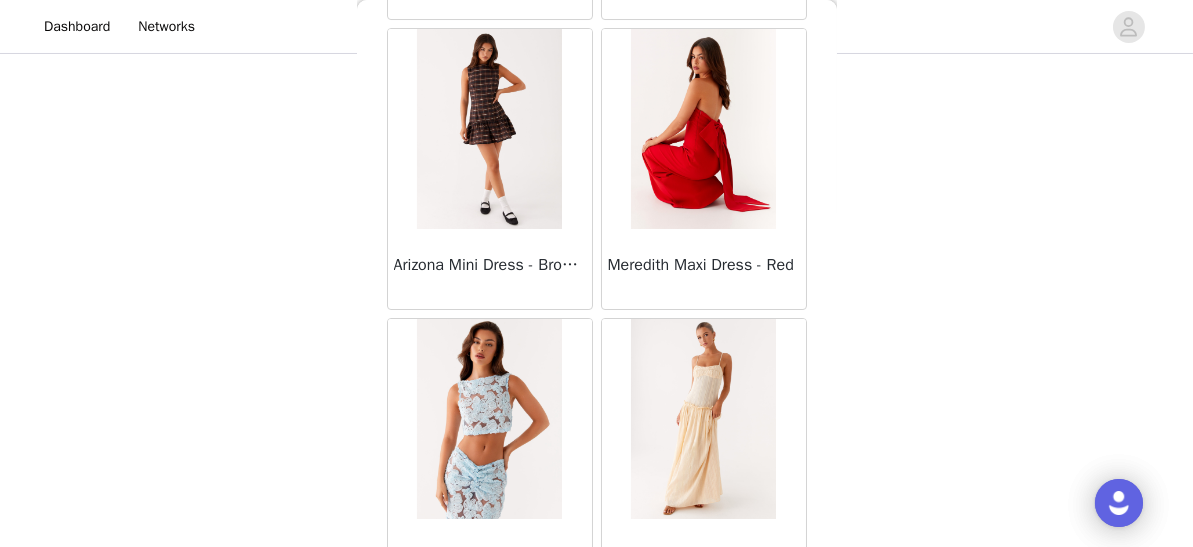 scroll, scrollTop: 28536, scrollLeft: 0, axis: vertical 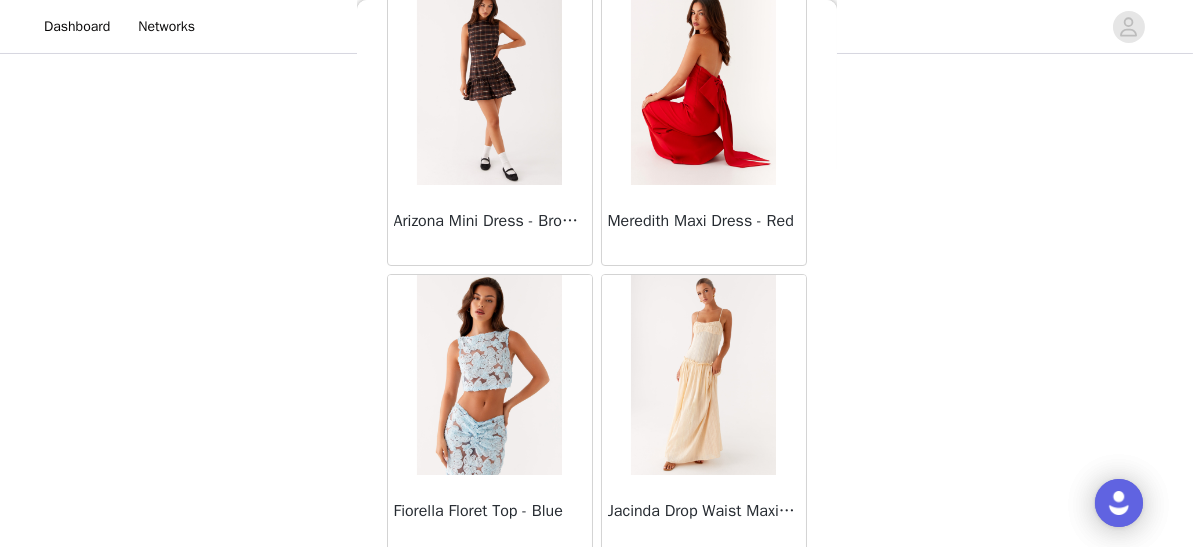 click on "Load More" at bounding box center (597, 590) 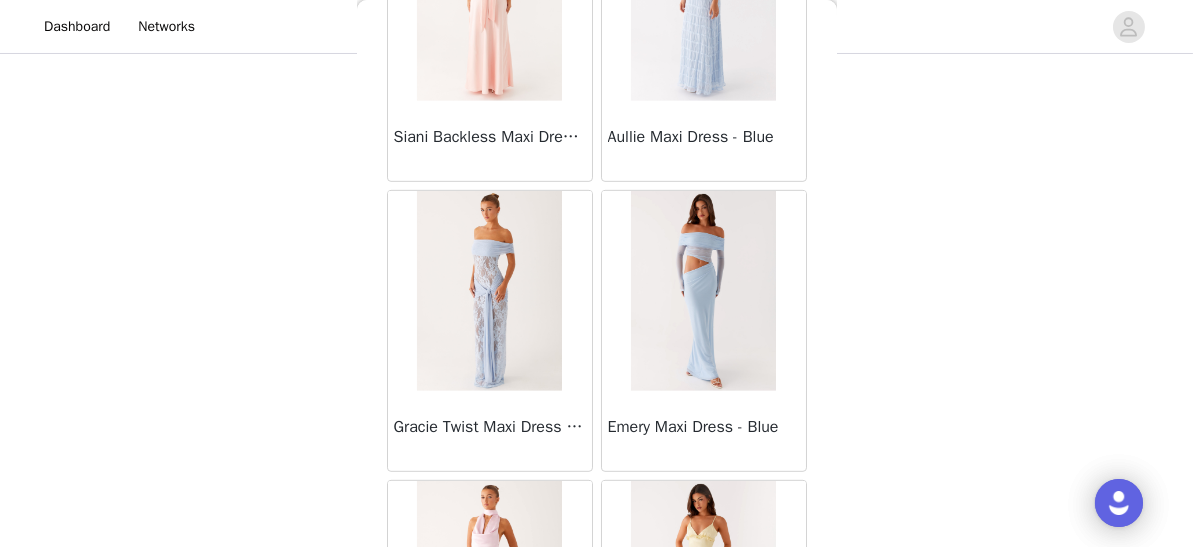 scroll, scrollTop: 31428, scrollLeft: 0, axis: vertical 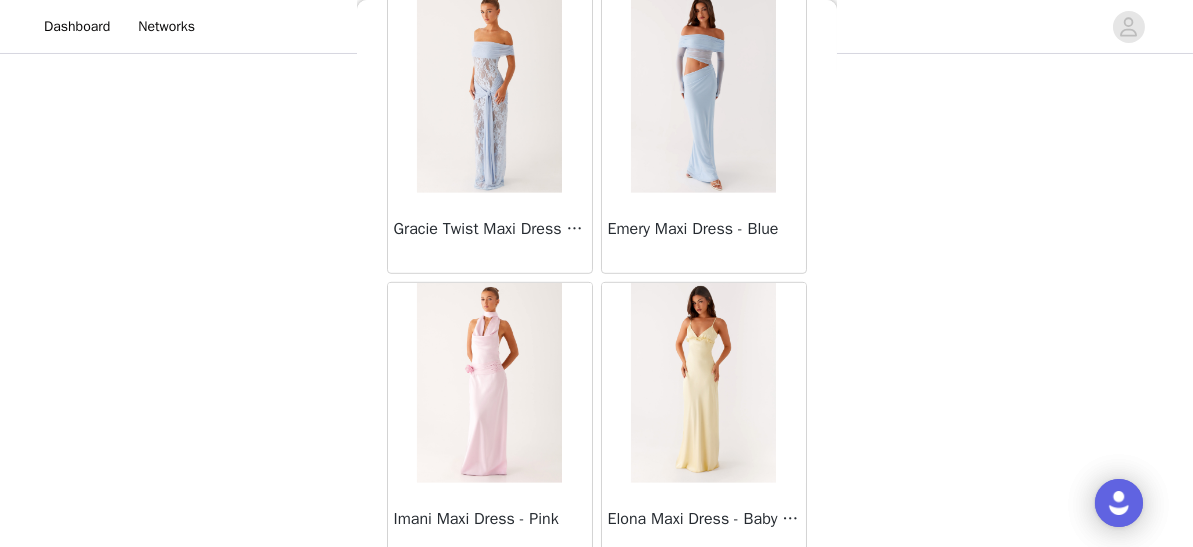 click on "Load More" at bounding box center [597, 598] 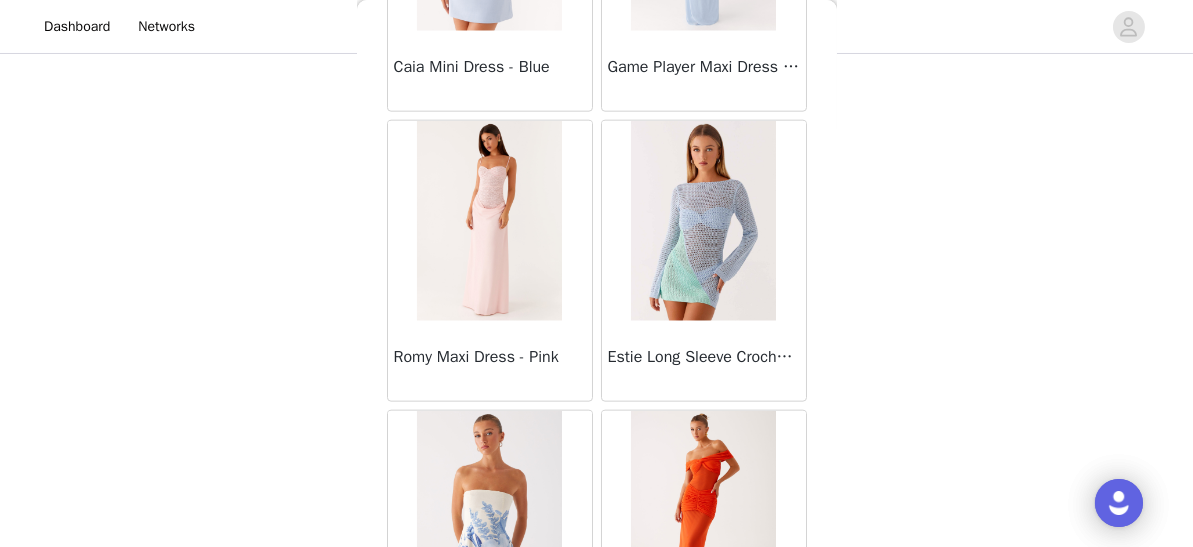 scroll, scrollTop: 34321, scrollLeft: 0, axis: vertical 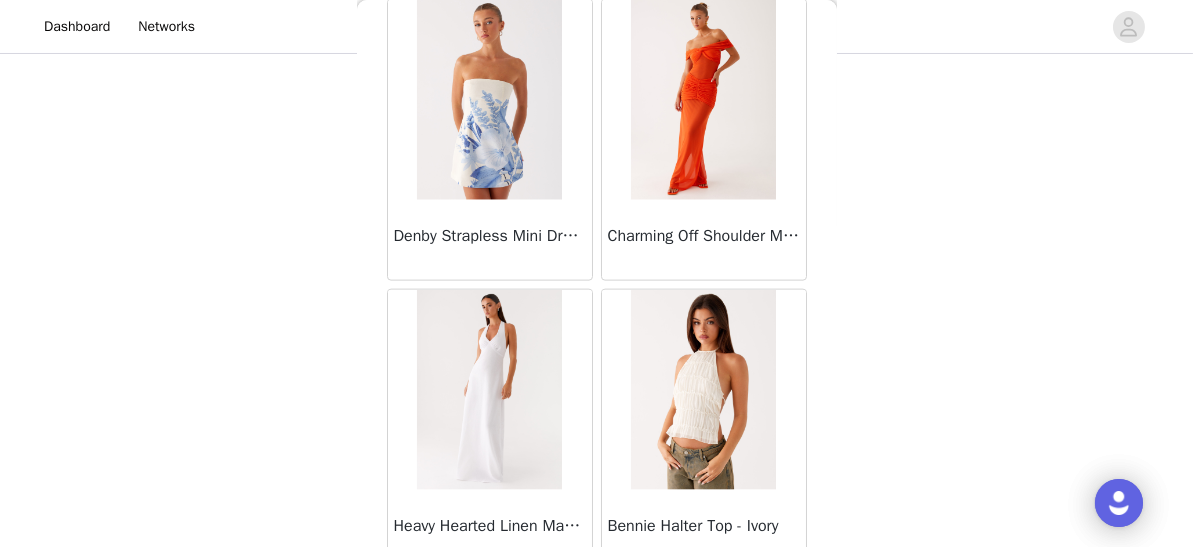 click on "Load More" at bounding box center (597, 605) 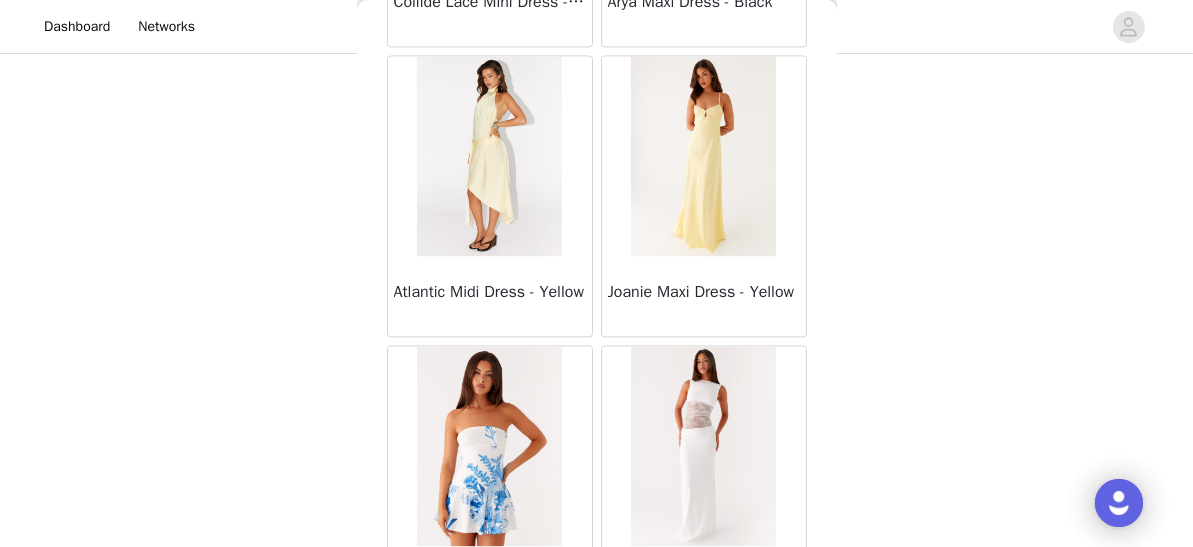 scroll, scrollTop: 37213, scrollLeft: 0, axis: vertical 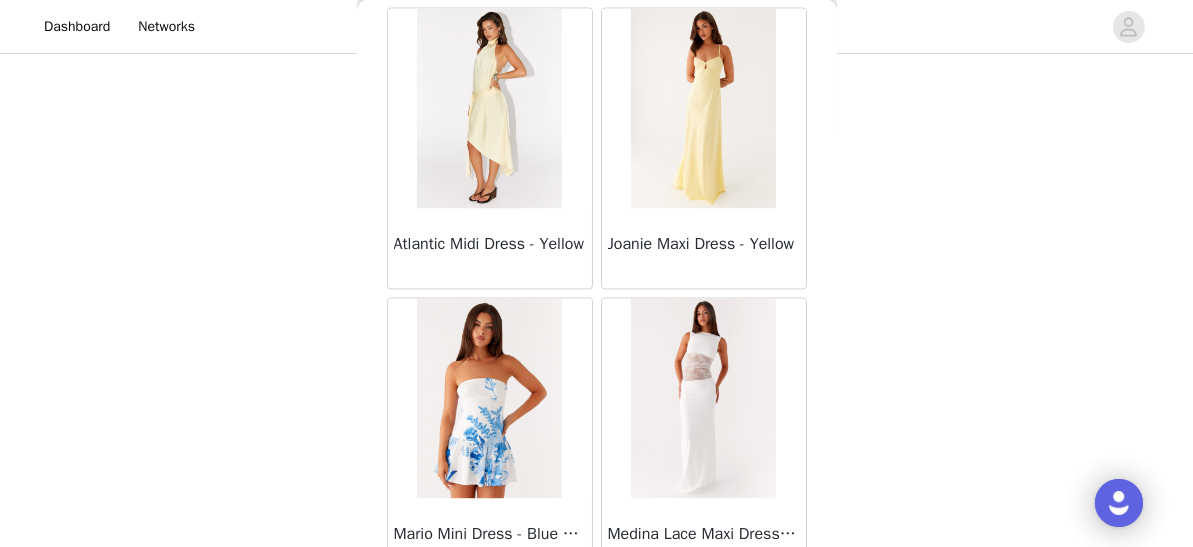 click on "Load More" at bounding box center [597, 613] 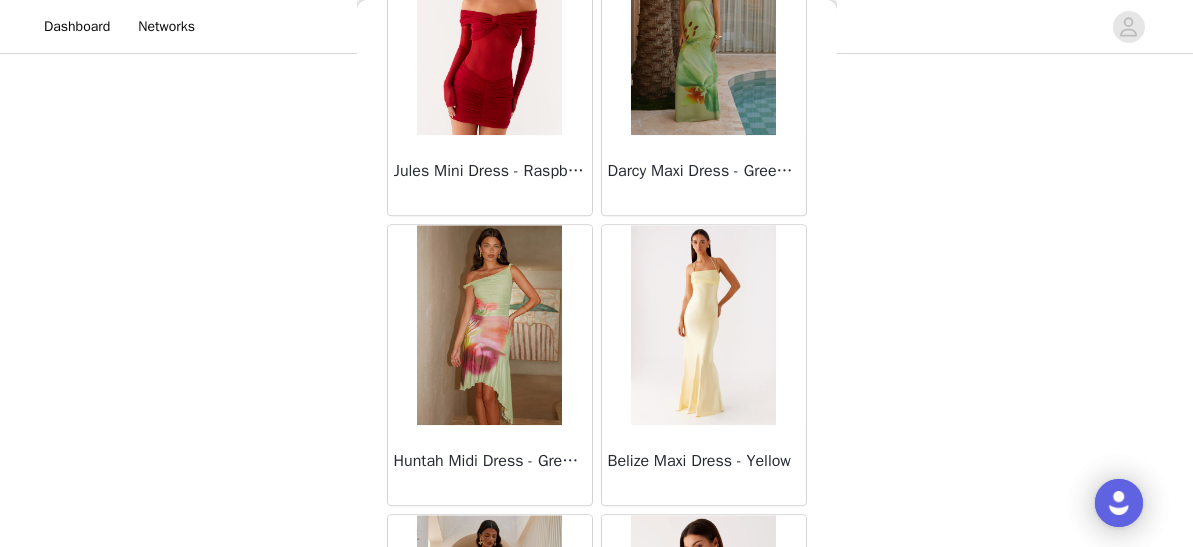 scroll, scrollTop: 40106, scrollLeft: 0, axis: vertical 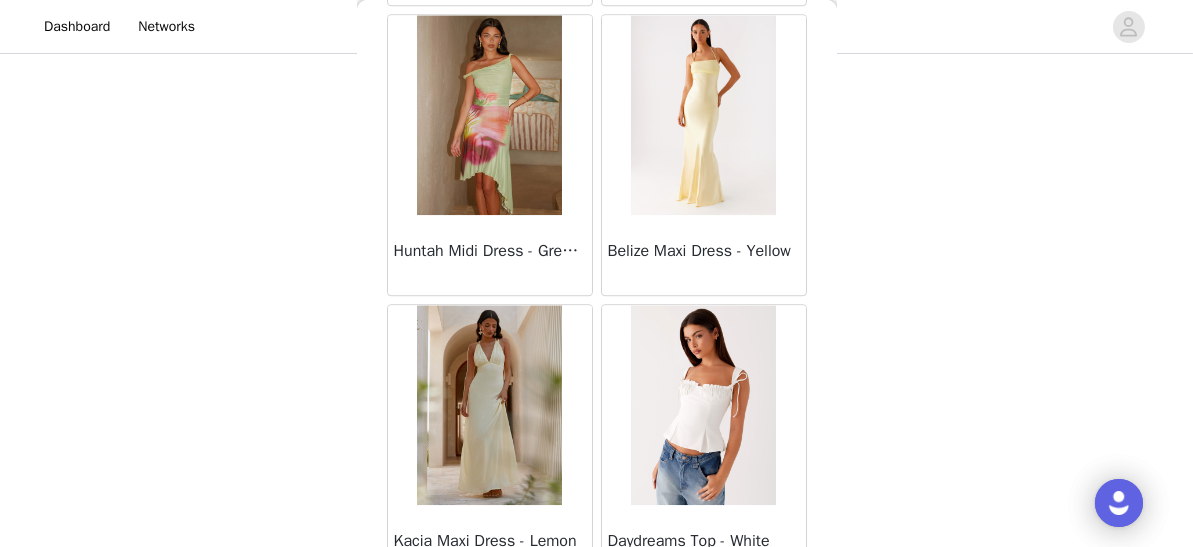 click on "Load More" at bounding box center (597, 620) 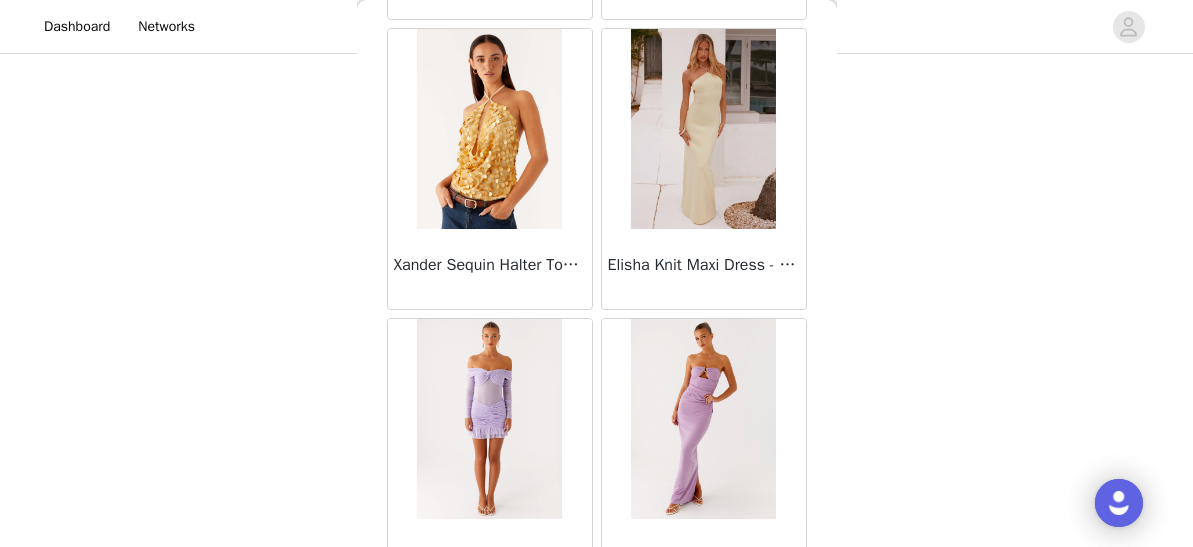 scroll, scrollTop: 42998, scrollLeft: 0, axis: vertical 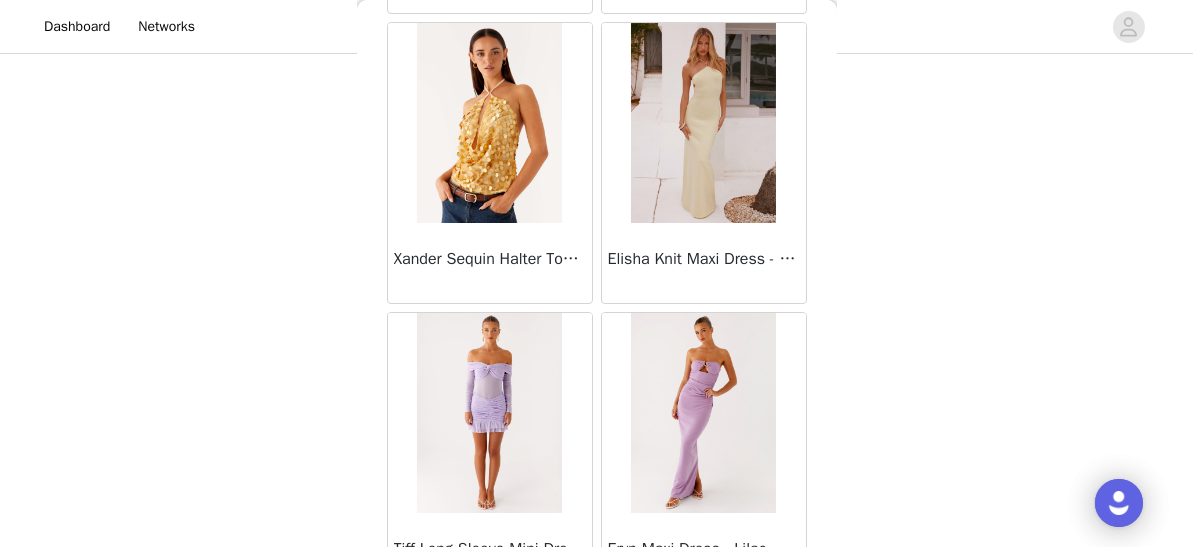 click on "Load More" at bounding box center (597, 628) 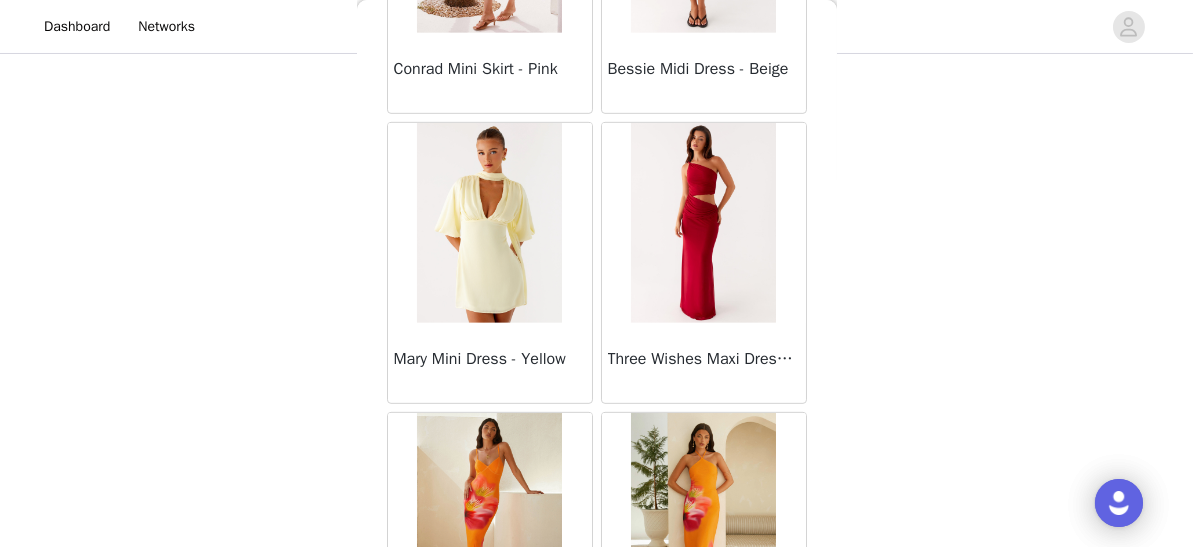 scroll, scrollTop: 45891, scrollLeft: 0, axis: vertical 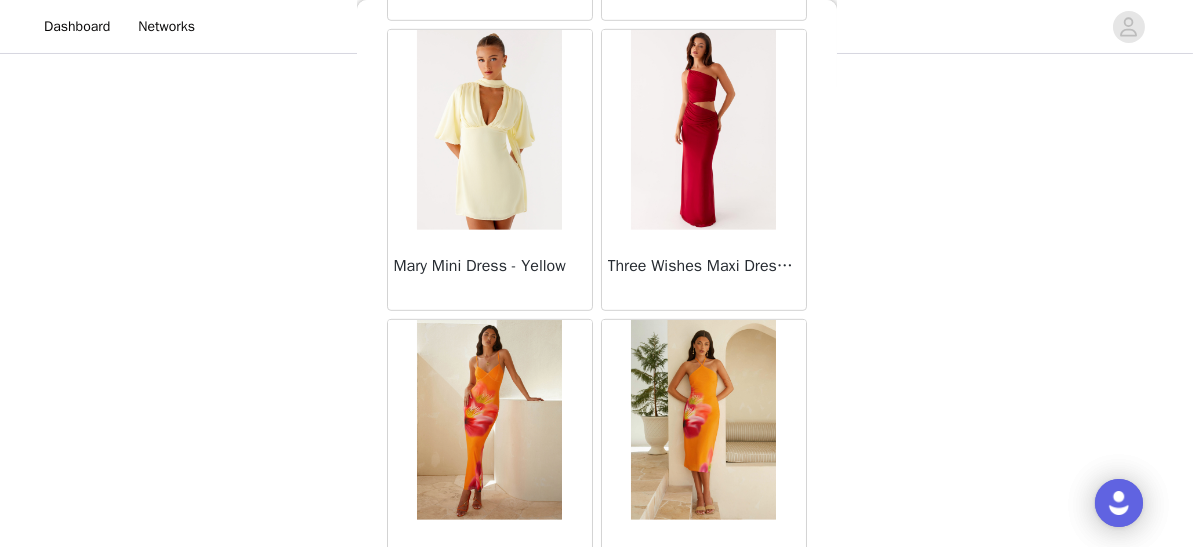 click on "Load More" at bounding box center [597, 635] 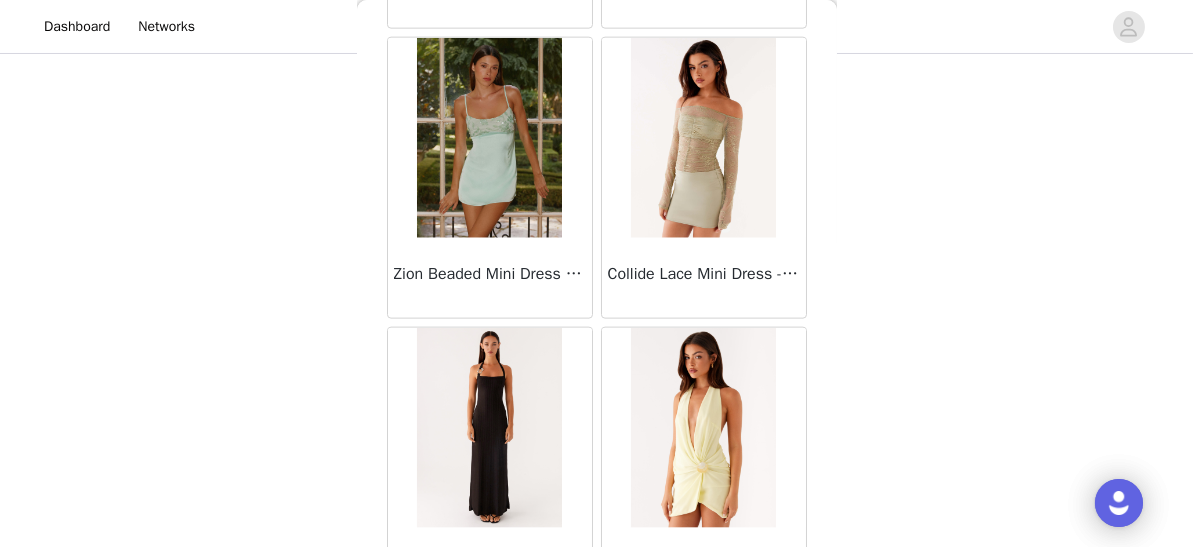 scroll, scrollTop: 48781, scrollLeft: 0, axis: vertical 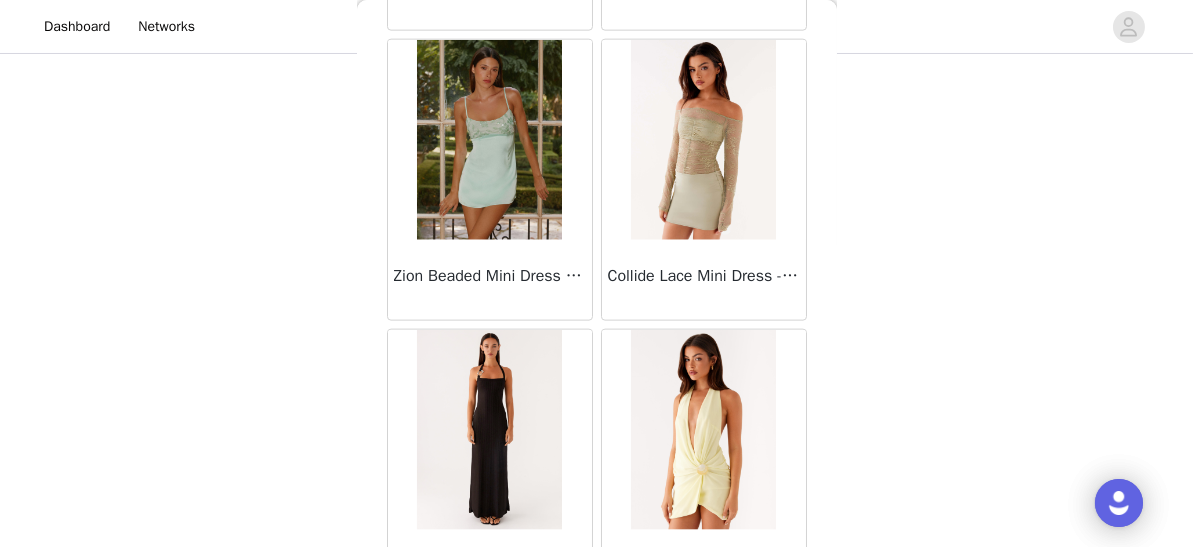 click on "Load More" at bounding box center [597, 645] 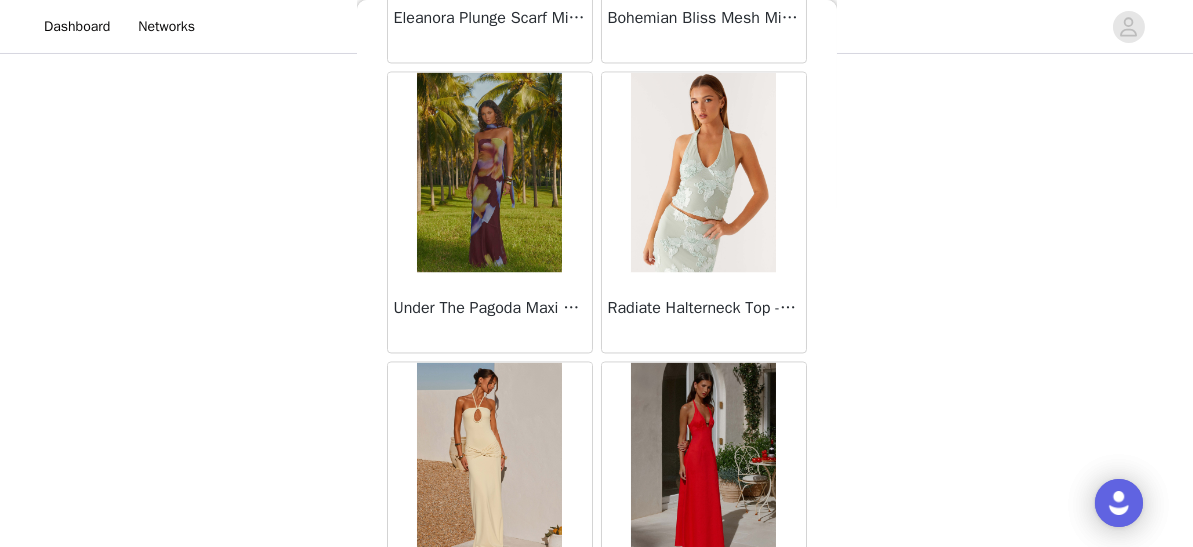 scroll, scrollTop: 51676, scrollLeft: 0, axis: vertical 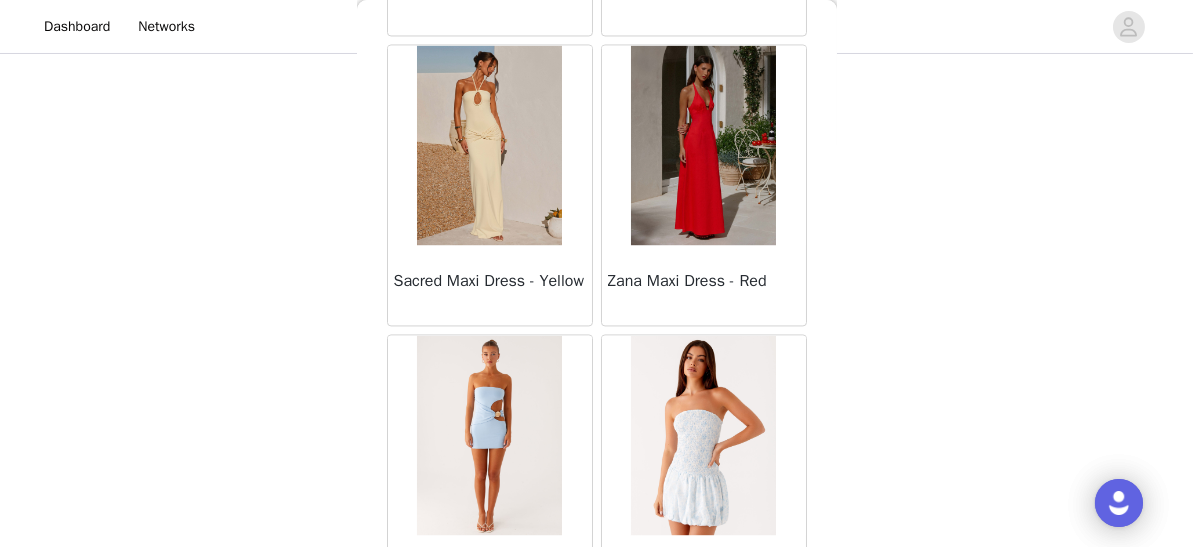 click on "Load More" at bounding box center (597, 650) 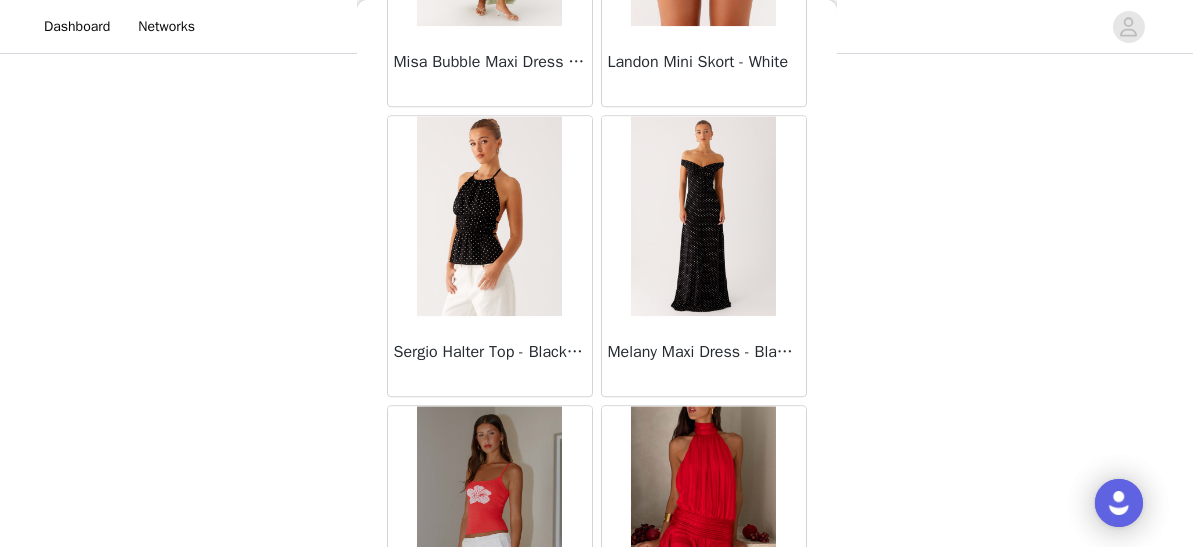 scroll, scrollTop: 54568, scrollLeft: 0, axis: vertical 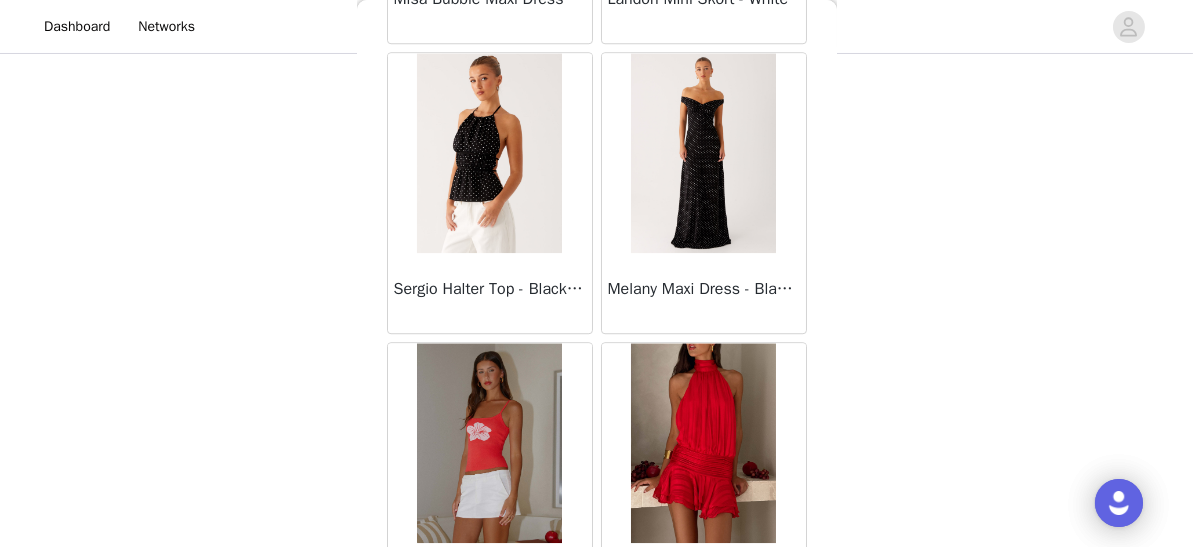 click on "Load More" at bounding box center [597, 658] 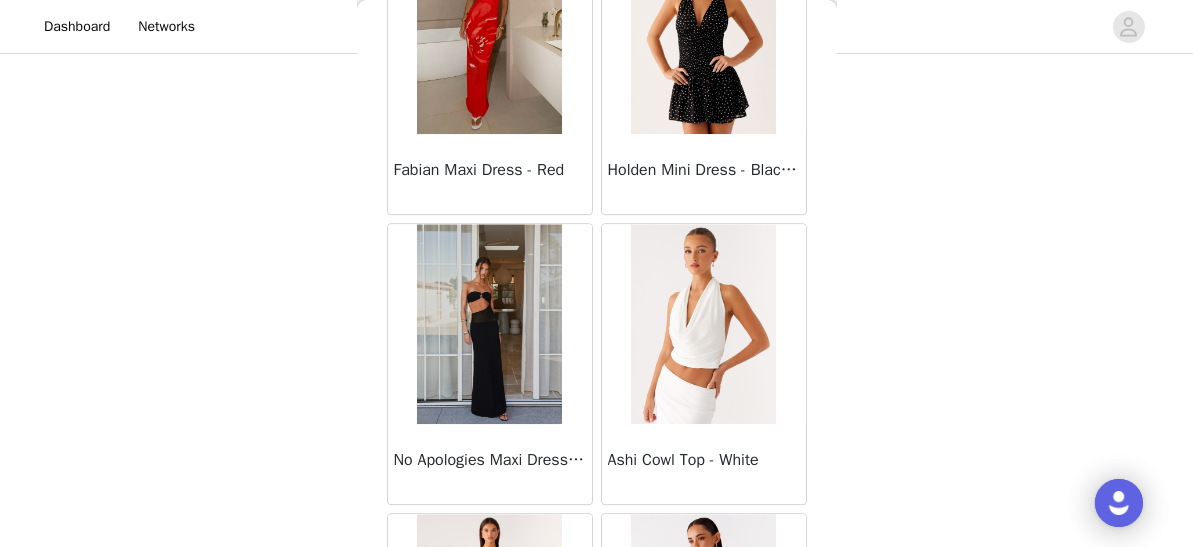 scroll, scrollTop: 55555, scrollLeft: 0, axis: vertical 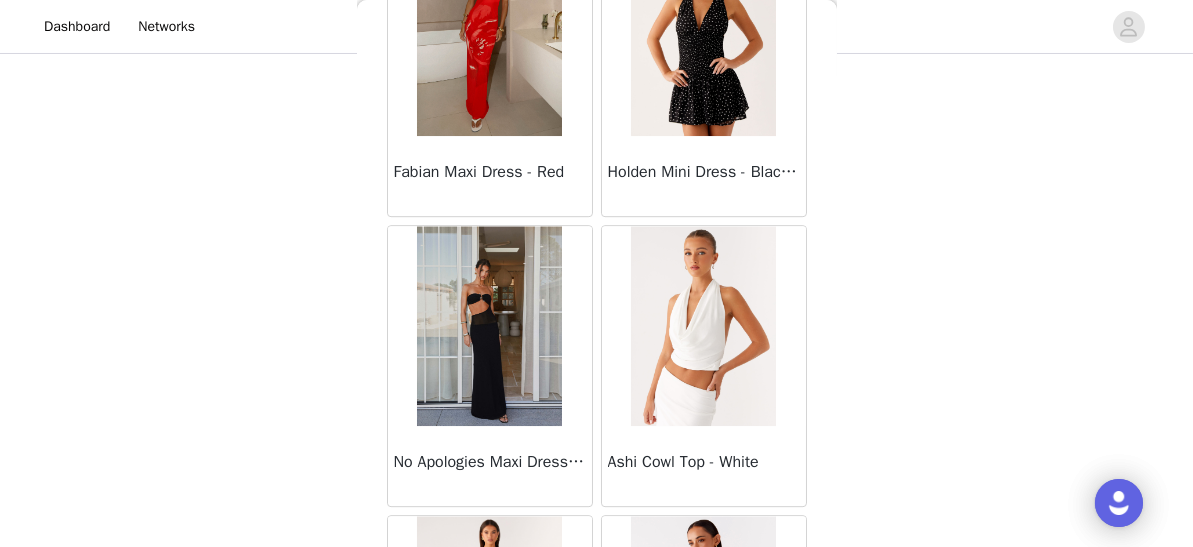 click at bounding box center [703, 326] 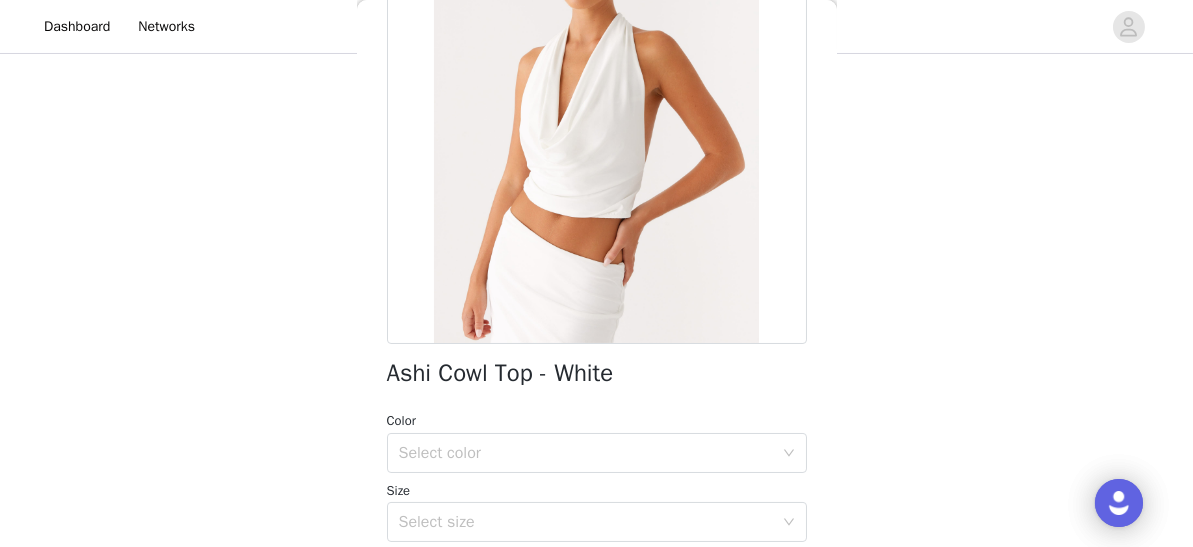 scroll, scrollTop: 211, scrollLeft: 0, axis: vertical 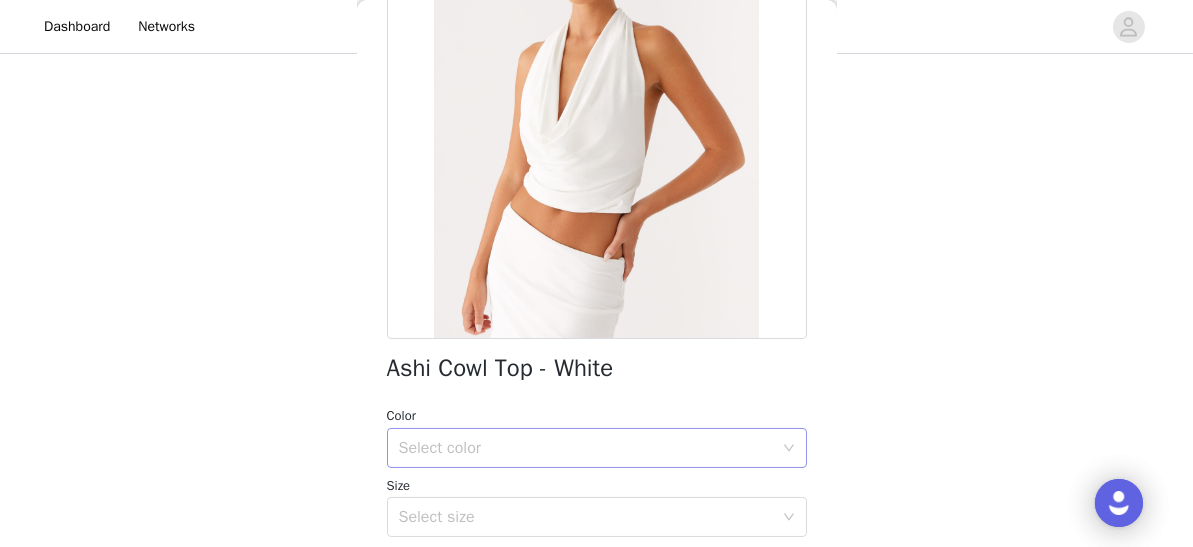 click on "Select color" at bounding box center [586, 448] 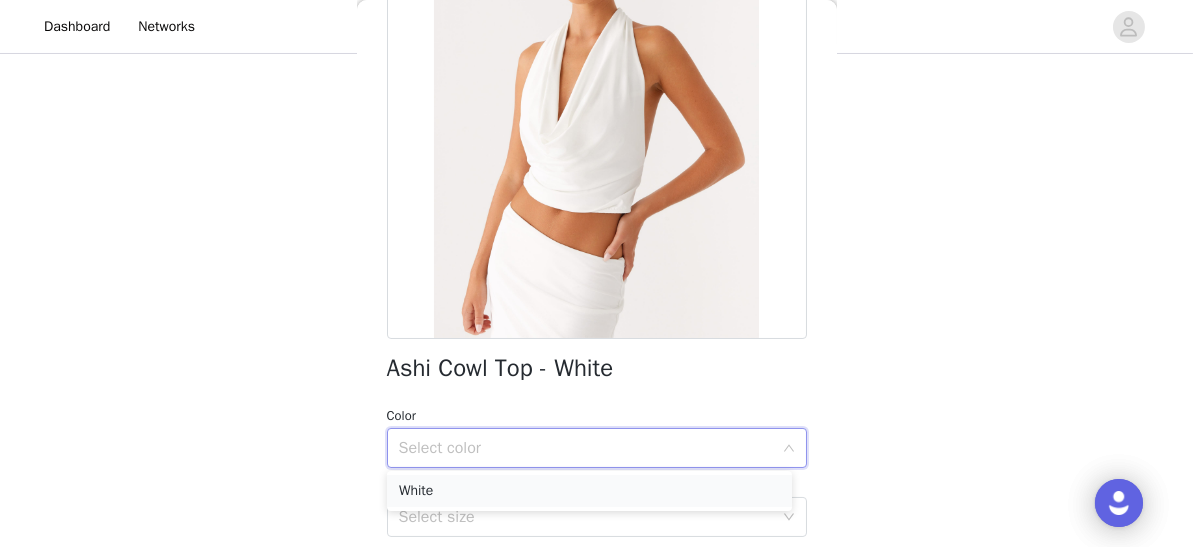 click on "White" at bounding box center [589, 491] 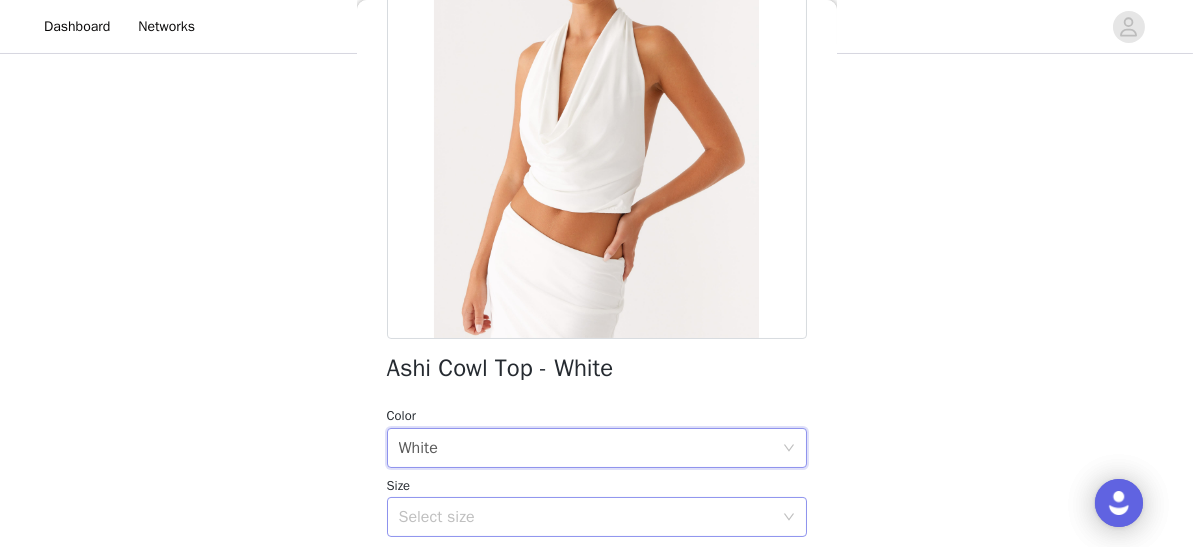 click on "Select size" at bounding box center [586, 517] 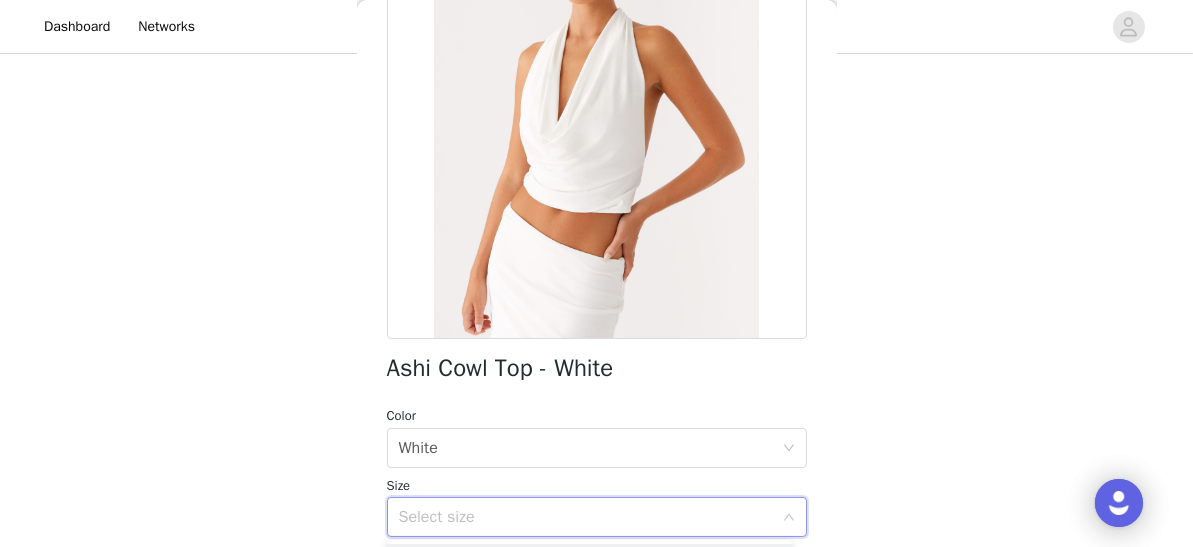 click on "Select size" at bounding box center [586, 517] 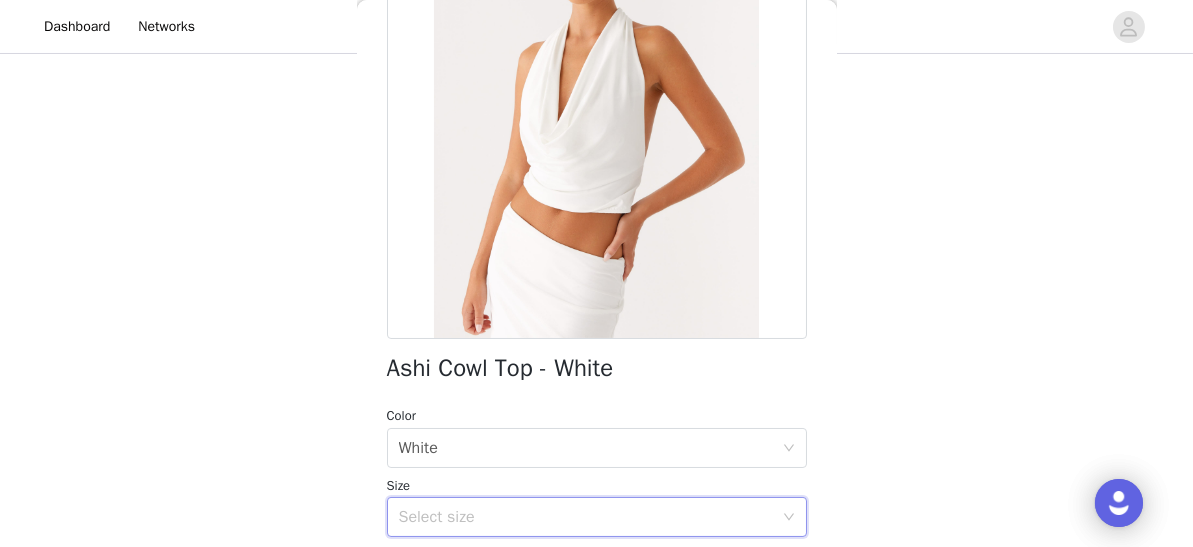 scroll, scrollTop: 377, scrollLeft: 0, axis: vertical 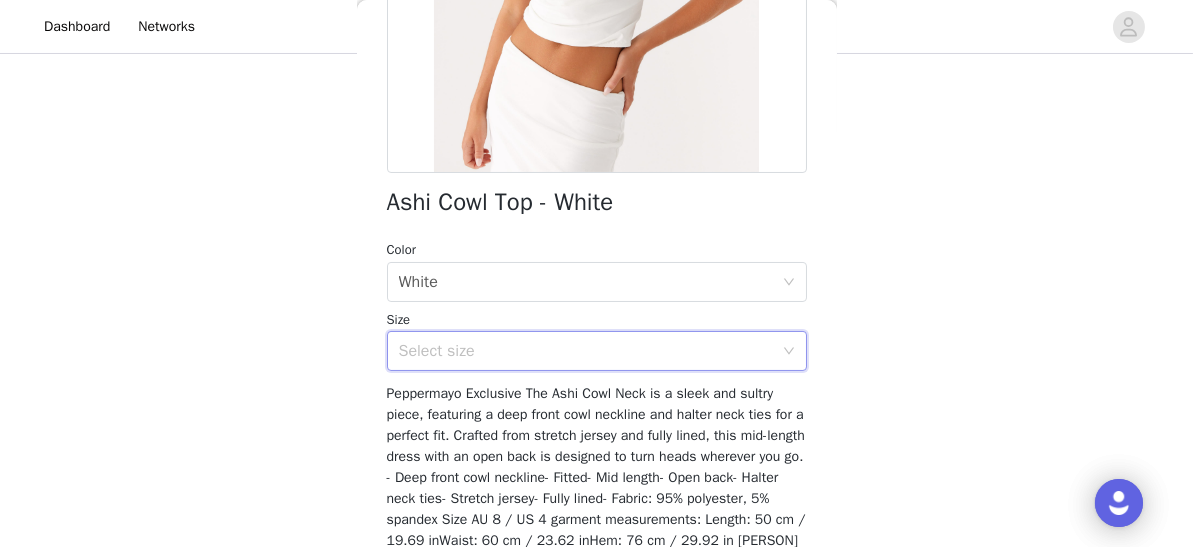 click on "Select size" at bounding box center [590, 351] 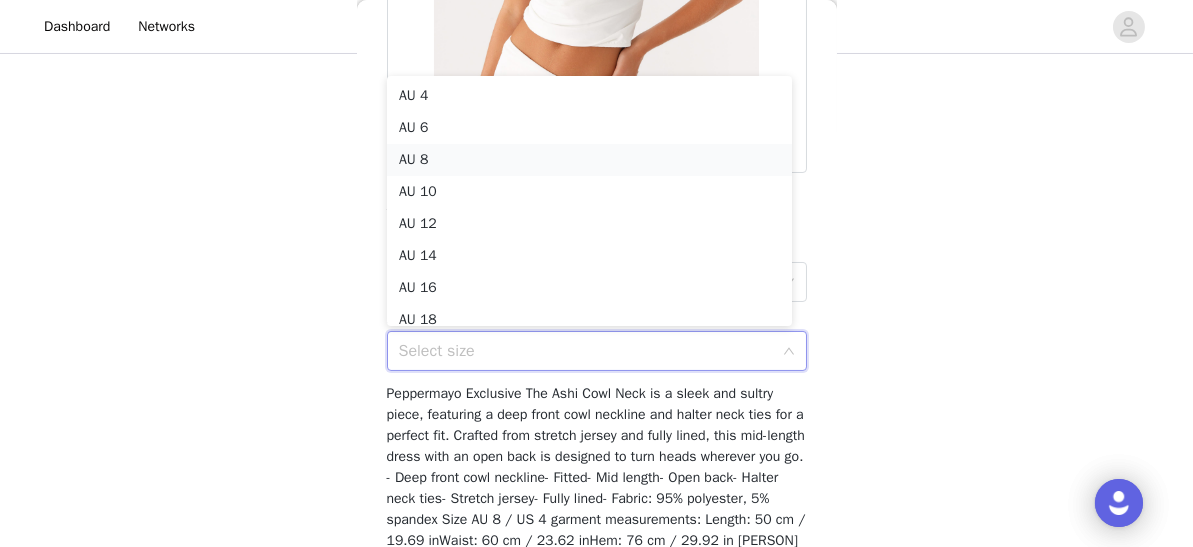 click on "AU 8" at bounding box center (589, 160) 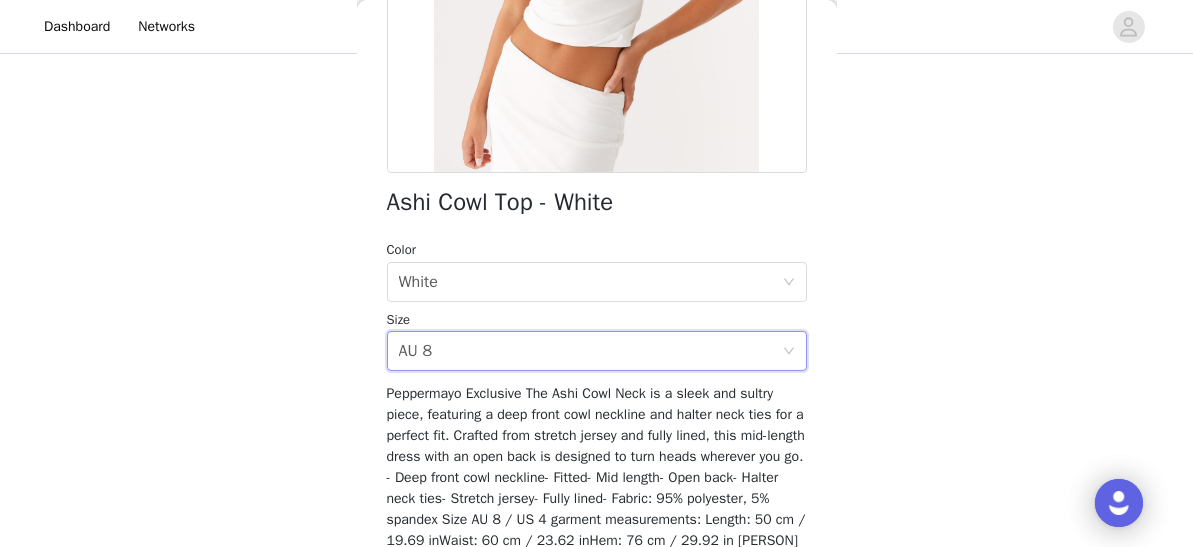 scroll, scrollTop: 506, scrollLeft: 0, axis: vertical 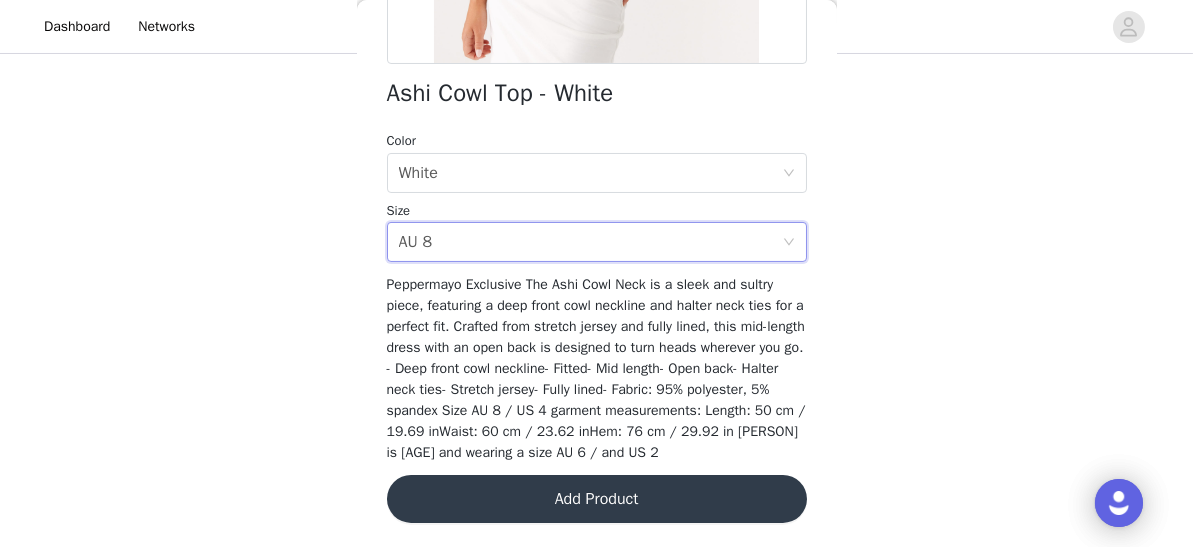 click on "Add Product" at bounding box center [597, 499] 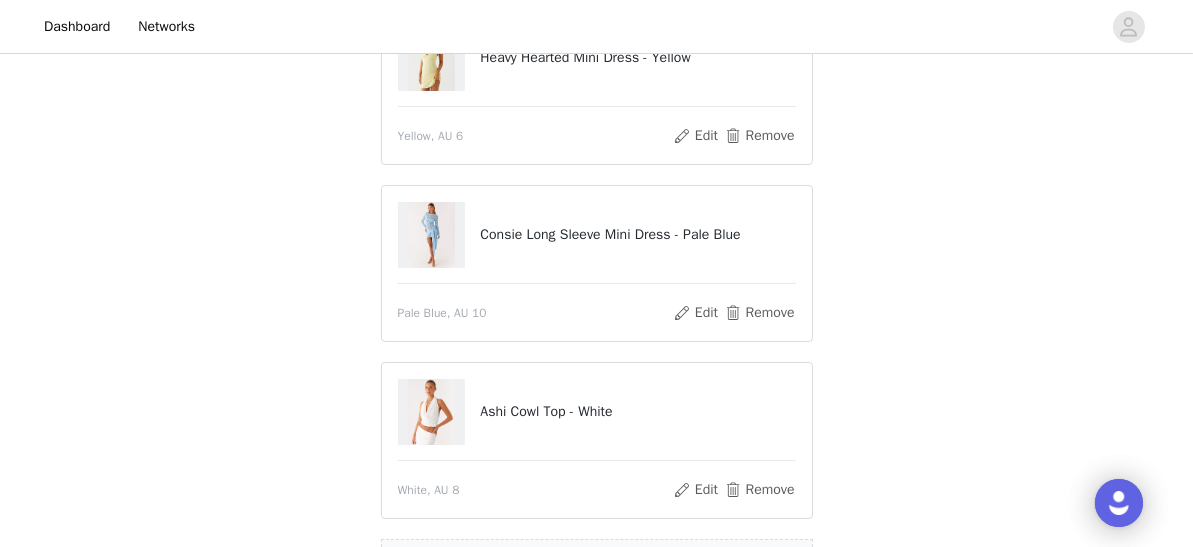 scroll, scrollTop: 499, scrollLeft: 0, axis: vertical 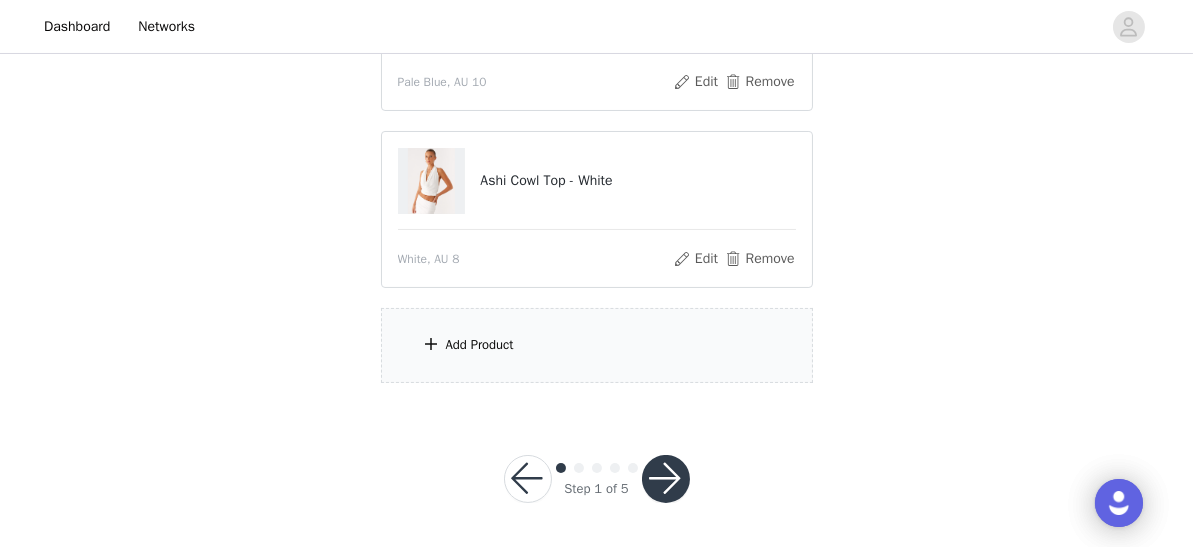 click on "Add Product" at bounding box center (480, 345) 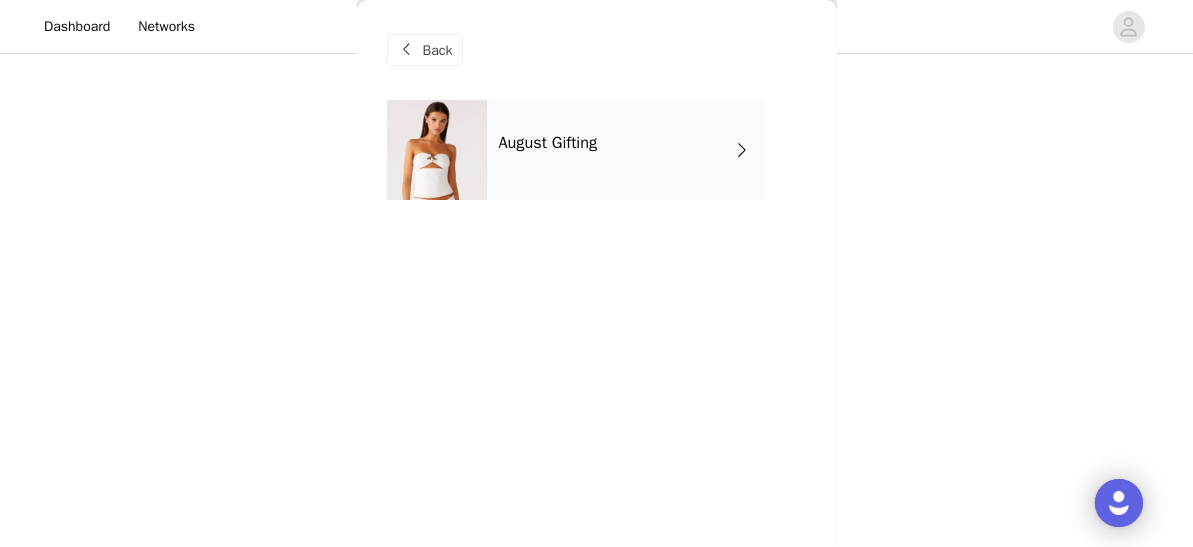 click on "August Gifting" at bounding box center [626, 150] 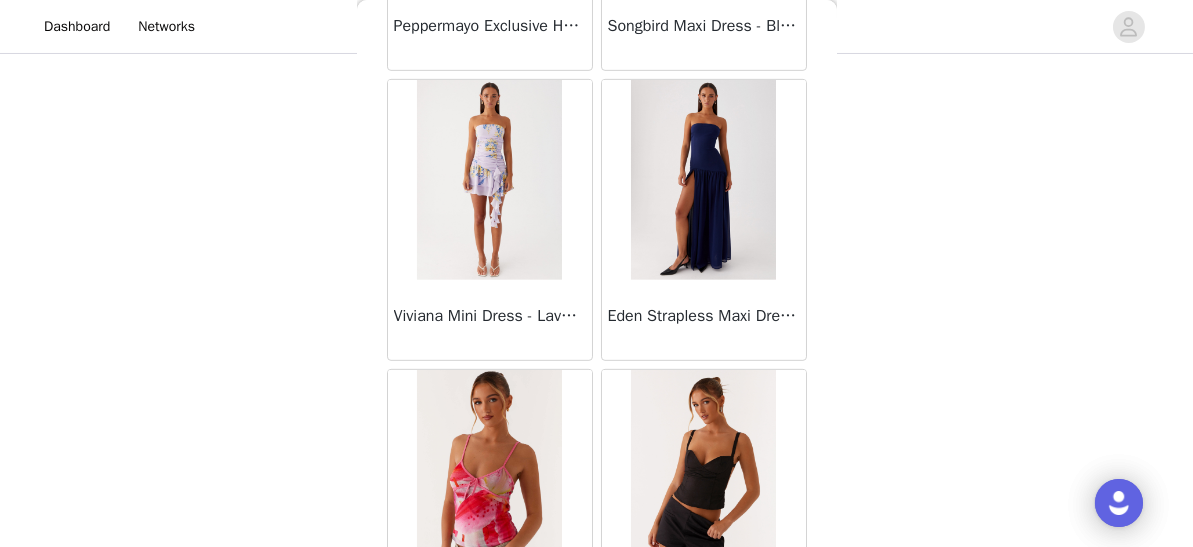 scroll, scrollTop: 2505, scrollLeft: 0, axis: vertical 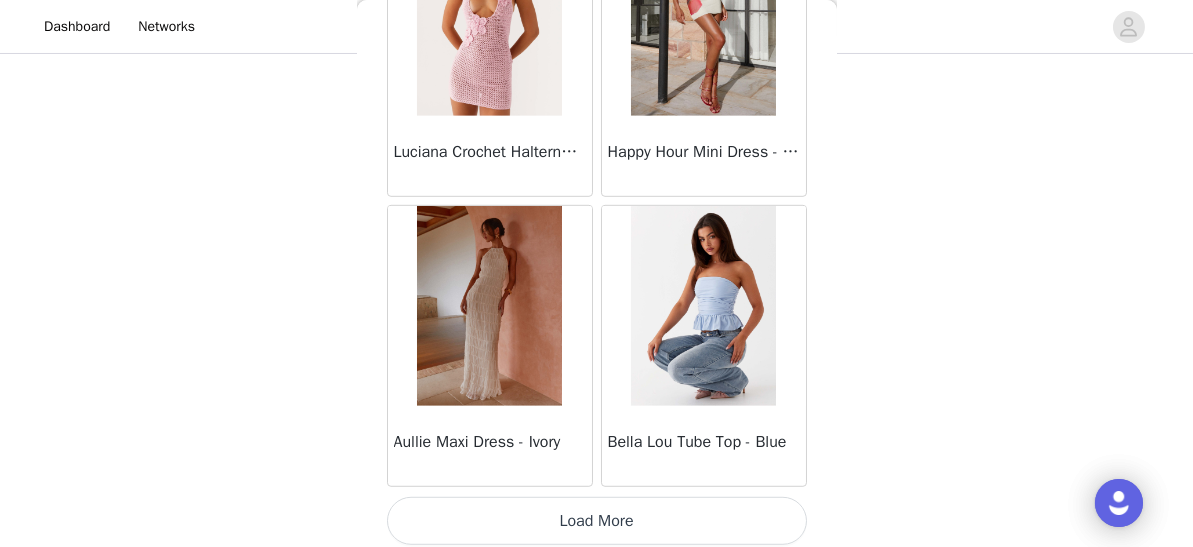 click on "Load More" at bounding box center [597, 521] 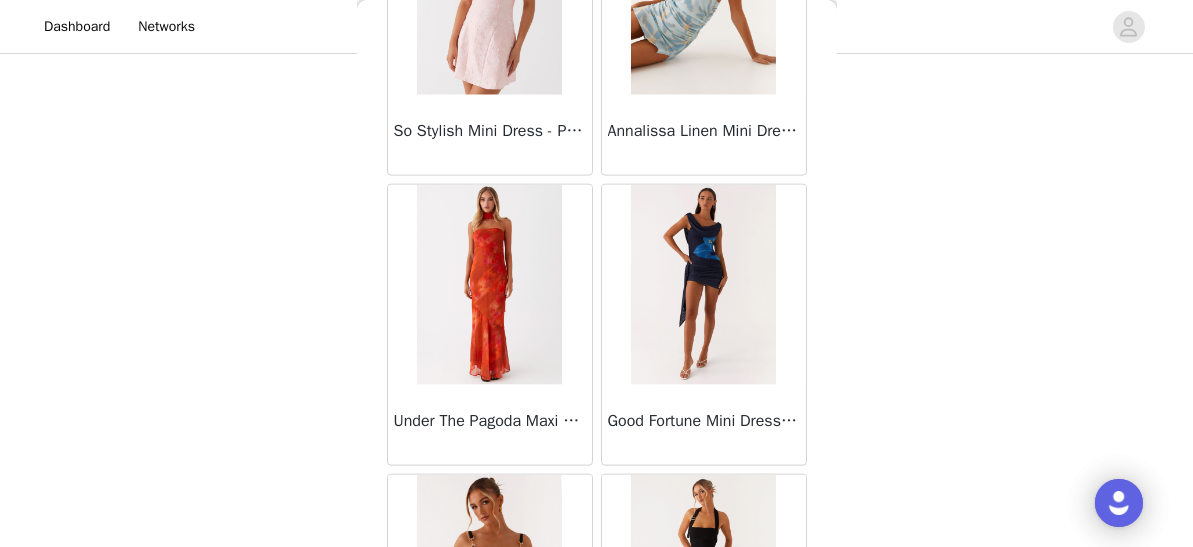 scroll, scrollTop: 5397, scrollLeft: 0, axis: vertical 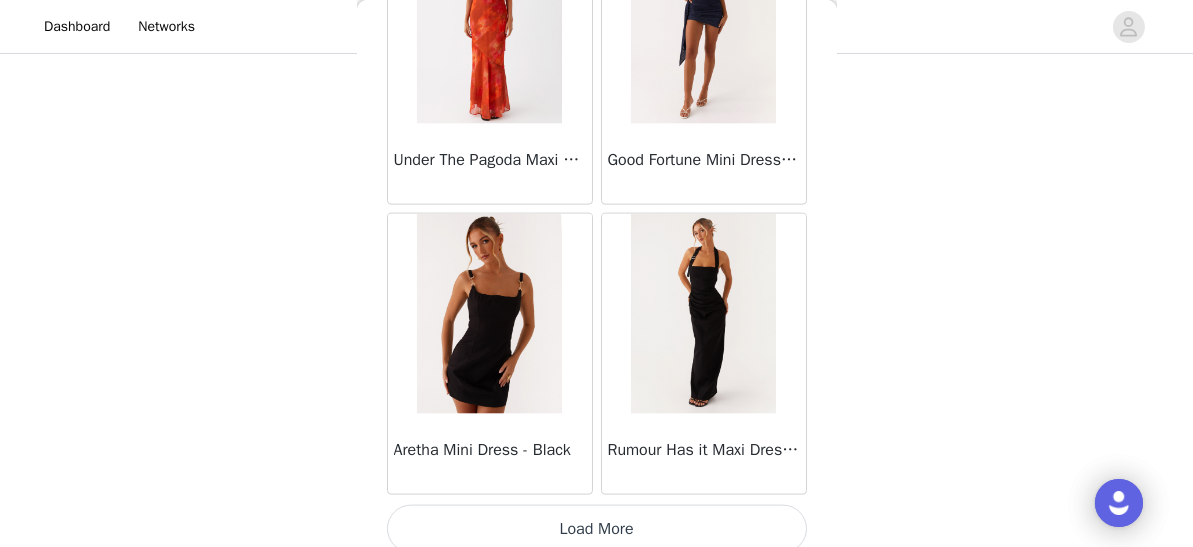 click on "Load More" at bounding box center (597, 529) 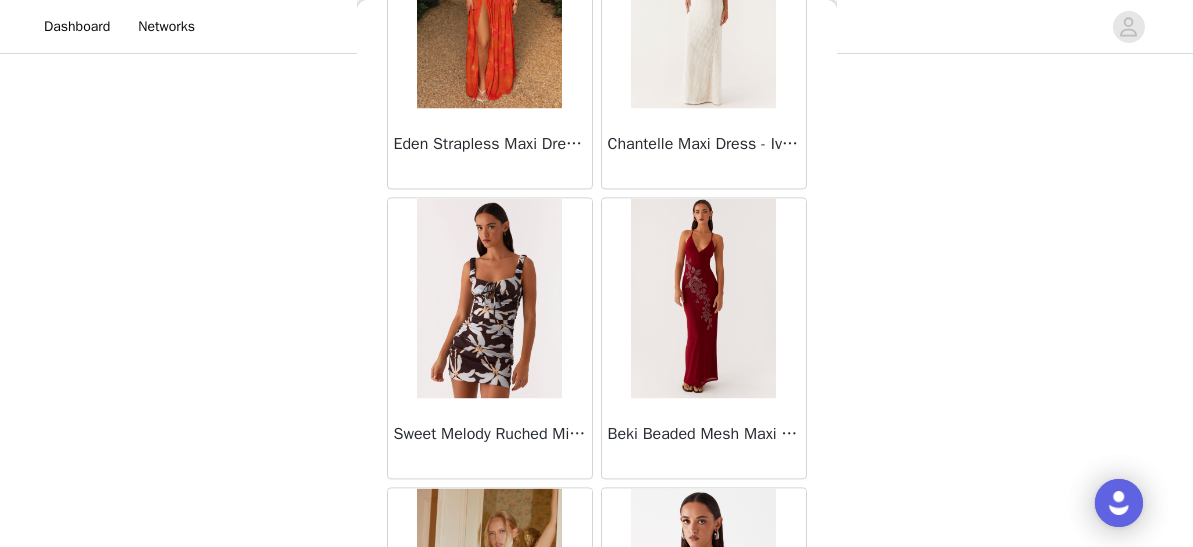 scroll, scrollTop: 8289, scrollLeft: 0, axis: vertical 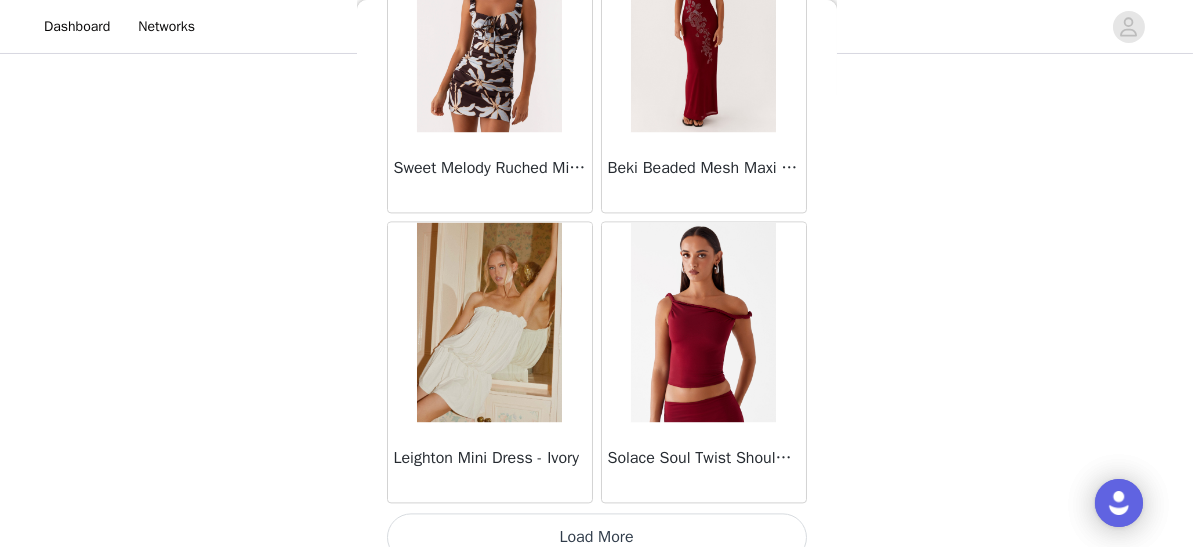 click on "Load More" at bounding box center [597, 537] 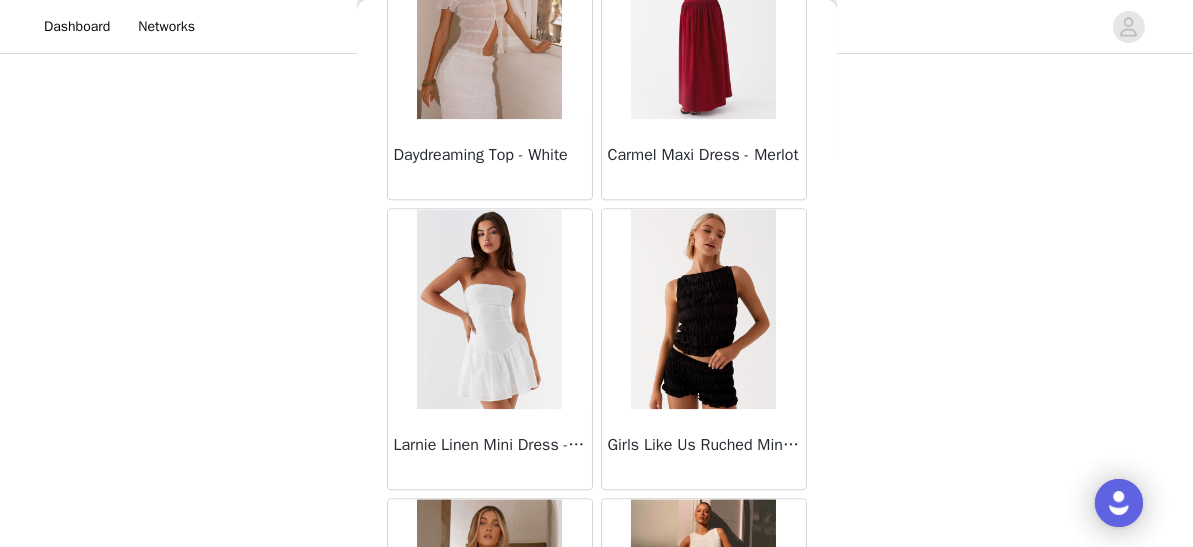 scroll, scrollTop: 11182, scrollLeft: 0, axis: vertical 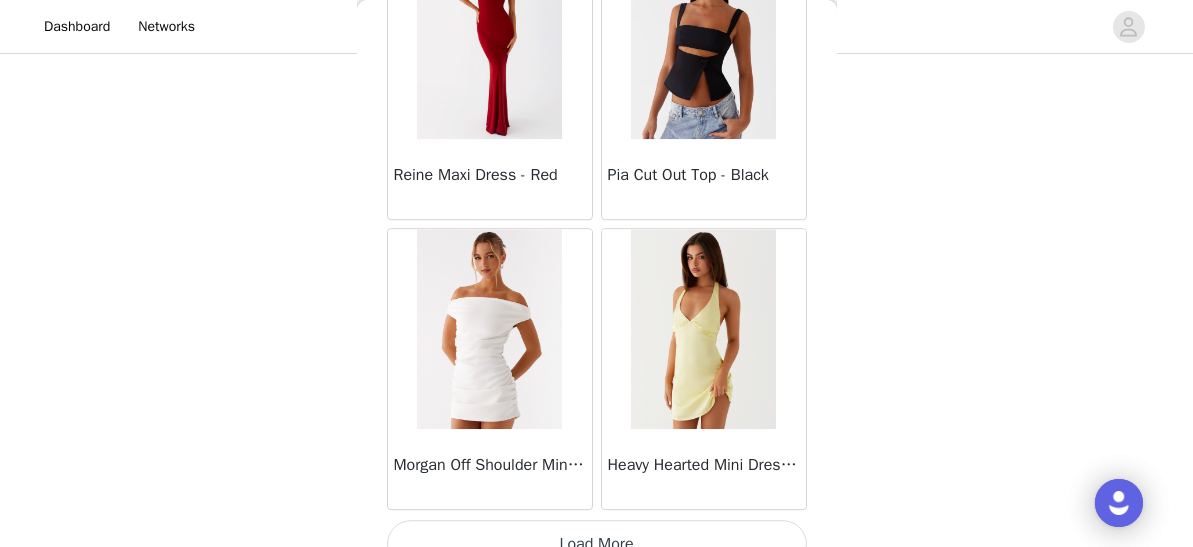 click on "Load More" at bounding box center [597, 544] 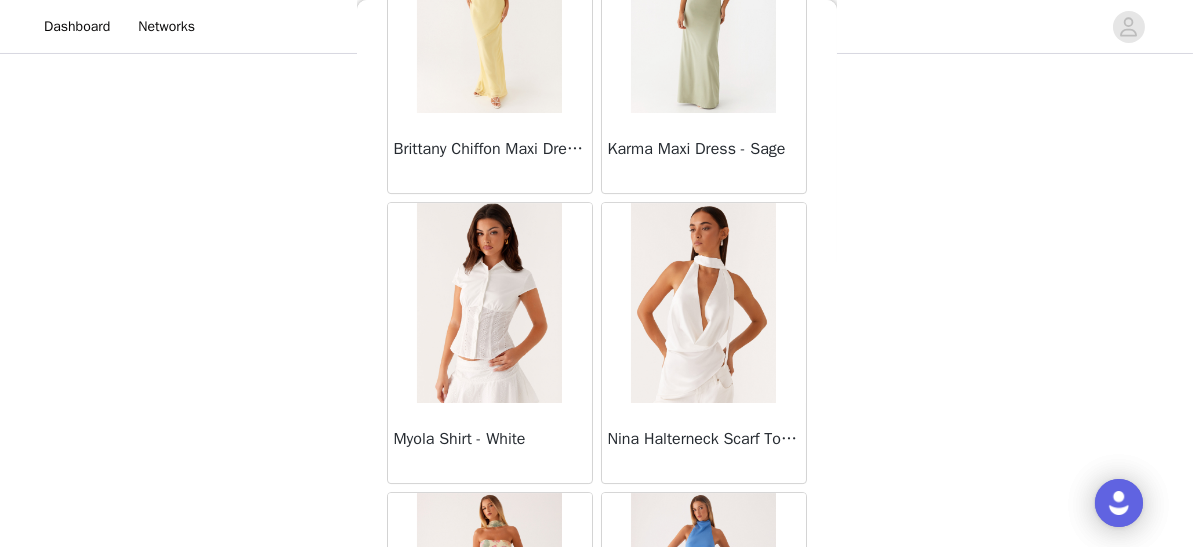 scroll, scrollTop: 14074, scrollLeft: 0, axis: vertical 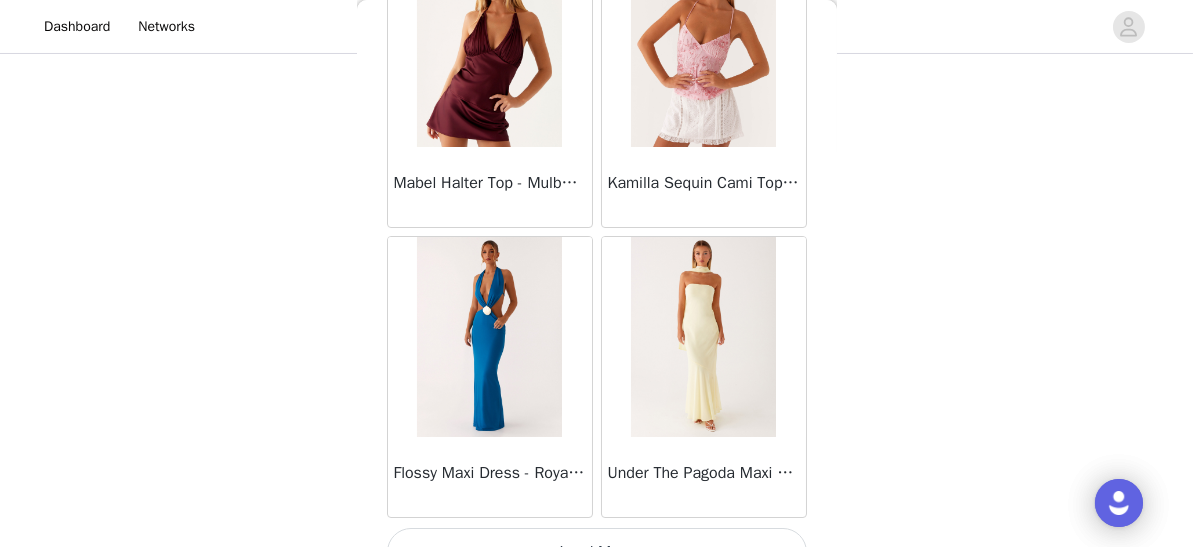 click on "Sweetpea Mini Dress - Yellow       Manifest Mini Dress - Amber       Raquel Off Shoulder Long Sleeve Top - Pink       Julianna Linen Mini Dress - Black       Radiate Halterneck Top - Pink       Arden Mesh Mini Dress - White       Cheryl Bustier Halter Top - Cherry Red       Under The Pagoda Maxi Dress - Deep Red Floral       Sweetest Pie T-Shirt - Black Gingham       That Girl Maxi Dress - Pink       Peppermayo Exclusive Heavy Hearted Mini - Black       Songbird Maxi Dress - Blue Black Floral       Viviana Mini Dress - Lavender       Eden Strapless Maxi Dress - Navy       Claudie Mesh Top - White Pink Lilly       Nia Micro Short - Black       Luciana Crochet Halterneck Mini Dress - Pink       Happy Hour Mini Dress - Yellow       Aullie Maxi Dress - Ivory       Bella Lou Tube Top - Blue       Odette Satin Mini Dress - Blue       Talk About Us Maxi Dress - Blue       Odette Satin Mini Dress - Lilac       Bellamy Top - Red Gingham       Field Of Dreams Maxi Dress - Blue Black Floral" at bounding box center (597, -6696) 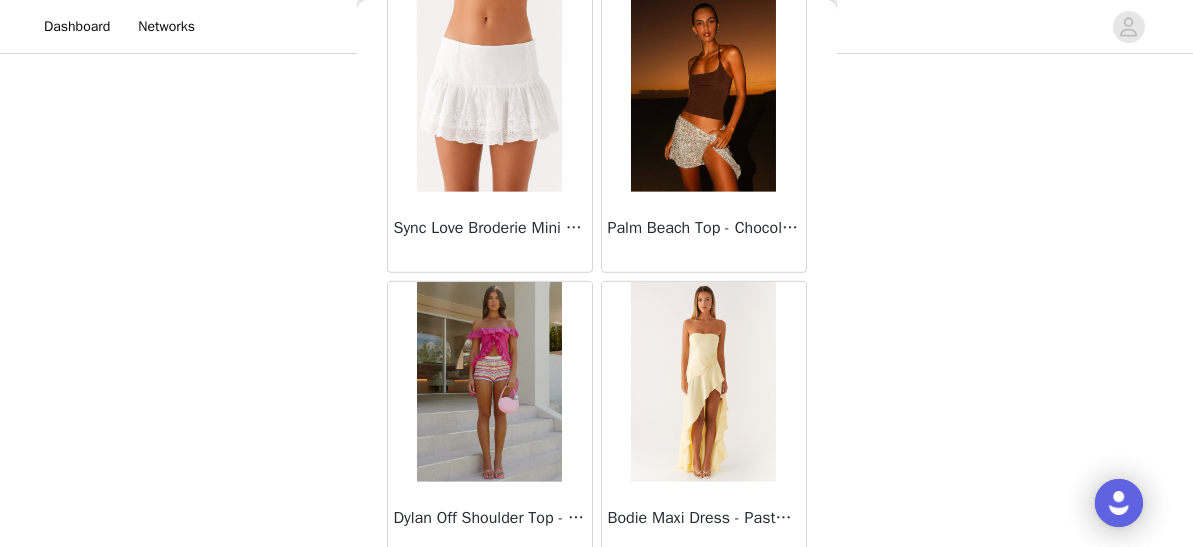 scroll, scrollTop: 16967, scrollLeft: 0, axis: vertical 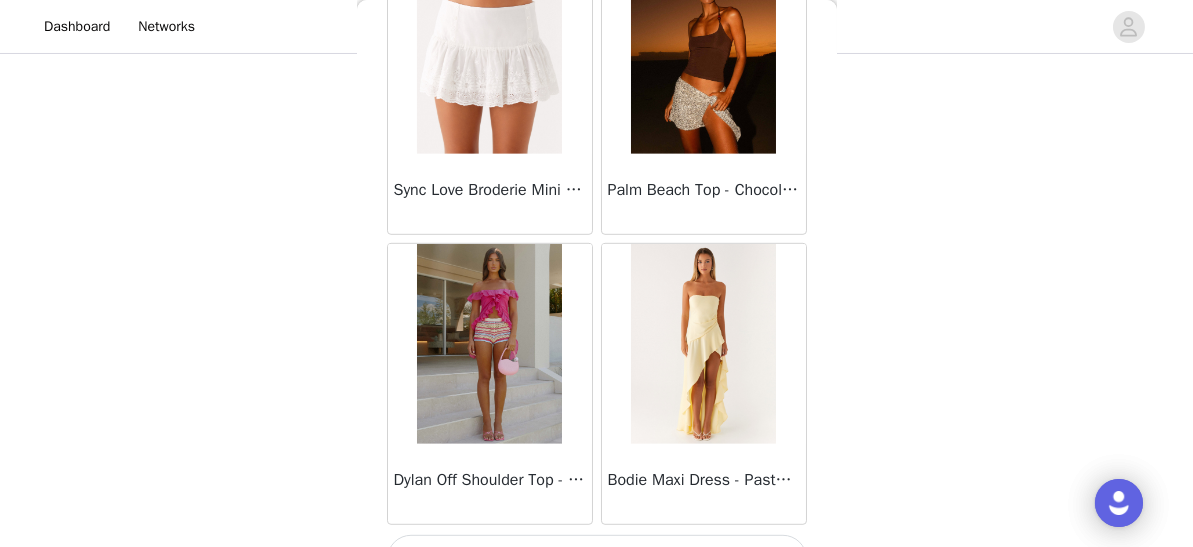 click on "Load More" at bounding box center [597, 559] 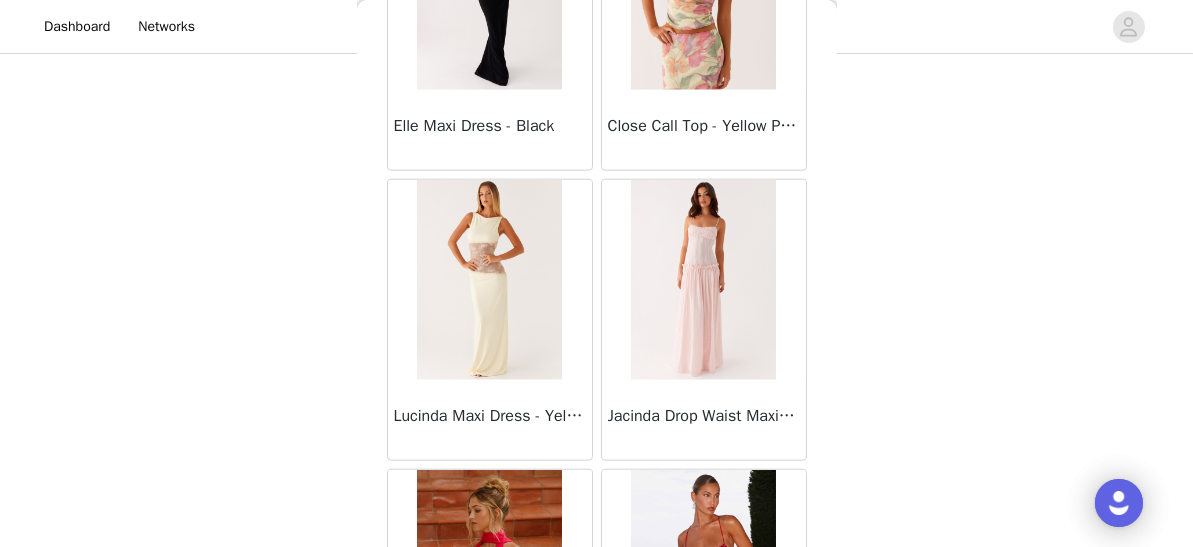 scroll, scrollTop: 19859, scrollLeft: 0, axis: vertical 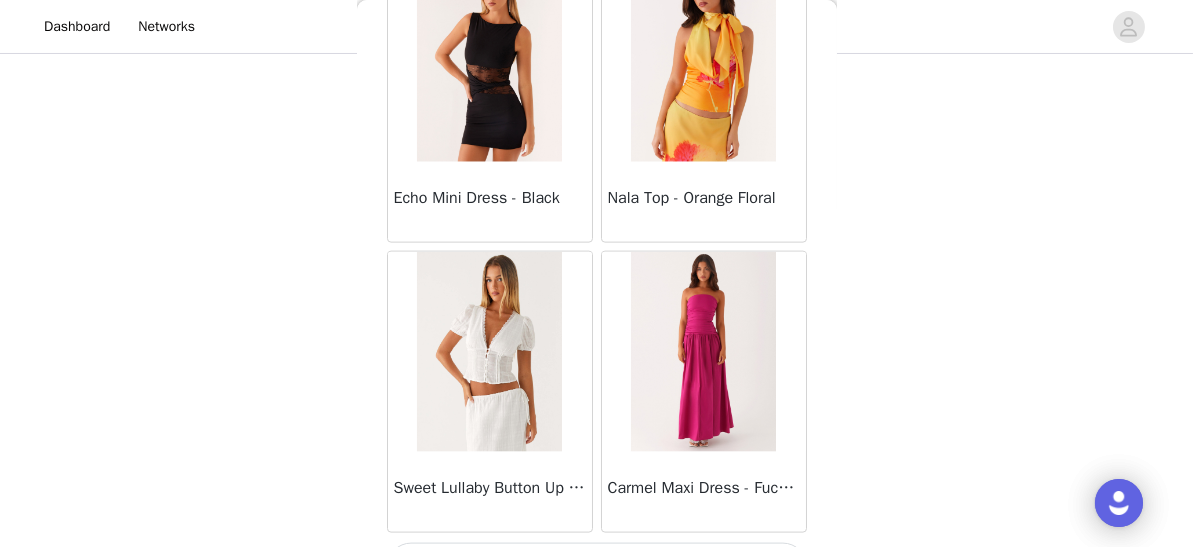 click on "Load More" at bounding box center (597, 567) 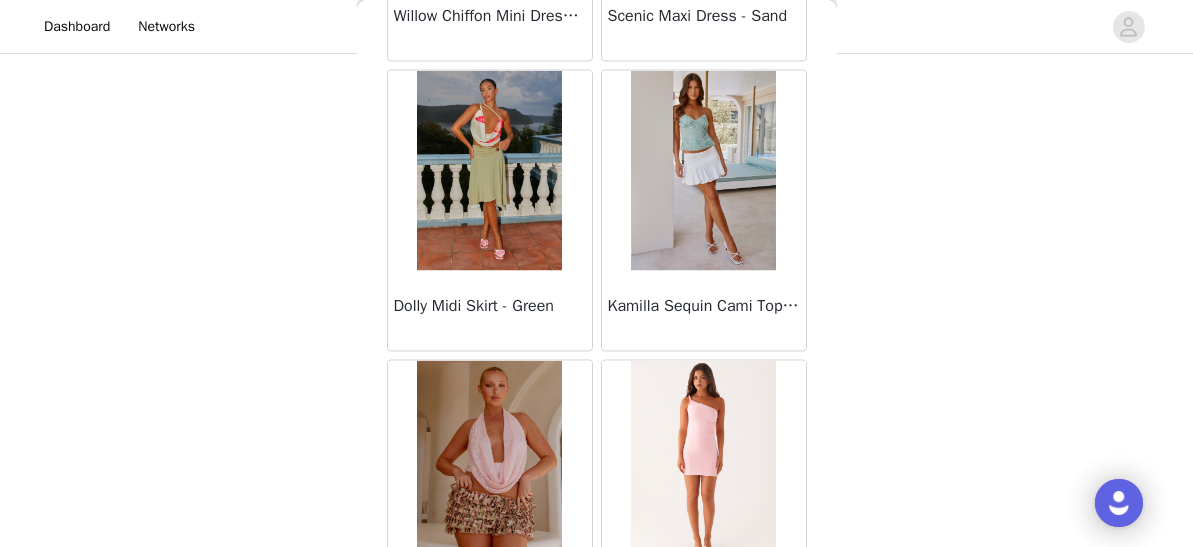 scroll, scrollTop: 22752, scrollLeft: 0, axis: vertical 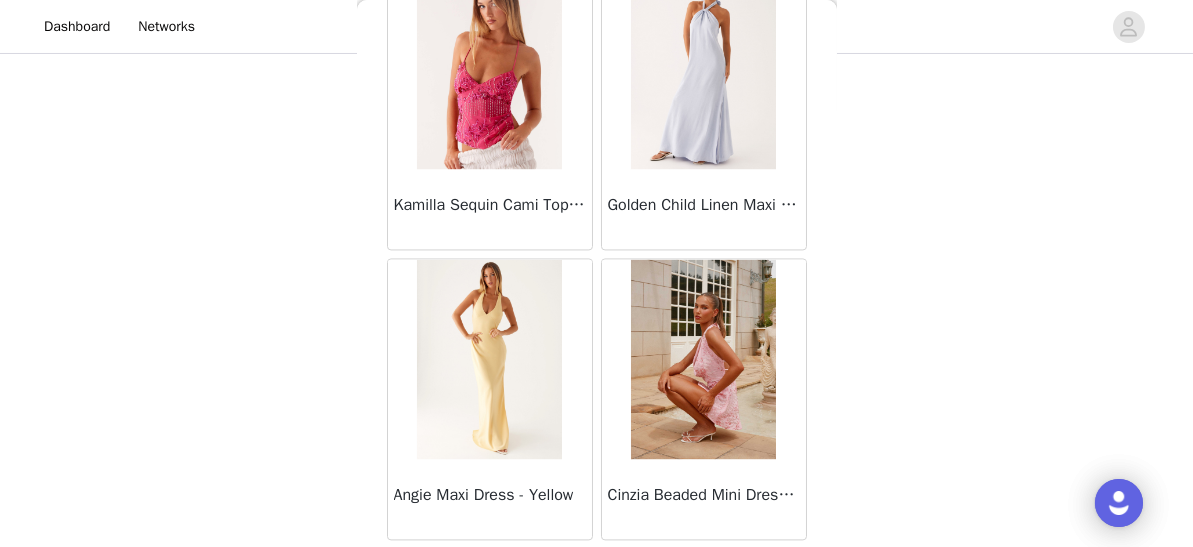 click on "Load More" at bounding box center (597, 574) 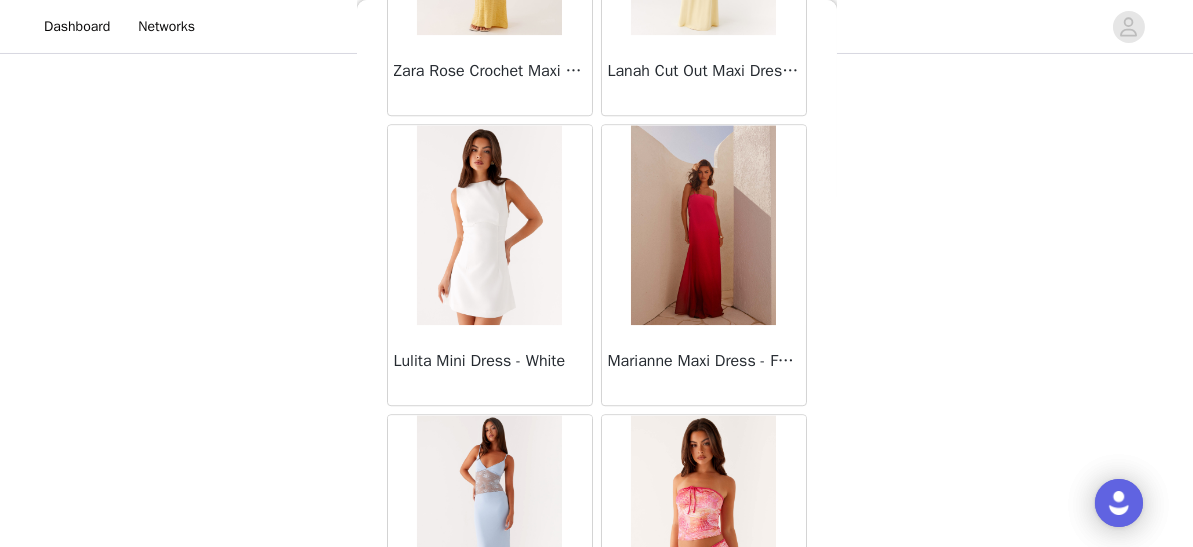scroll, scrollTop: 25644, scrollLeft: 0, axis: vertical 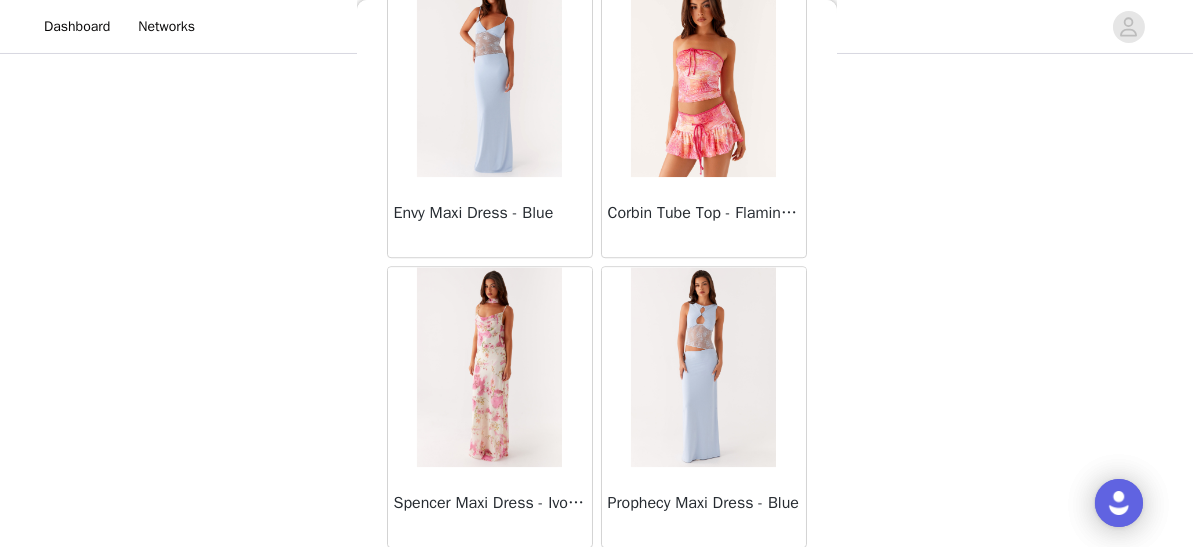 click on "Load More" at bounding box center [597, 582] 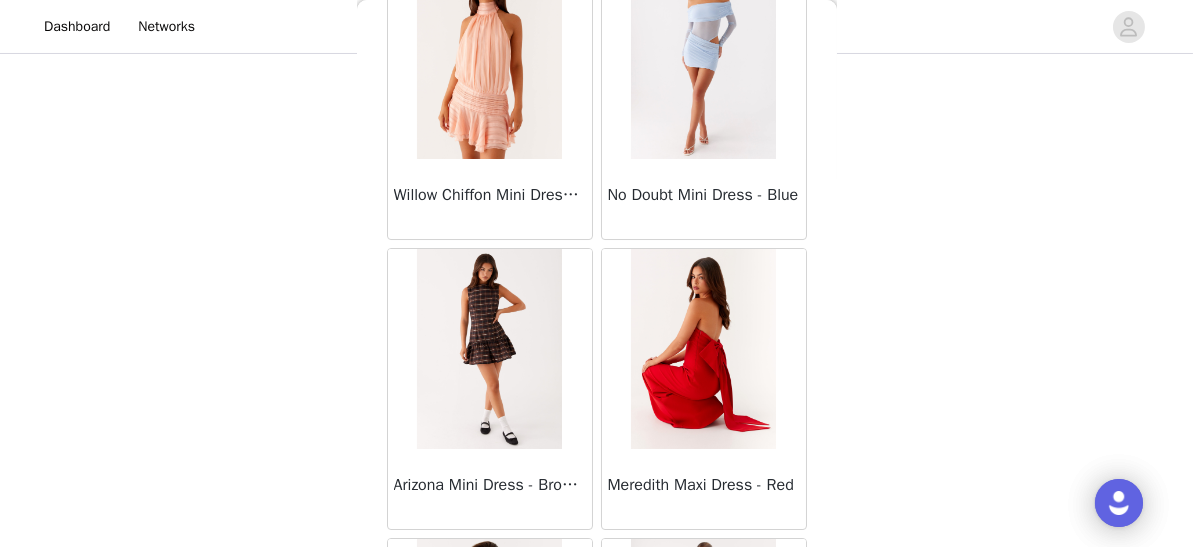 scroll, scrollTop: 28536, scrollLeft: 0, axis: vertical 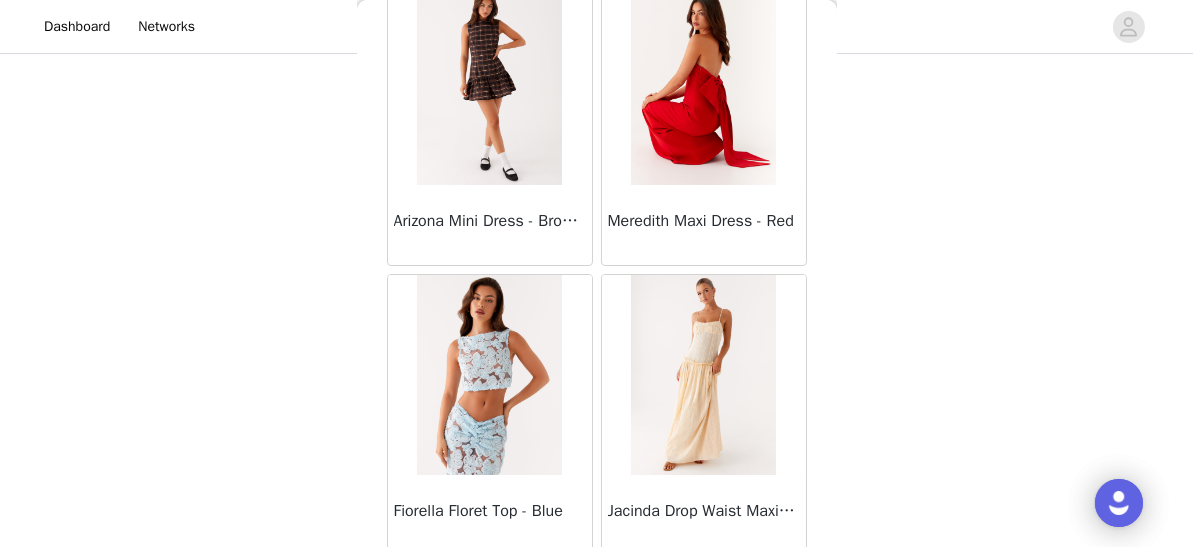 click on "Load More" at bounding box center [597, 590] 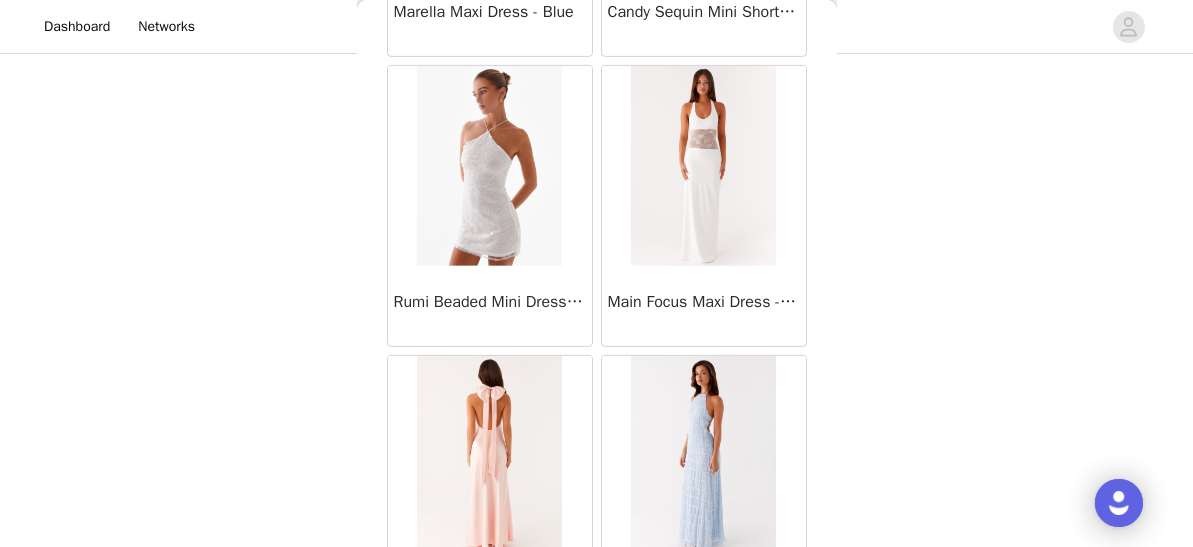 scroll, scrollTop: 31428, scrollLeft: 0, axis: vertical 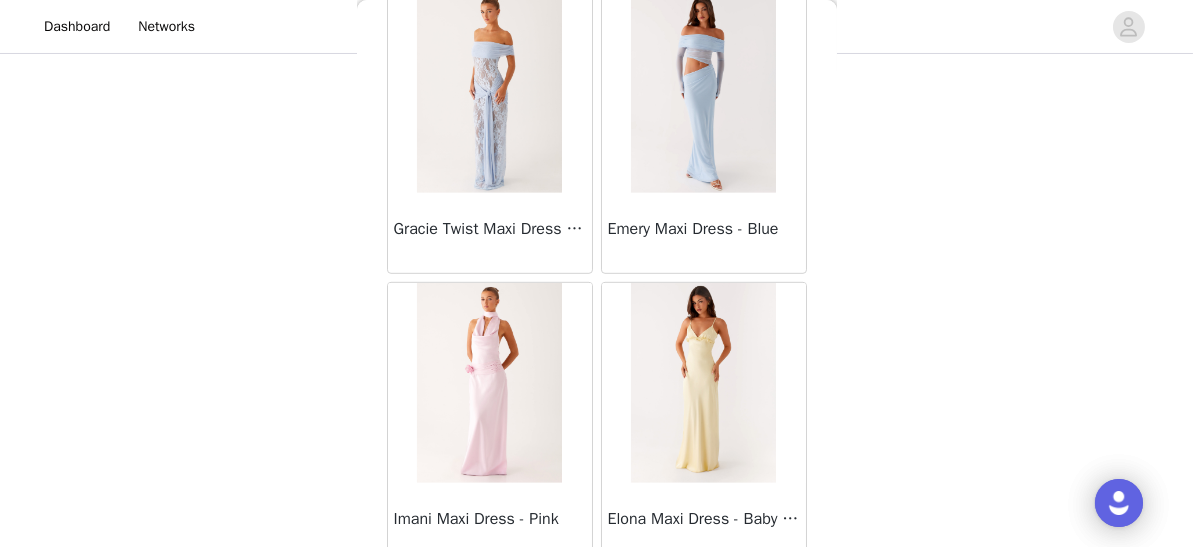 click on "Load More" at bounding box center (597, 598) 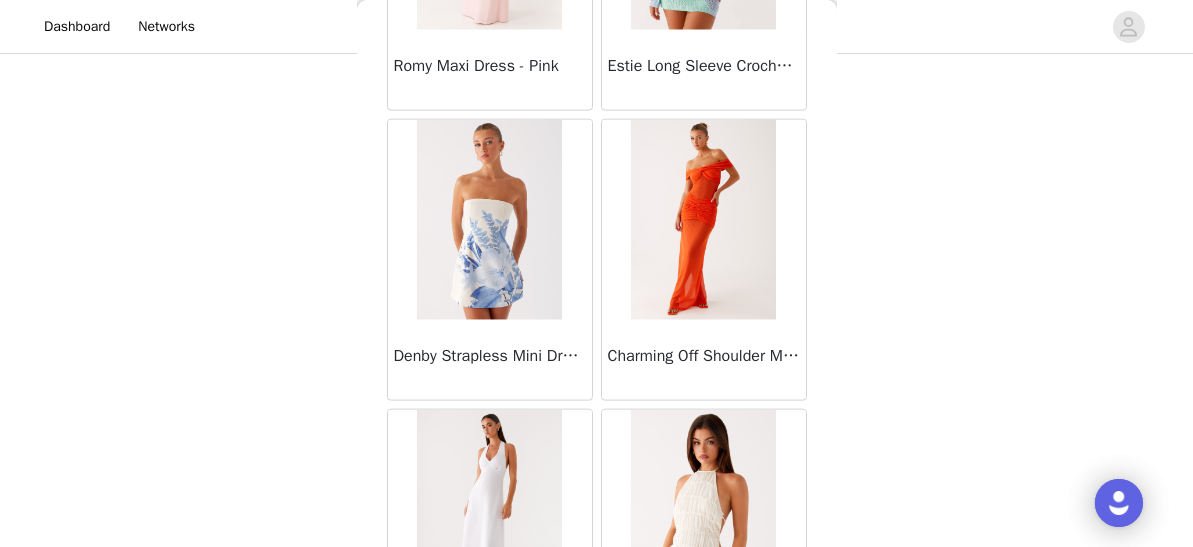 scroll, scrollTop: 34321, scrollLeft: 0, axis: vertical 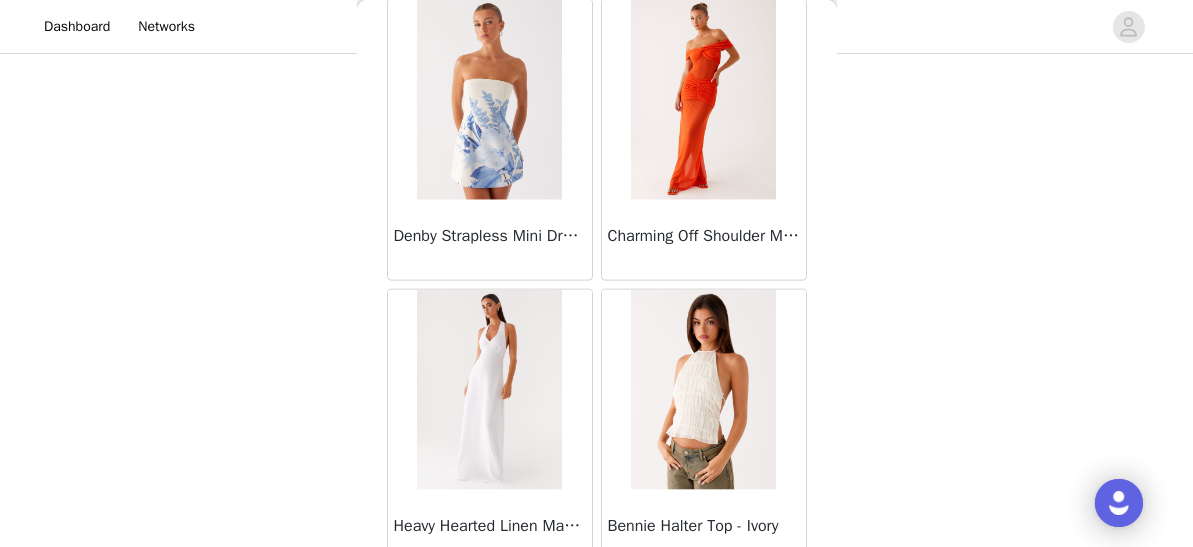 click on "Load More" at bounding box center (597, 605) 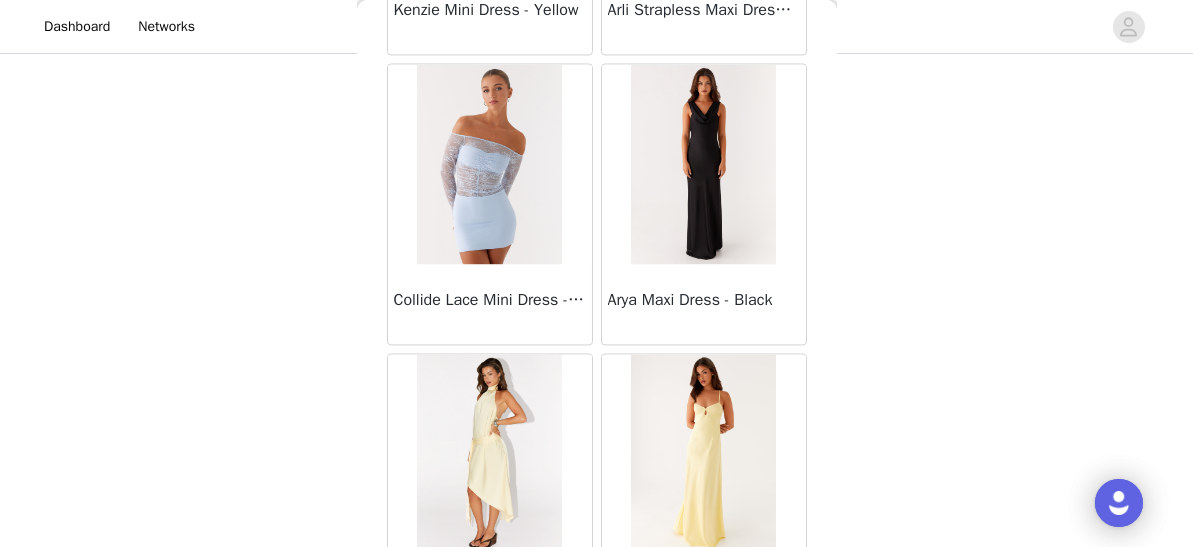scroll, scrollTop: 37213, scrollLeft: 0, axis: vertical 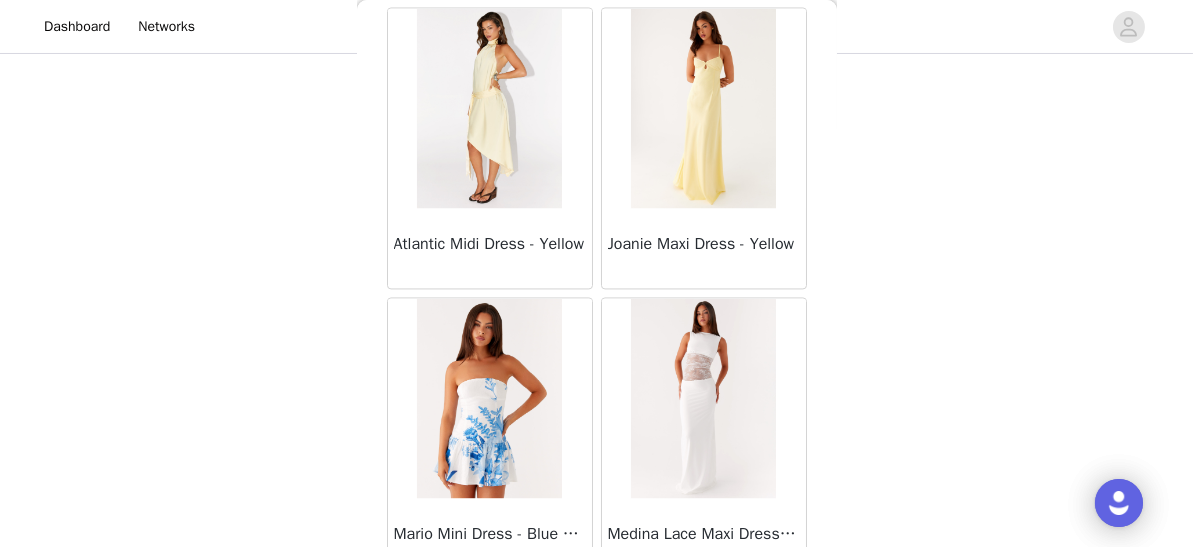 click on "Load More" at bounding box center [597, 613] 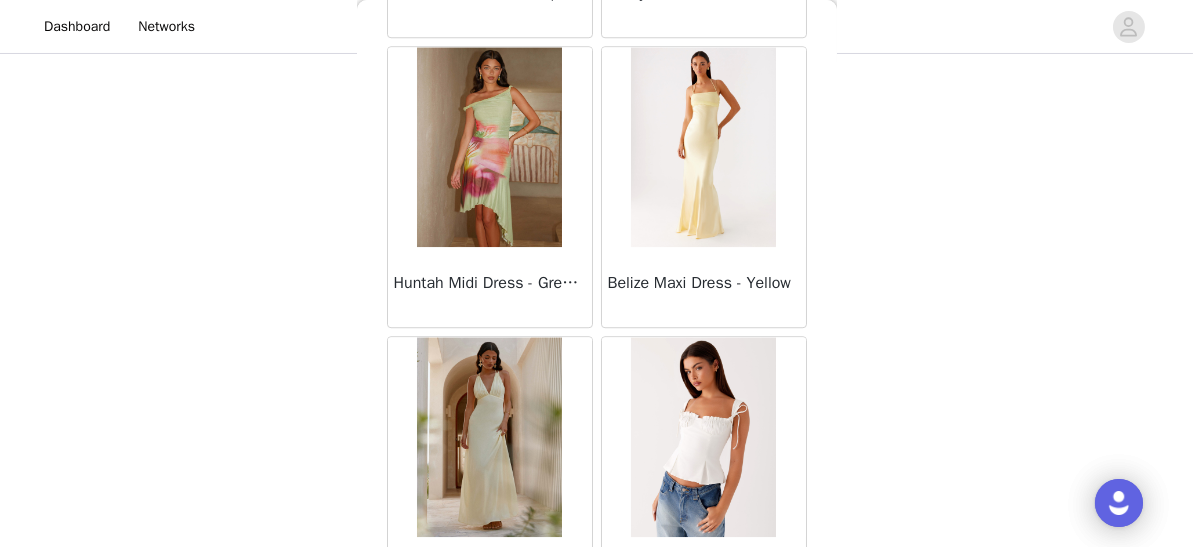 scroll, scrollTop: 40106, scrollLeft: 0, axis: vertical 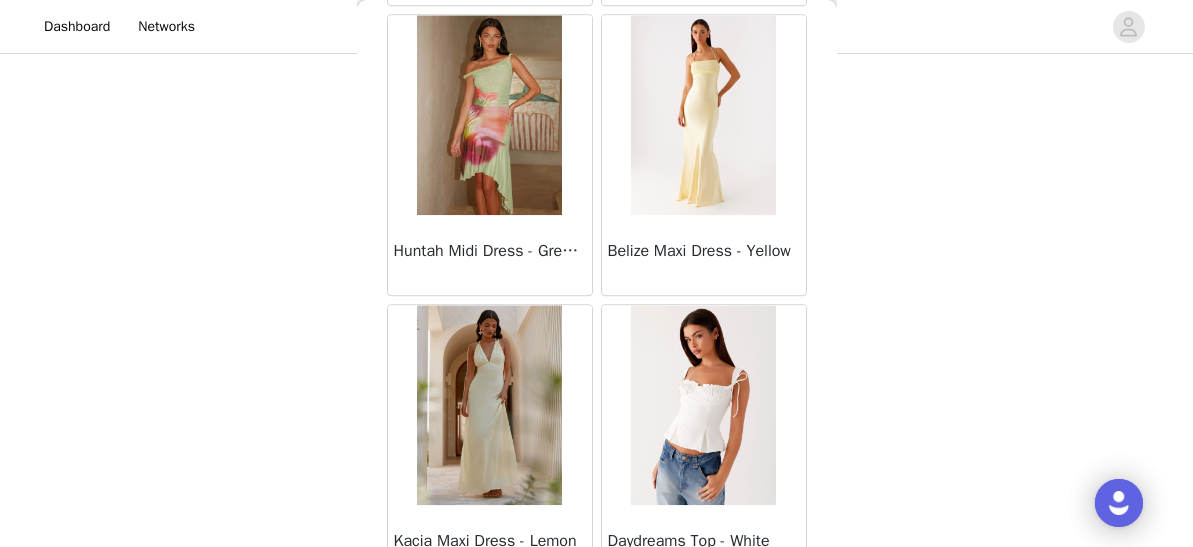 click on "Load More" at bounding box center [597, 620] 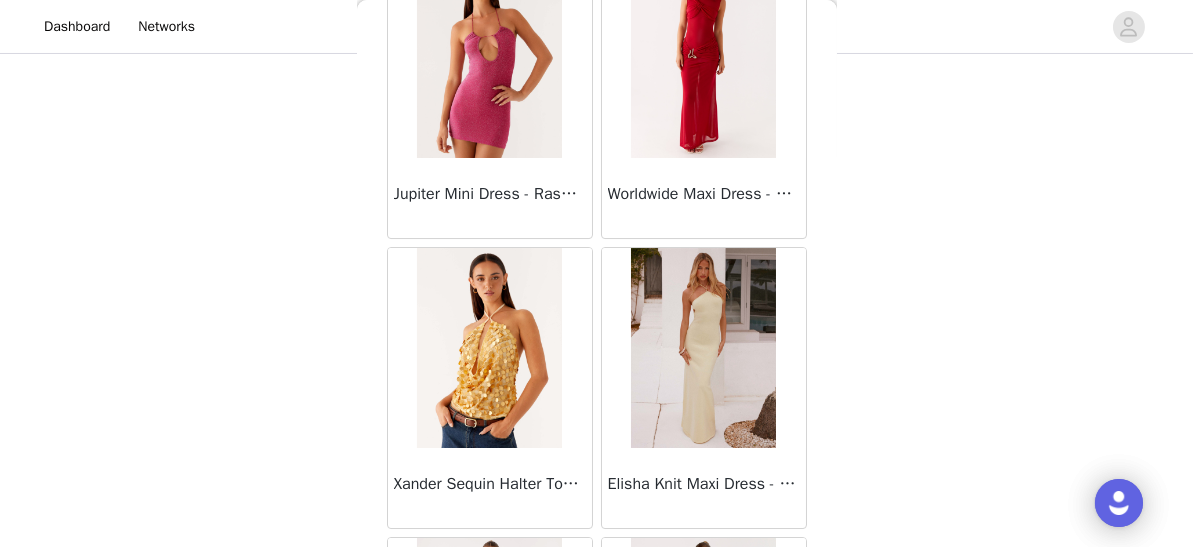scroll, scrollTop: 42998, scrollLeft: 0, axis: vertical 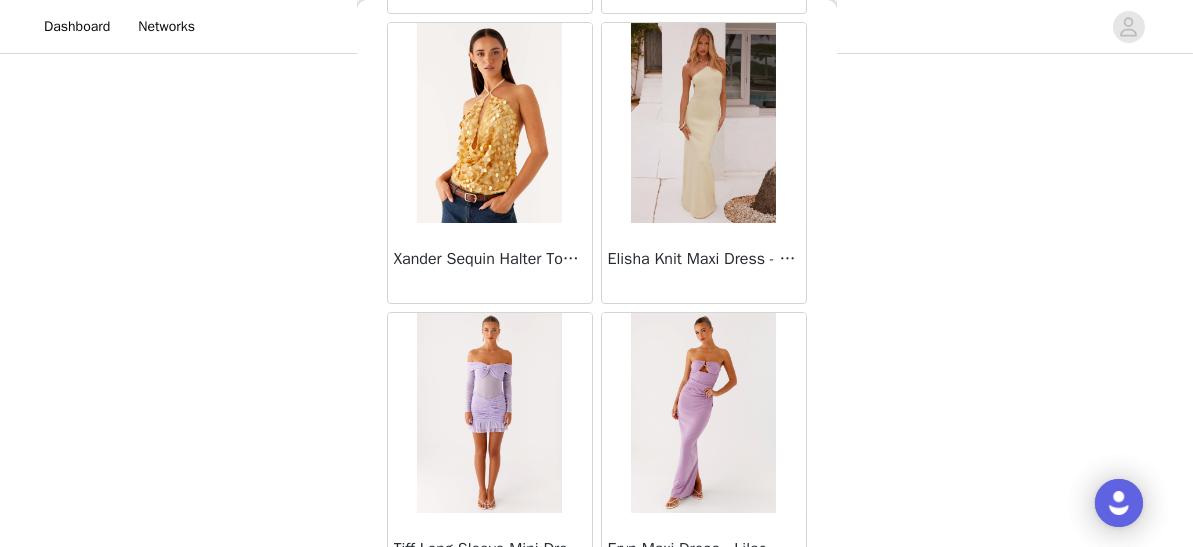 click on "Load More" at bounding box center [597, 628] 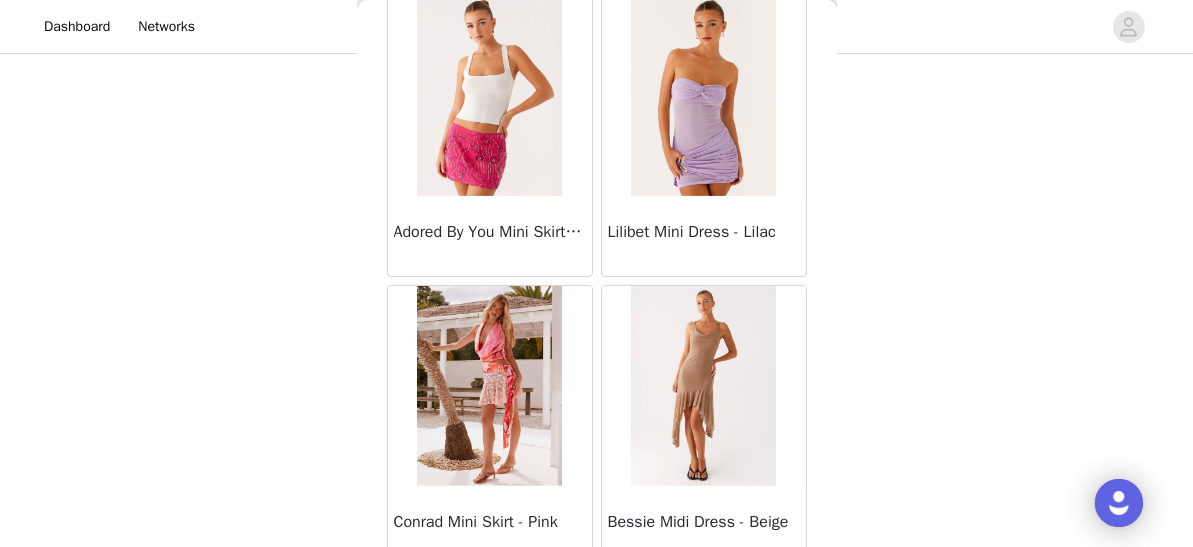 scroll, scrollTop: 45891, scrollLeft: 0, axis: vertical 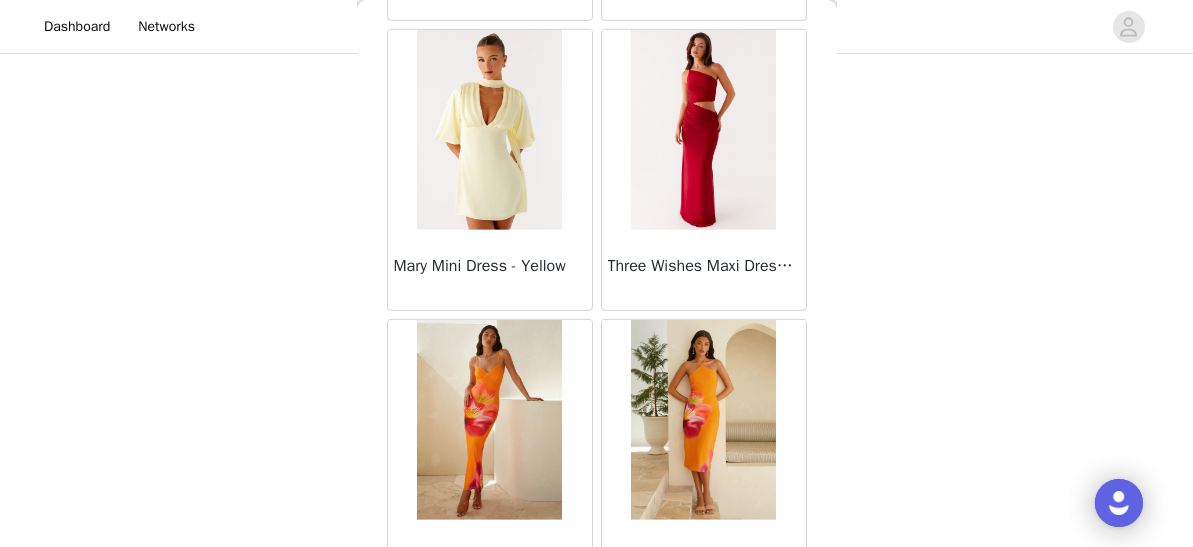 click on "Load More" at bounding box center [597, 635] 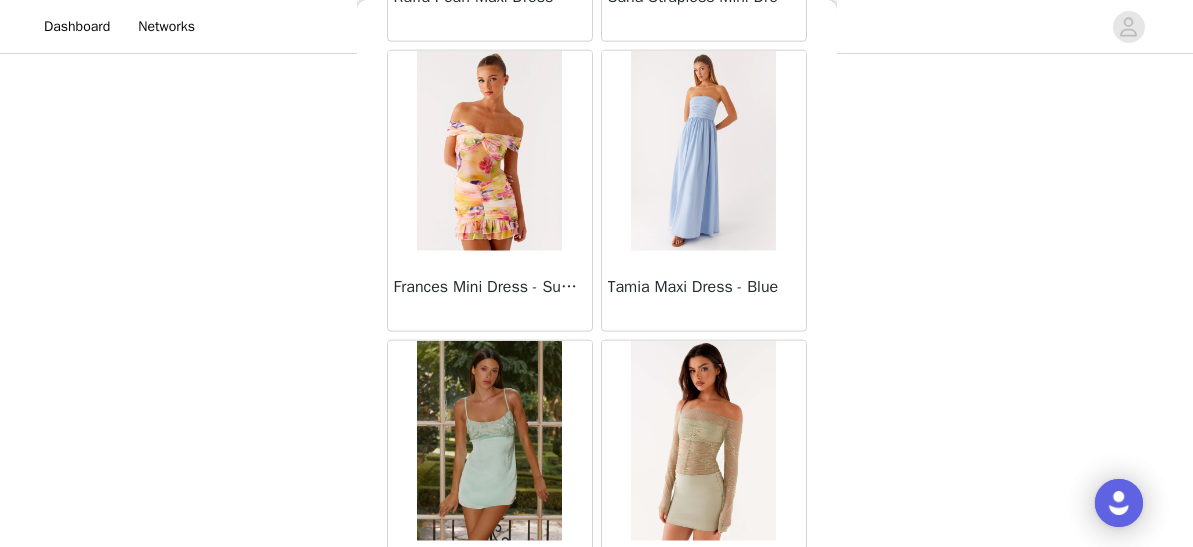 scroll, scrollTop: 48783, scrollLeft: 0, axis: vertical 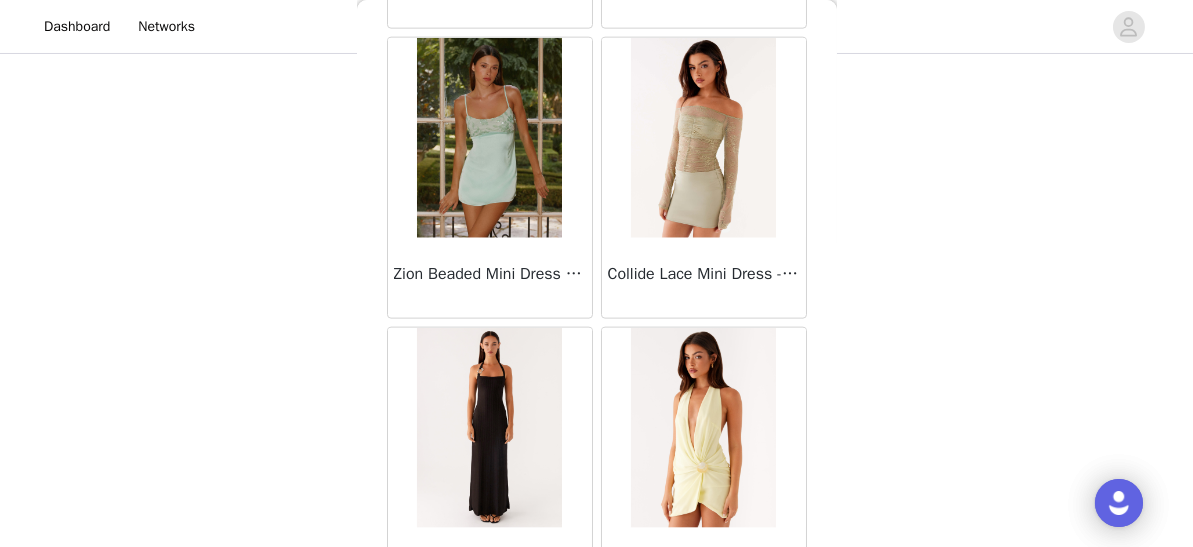 click on "Load More" at bounding box center (597, 643) 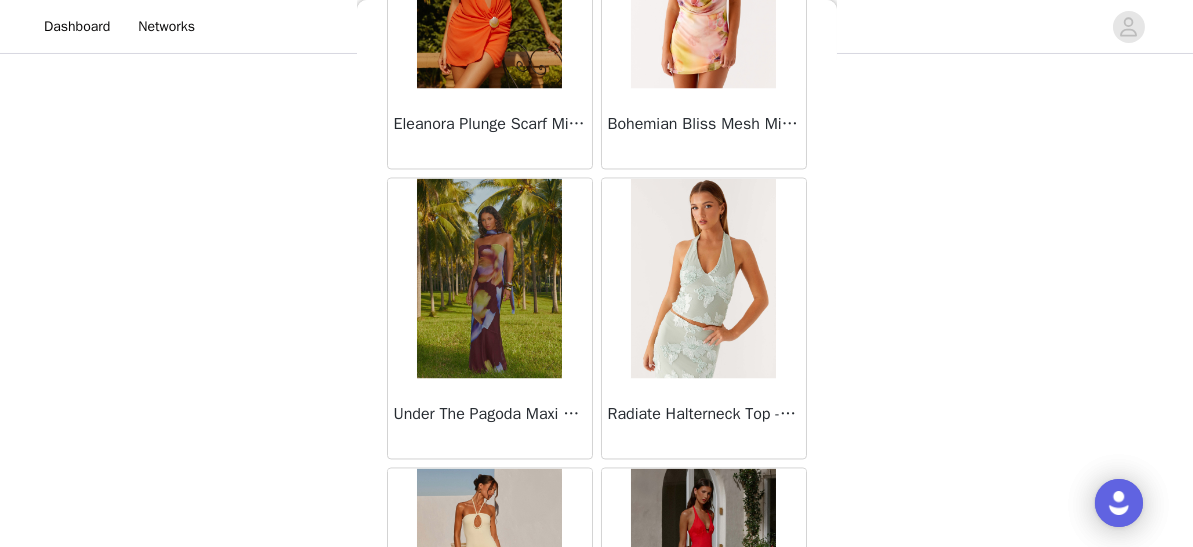 scroll, scrollTop: 51676, scrollLeft: 0, axis: vertical 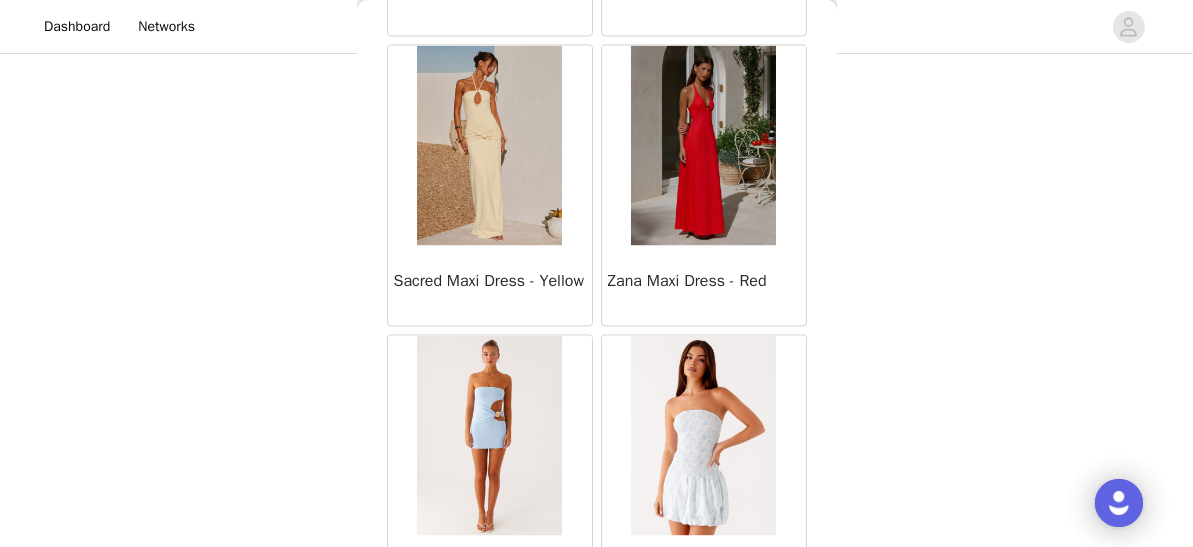 click on "Load More" at bounding box center (597, 650) 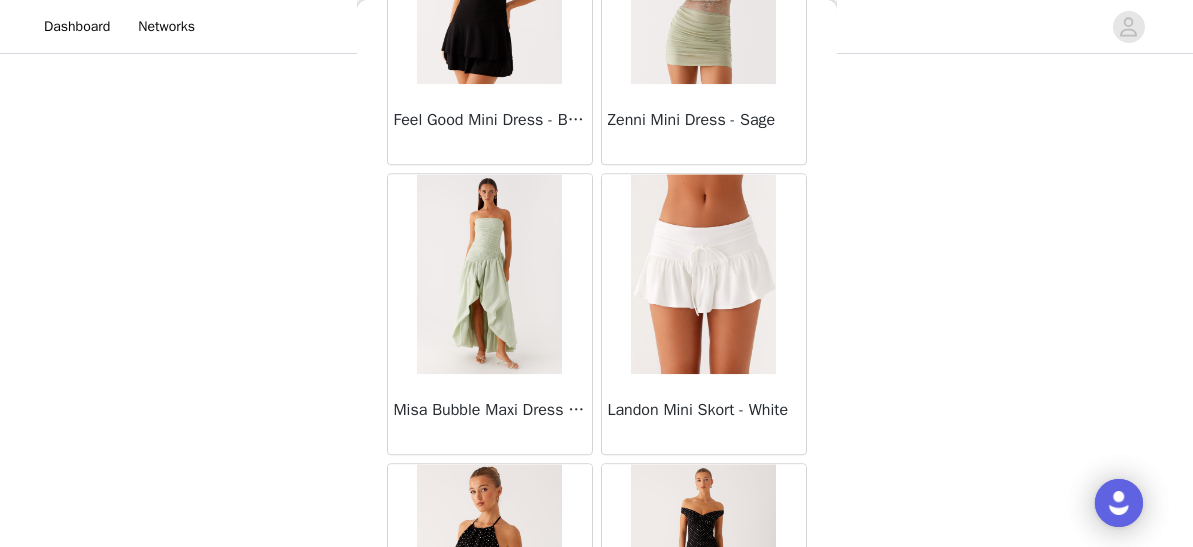 scroll, scrollTop: 54568, scrollLeft: 0, axis: vertical 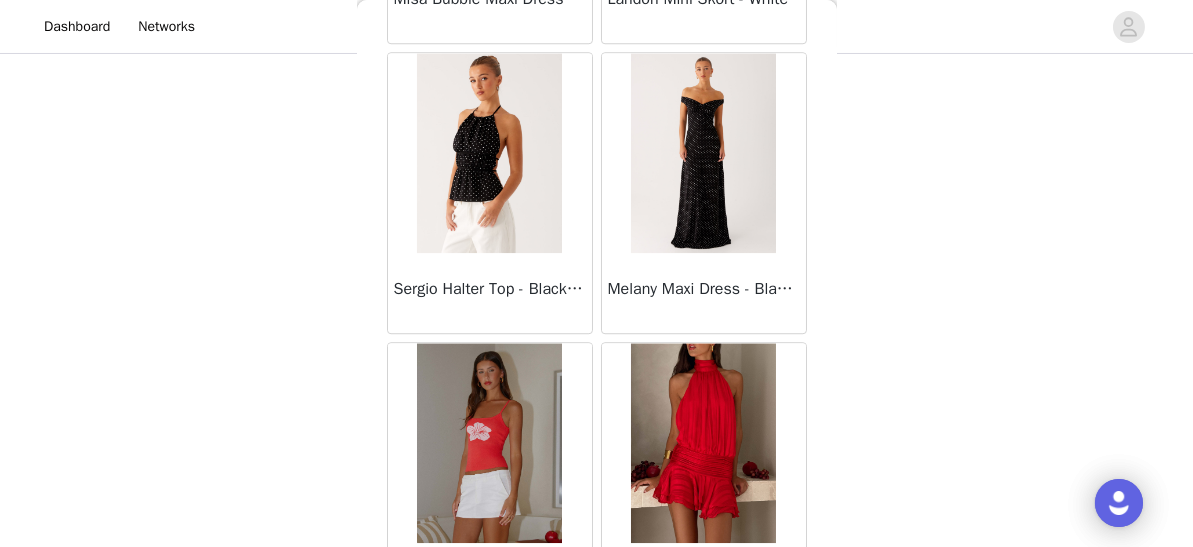 click on "Load More" at bounding box center [597, 658] 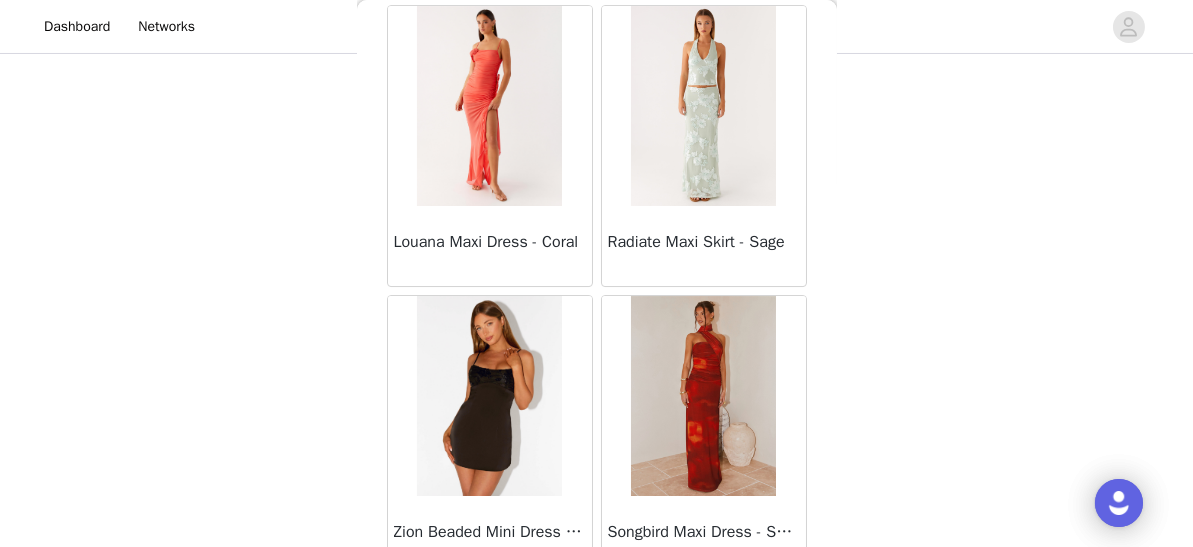 scroll, scrollTop: 57460, scrollLeft: 0, axis: vertical 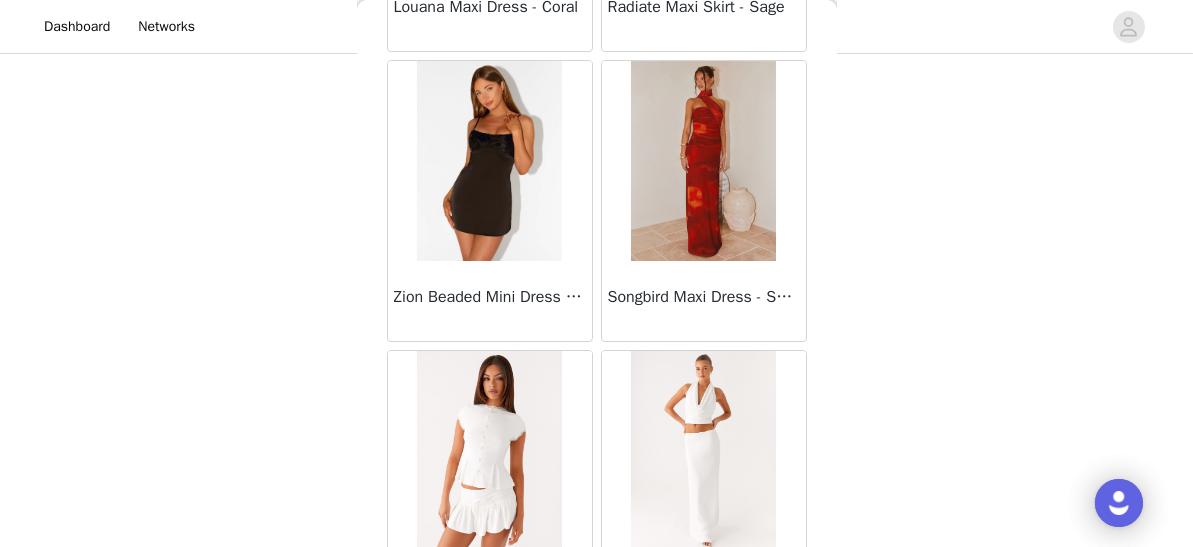 click on "Load More" at bounding box center (597, 666) 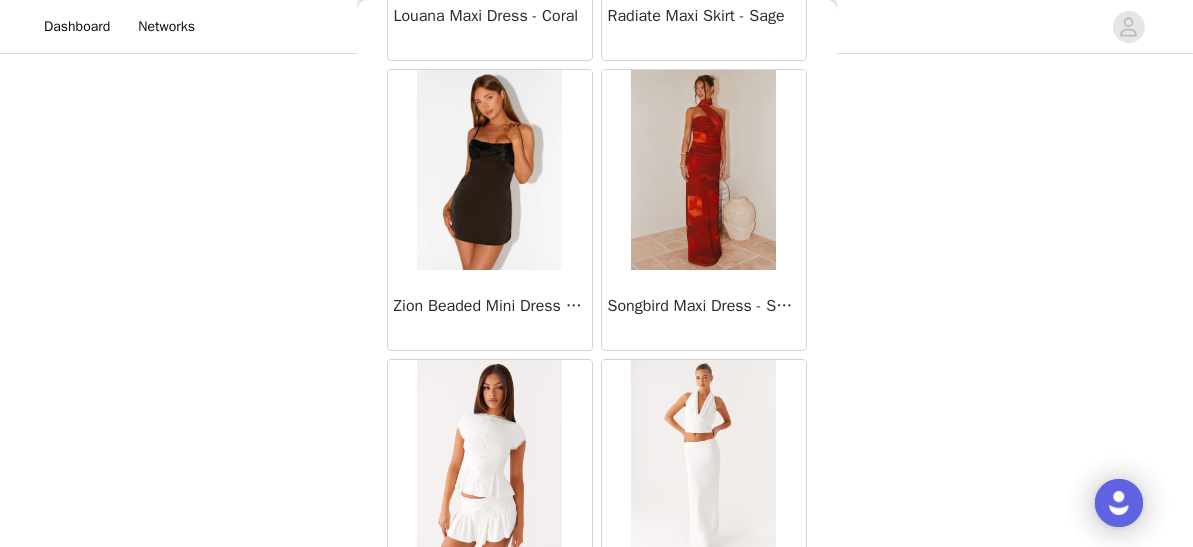 scroll, scrollTop: 57460, scrollLeft: 0, axis: vertical 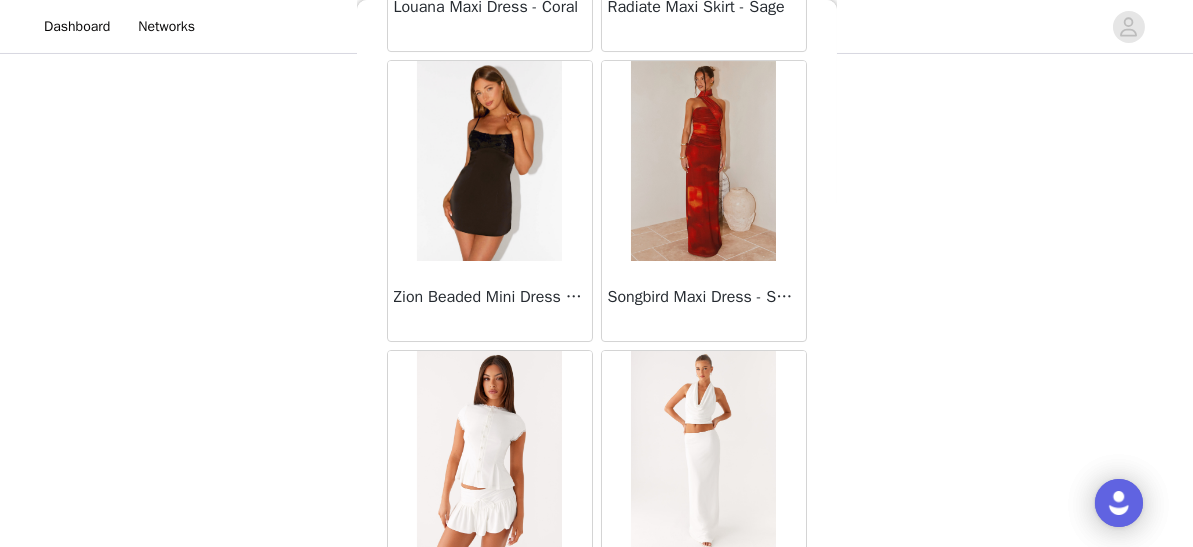 click at bounding box center (703, 451) 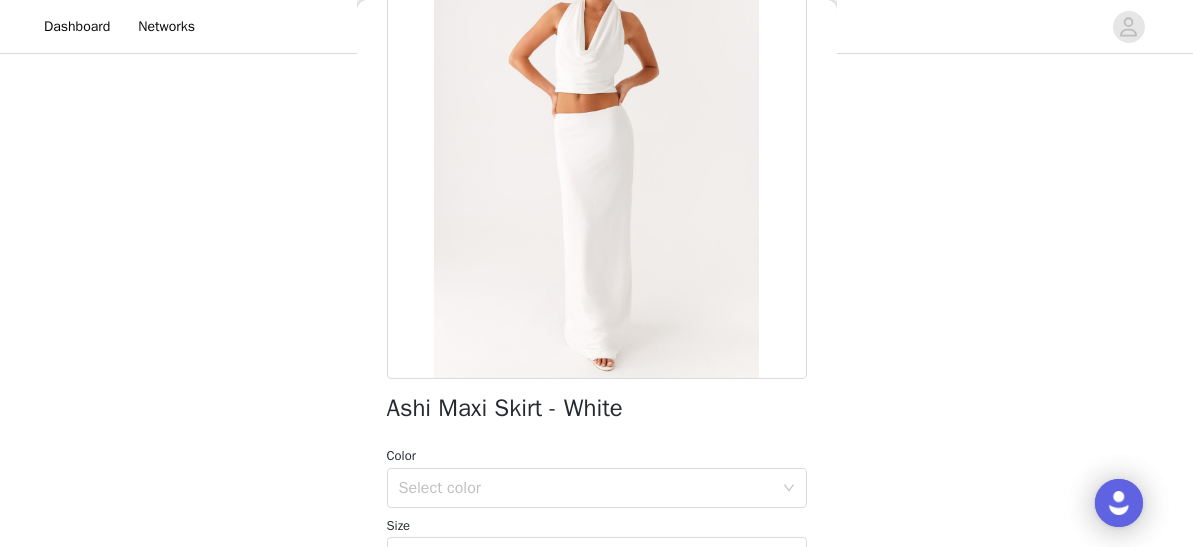 scroll, scrollTop: 179, scrollLeft: 0, axis: vertical 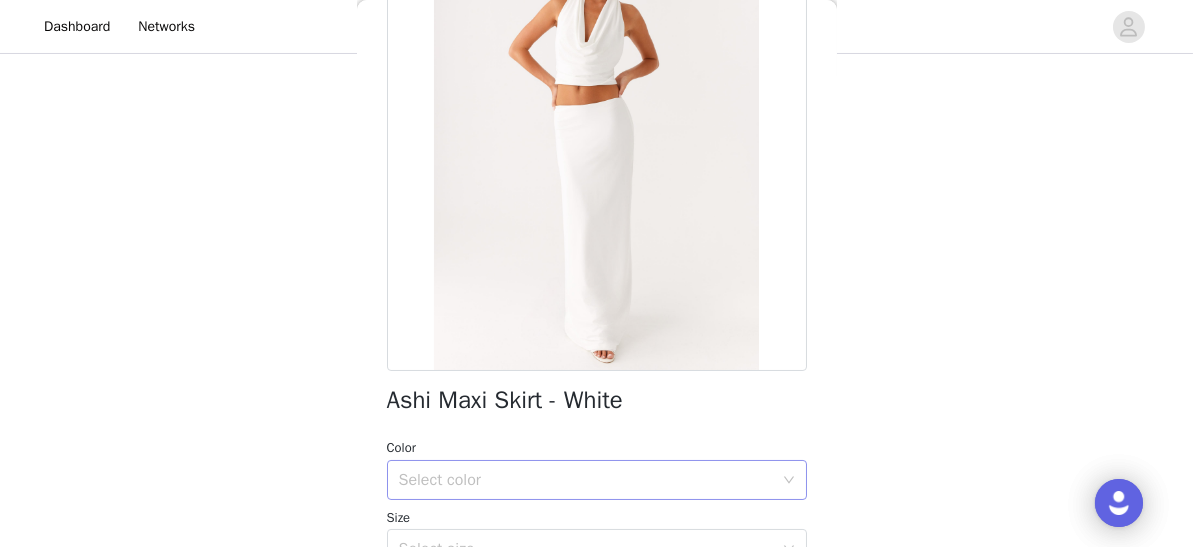 click on "Select color" at bounding box center (590, 480) 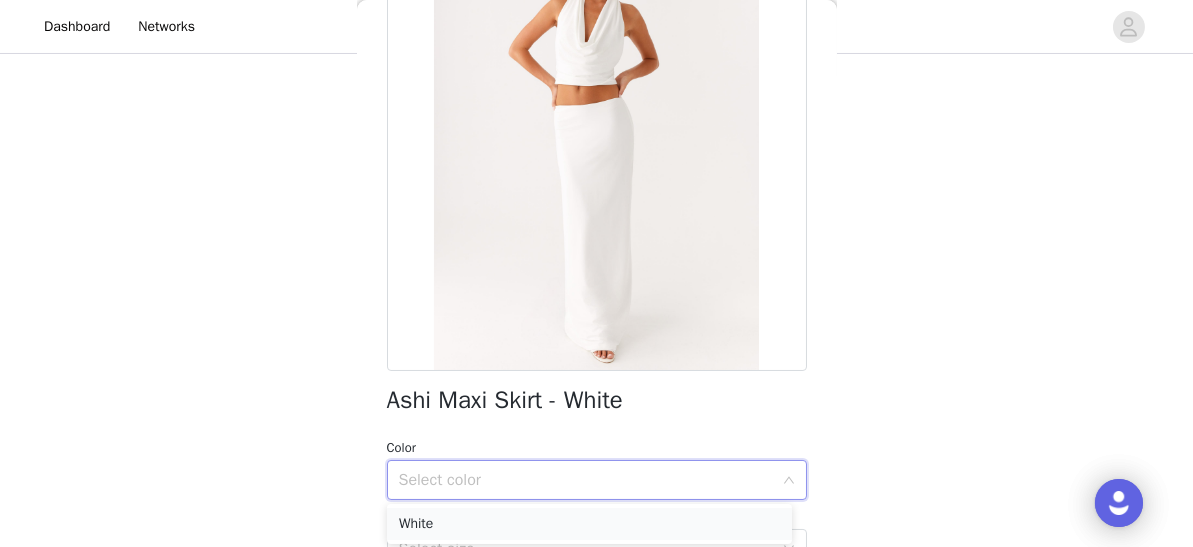 click on "White" at bounding box center (589, 524) 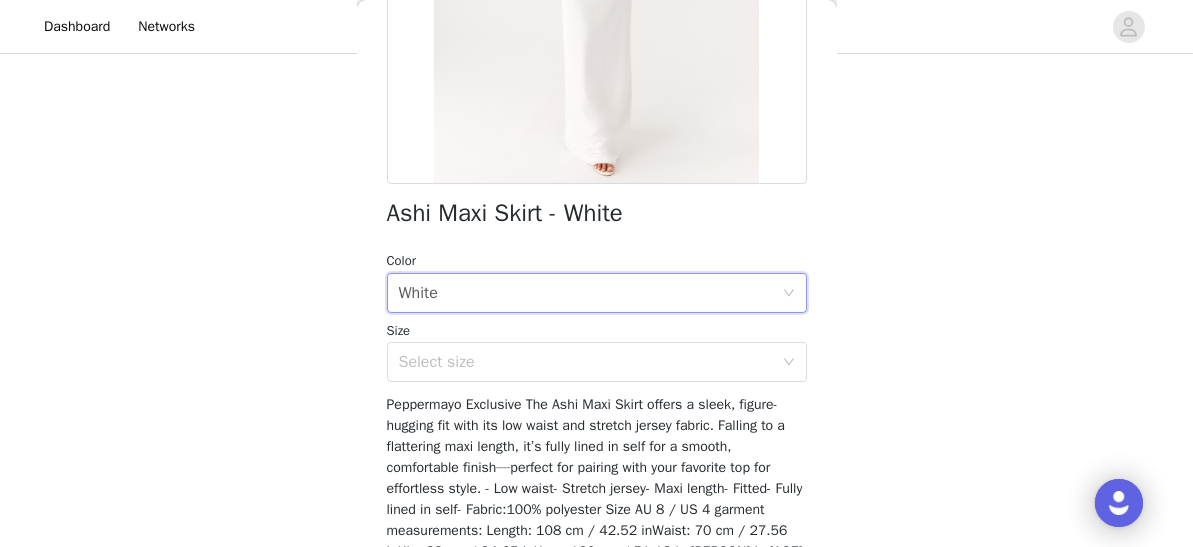 scroll, scrollTop: 485, scrollLeft: 0, axis: vertical 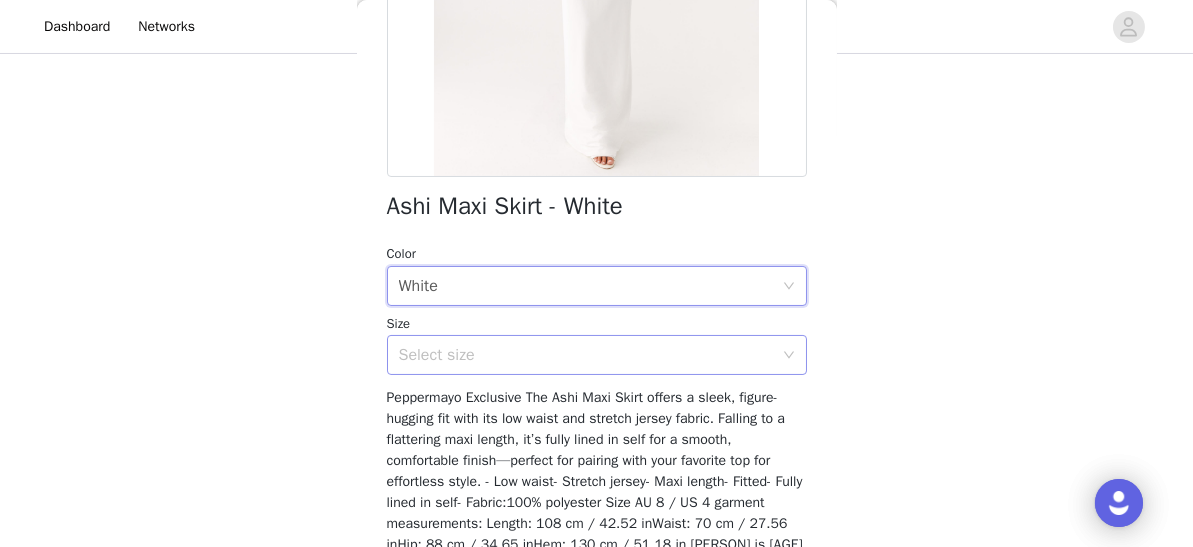 click on "Select size" at bounding box center (586, 355) 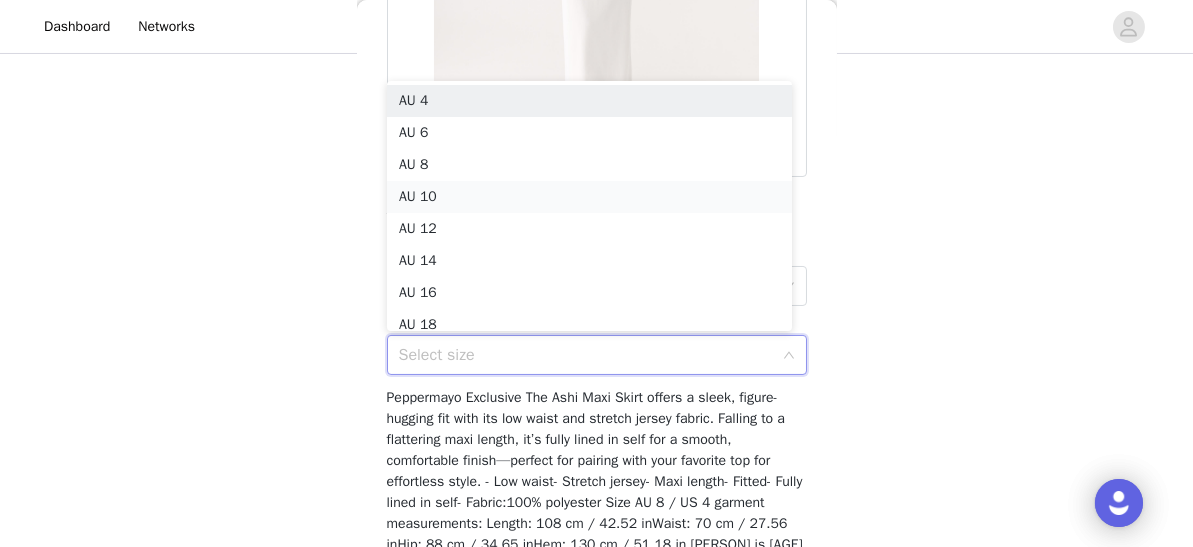 scroll, scrollTop: 10, scrollLeft: 0, axis: vertical 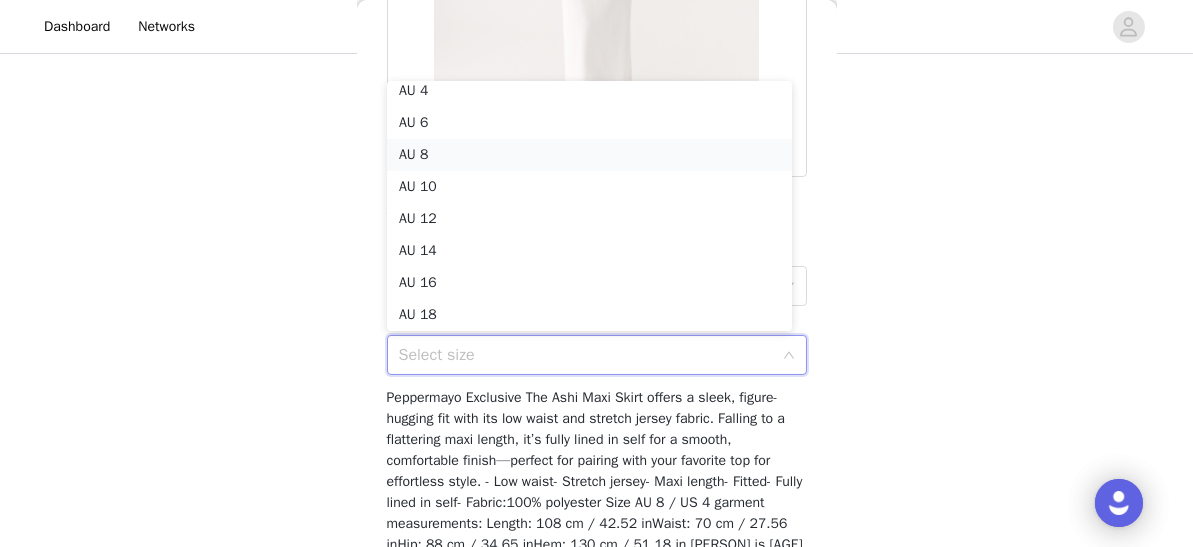 click on "AU 8" at bounding box center [589, 155] 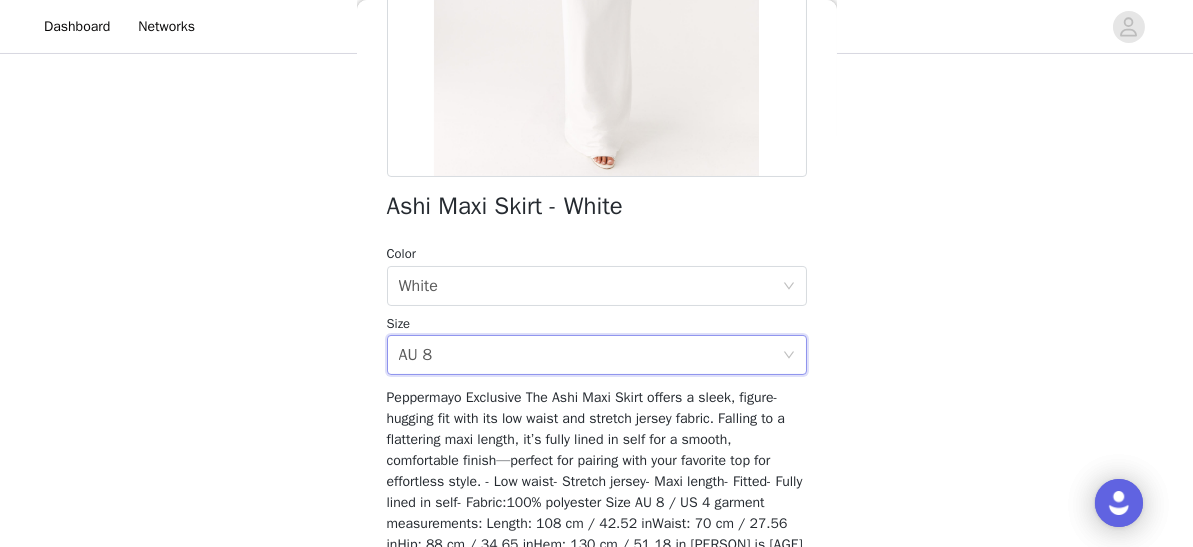scroll, scrollTop: 485, scrollLeft: 0, axis: vertical 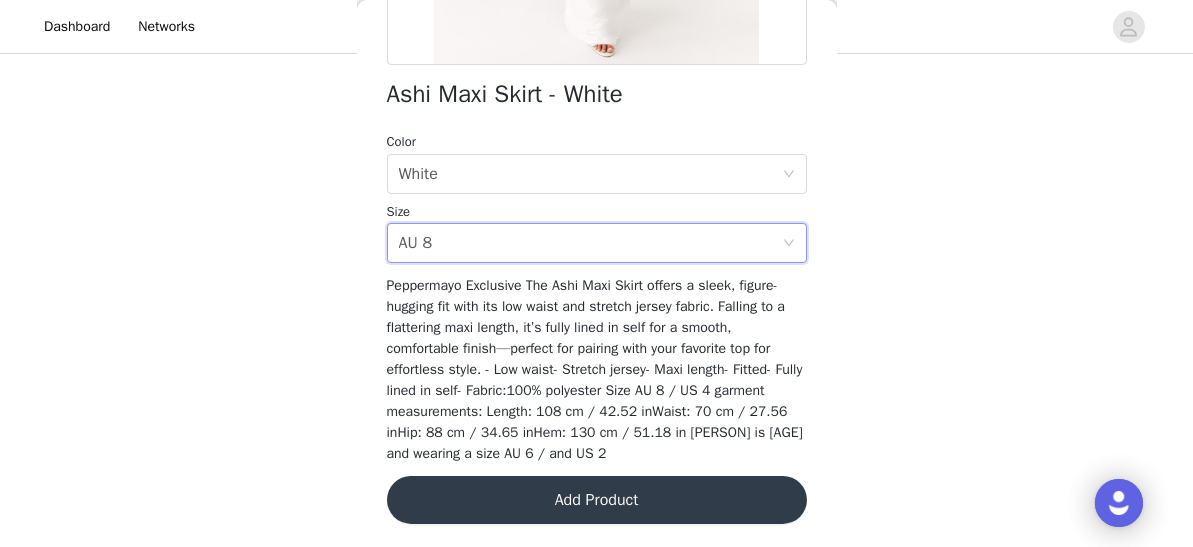 click on "Add Product" at bounding box center [597, 500] 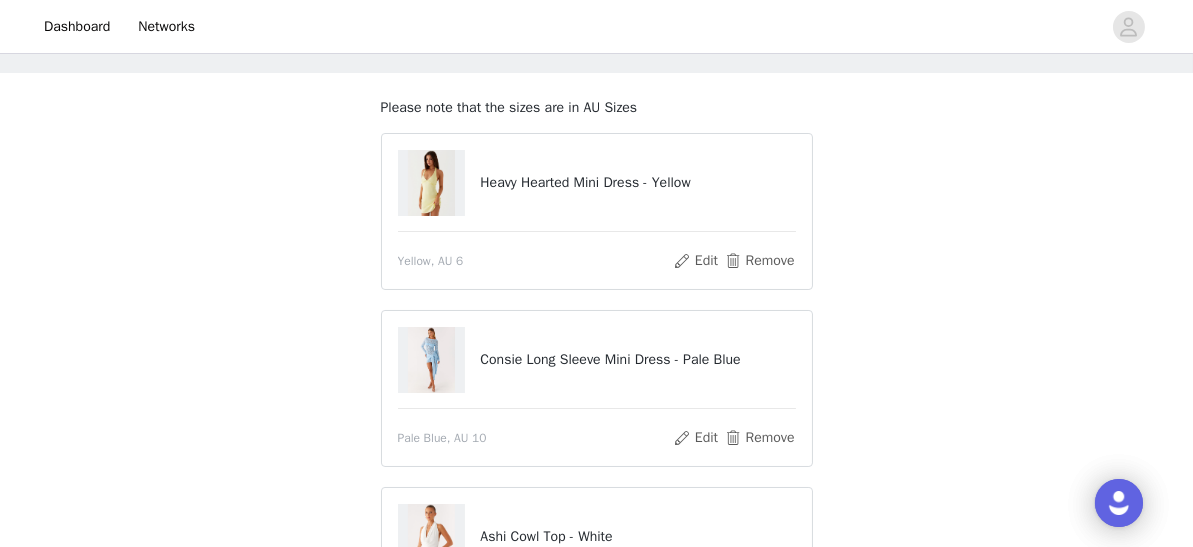 scroll, scrollTop: 84, scrollLeft: 0, axis: vertical 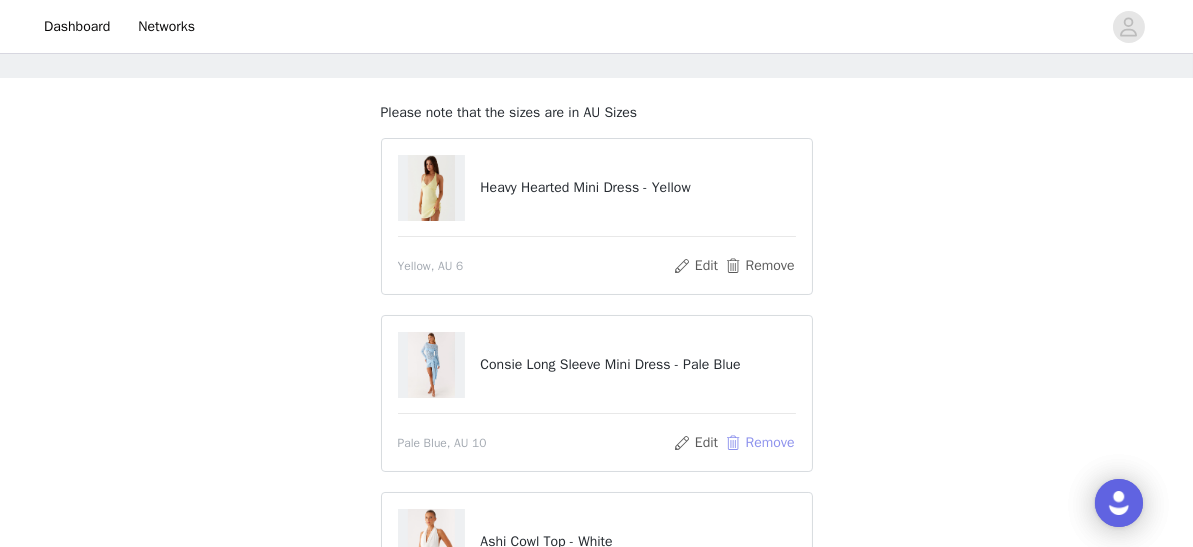 click on "Remove" at bounding box center (759, 443) 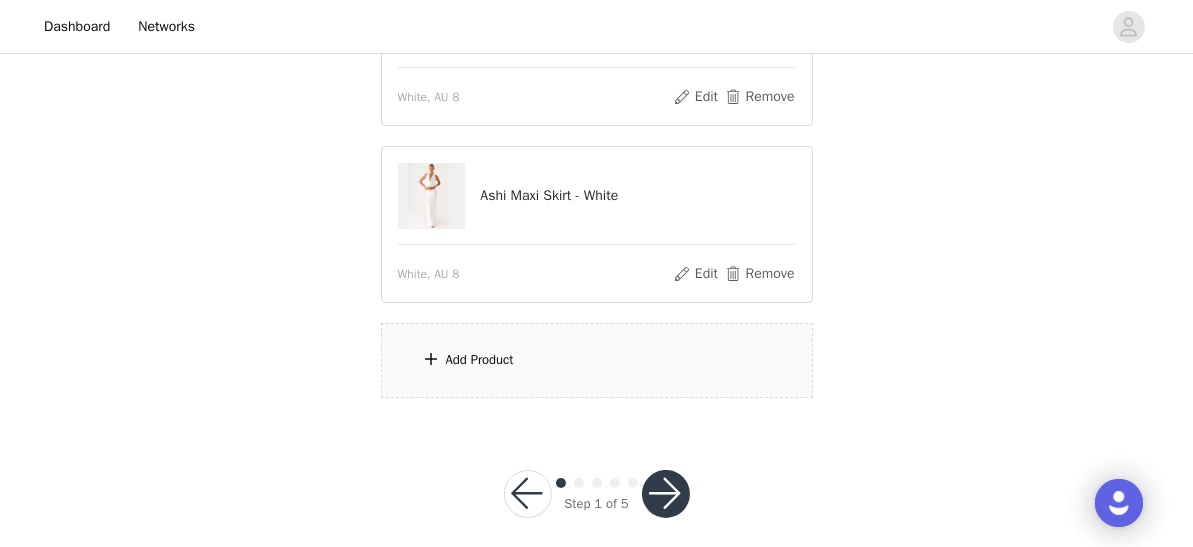 scroll, scrollTop: 499, scrollLeft: 0, axis: vertical 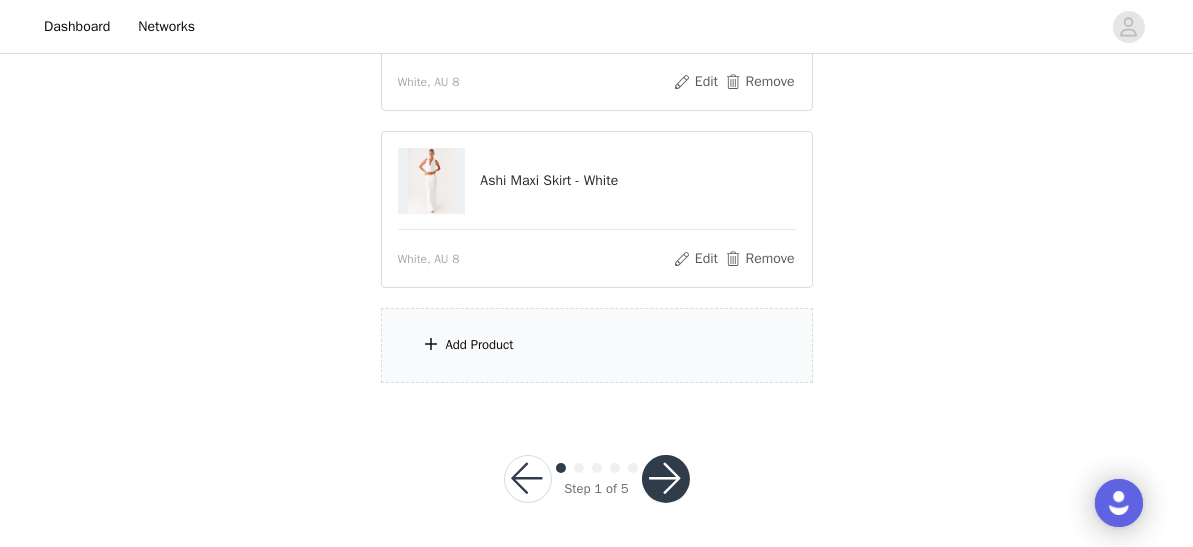 click on "Add Product" at bounding box center [480, 345] 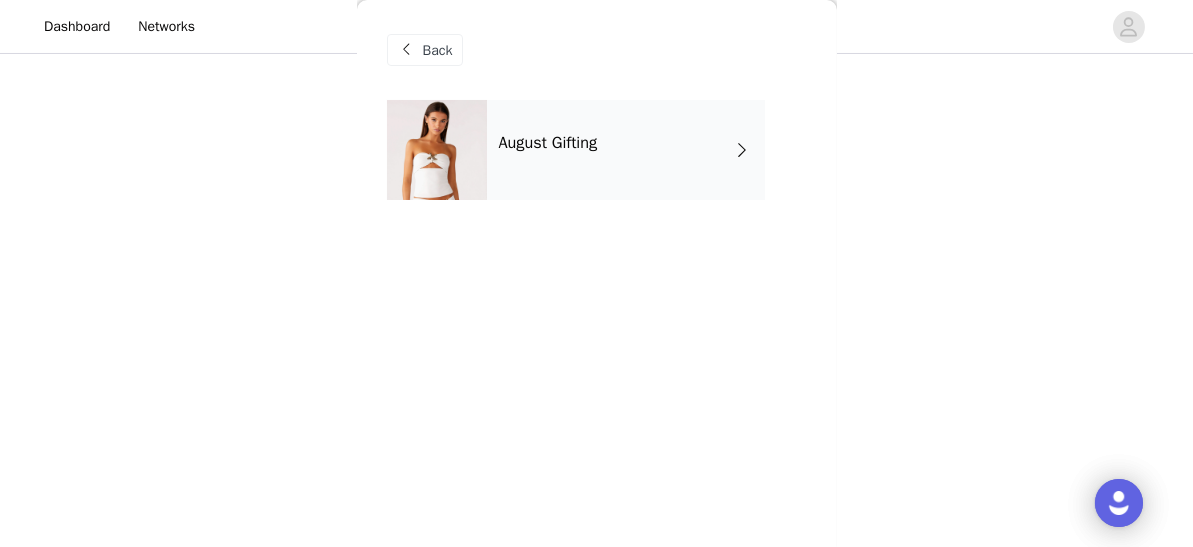 click on "August Gifting" at bounding box center [626, 150] 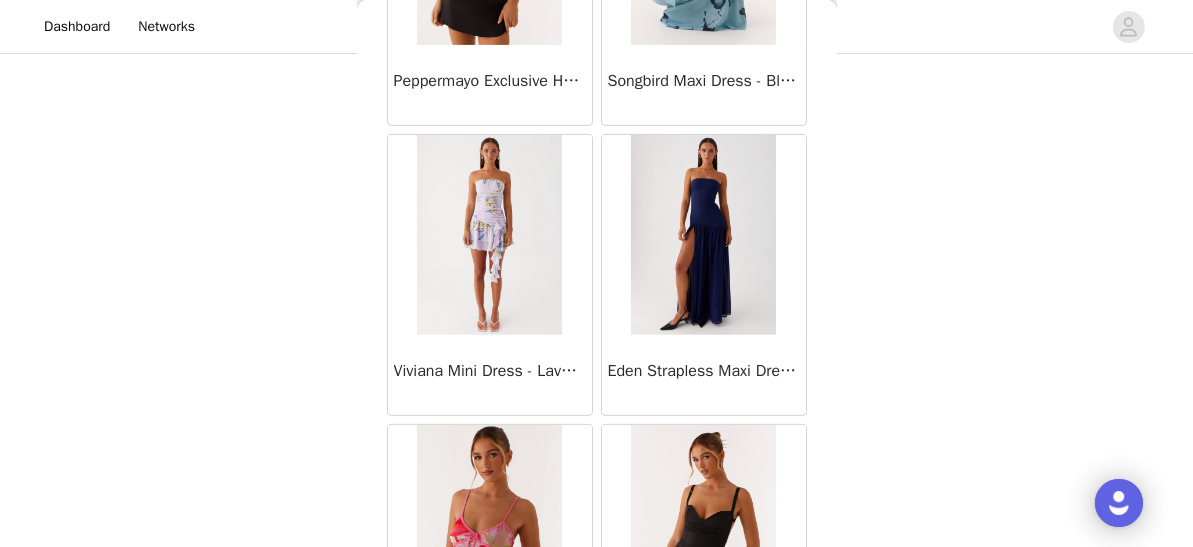 scroll, scrollTop: 2505, scrollLeft: 0, axis: vertical 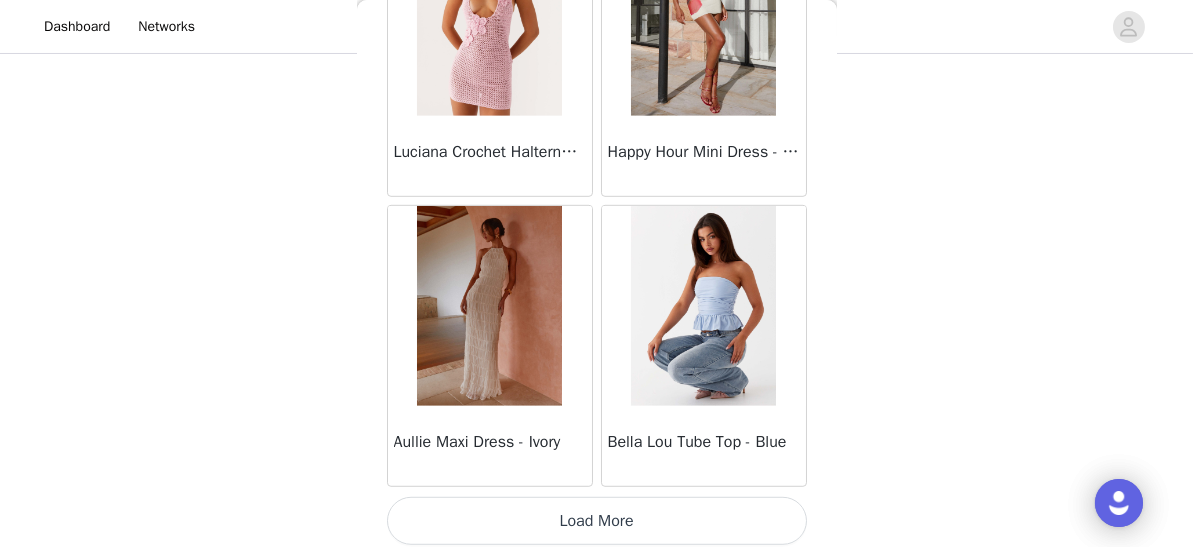 click on "Load More" at bounding box center [597, 521] 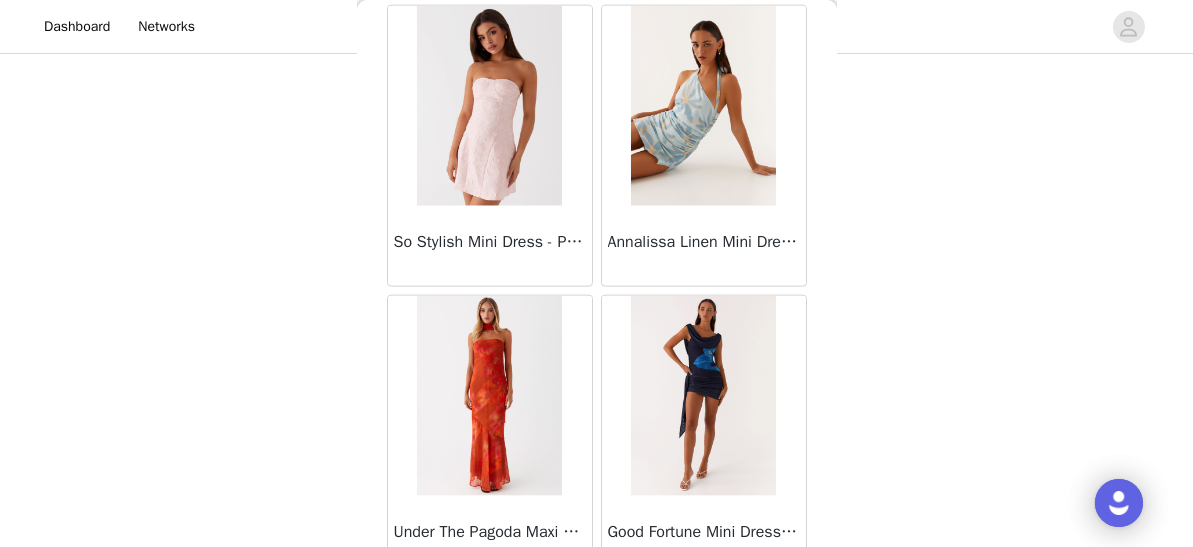 scroll, scrollTop: 5397, scrollLeft: 0, axis: vertical 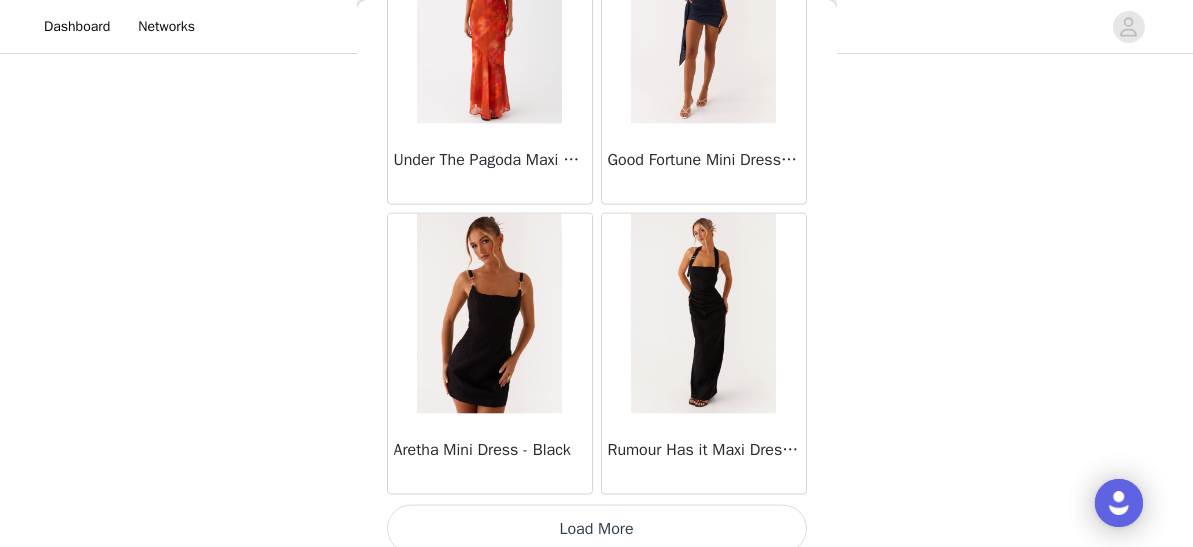 click on "Load More" at bounding box center (597, 529) 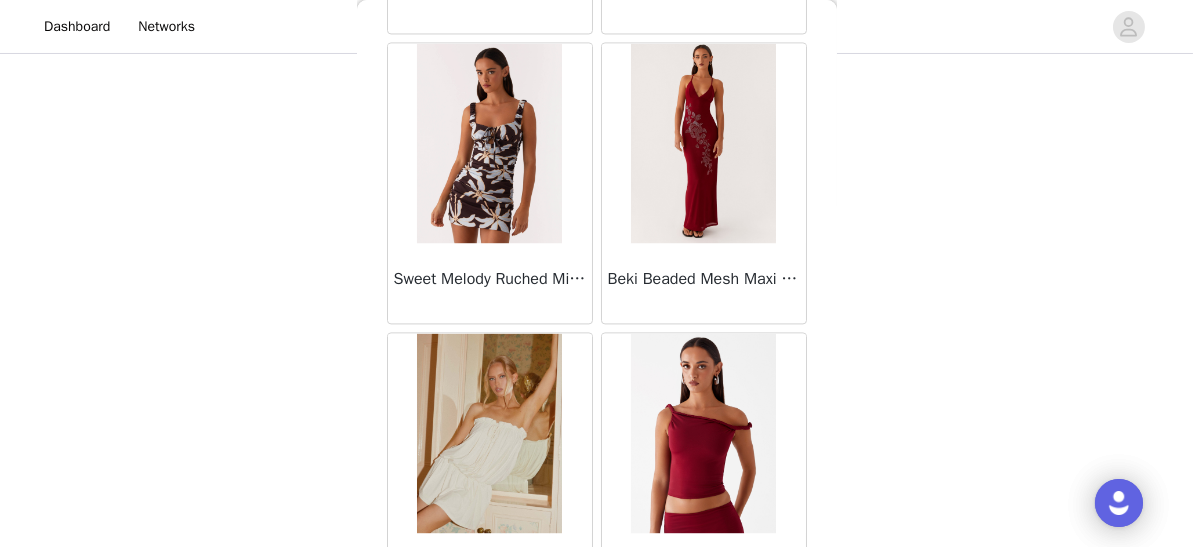 scroll, scrollTop: 8289, scrollLeft: 0, axis: vertical 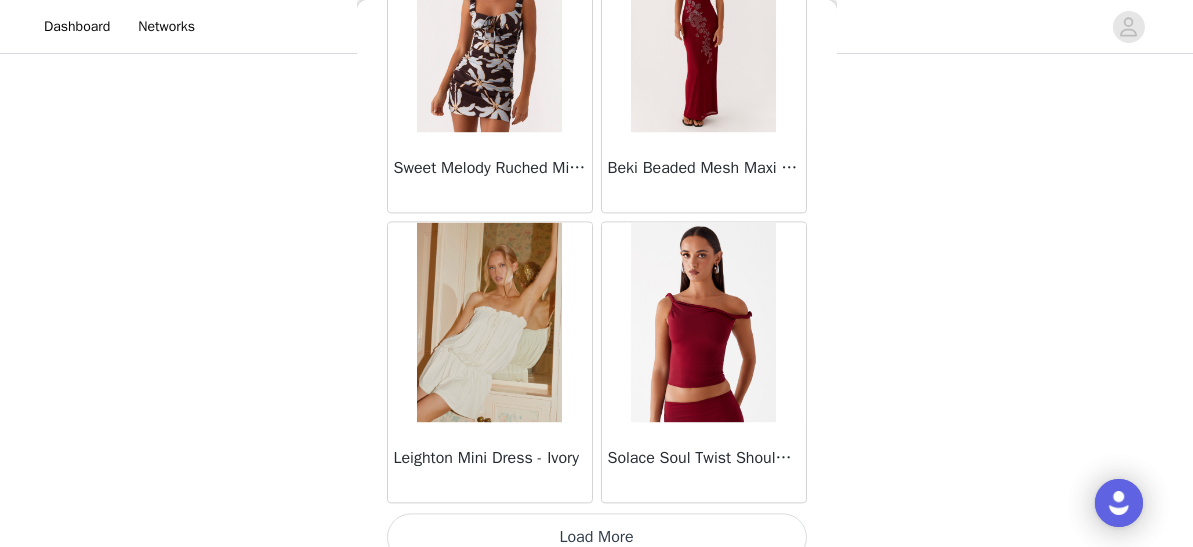 click on "Load More" at bounding box center (597, 537) 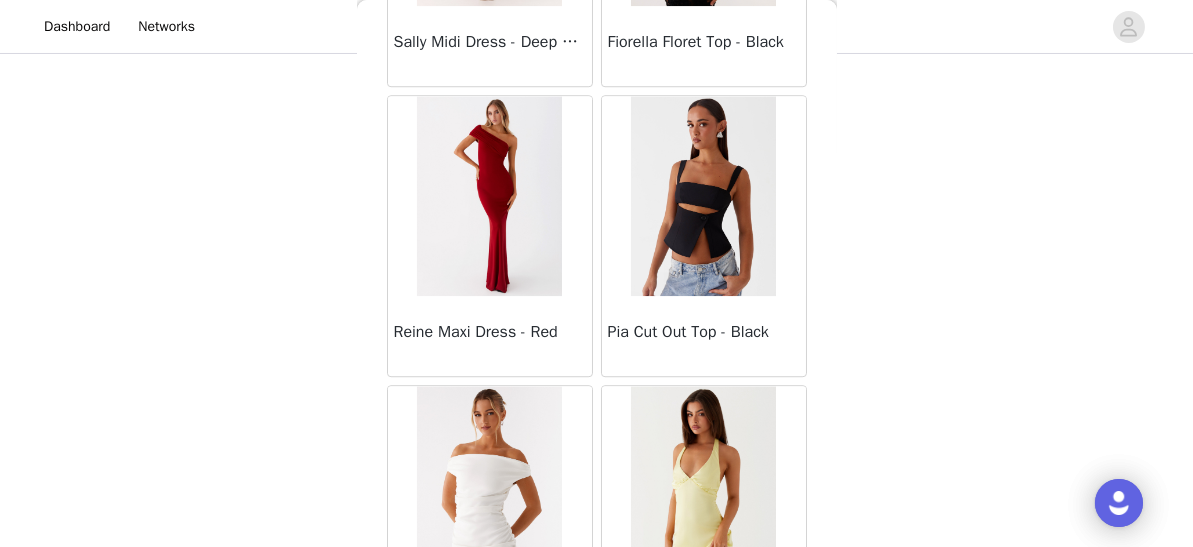 scroll, scrollTop: 11182, scrollLeft: 0, axis: vertical 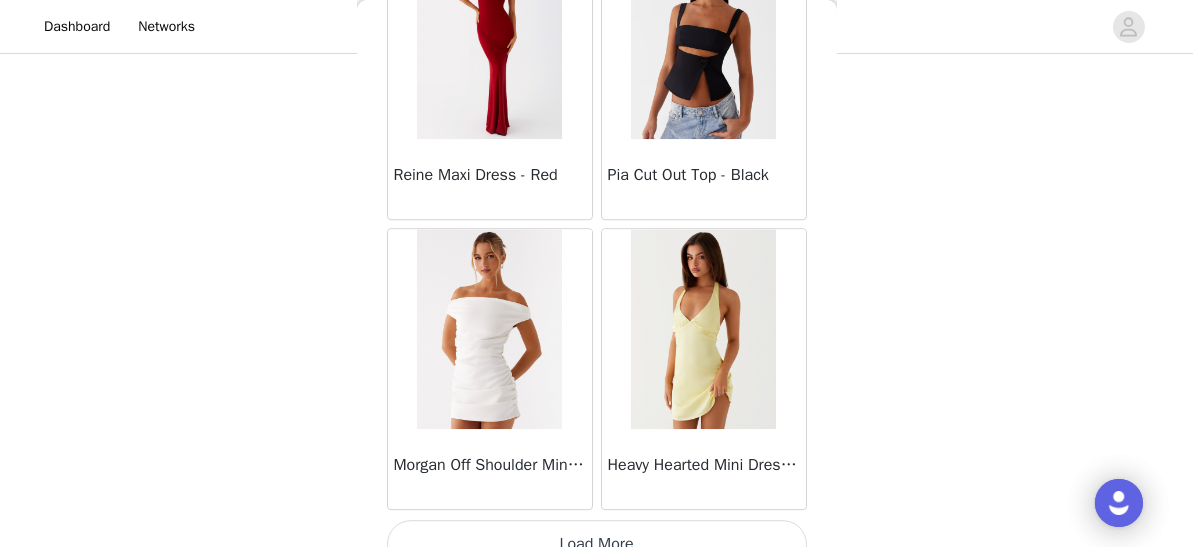click on "Load More" at bounding box center [597, 544] 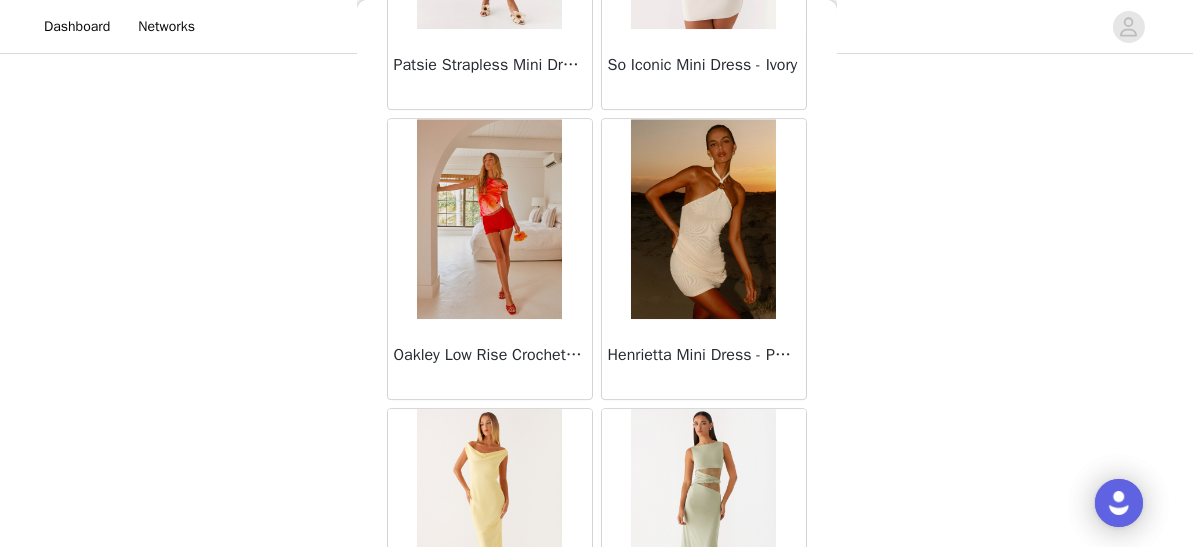 scroll, scrollTop: 14074, scrollLeft: 0, axis: vertical 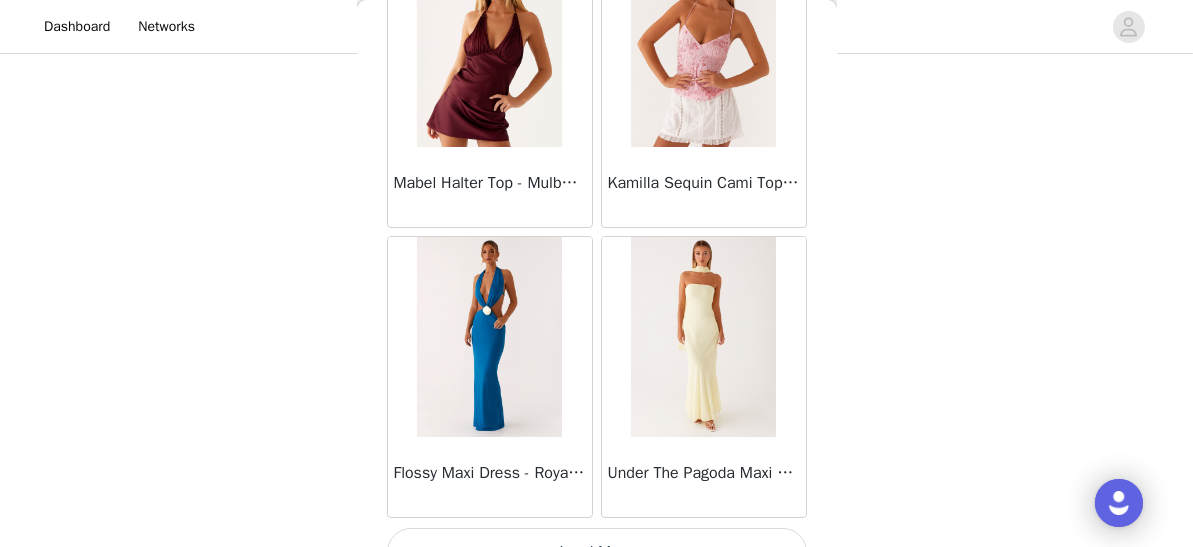click on "Load More" at bounding box center (597, 552) 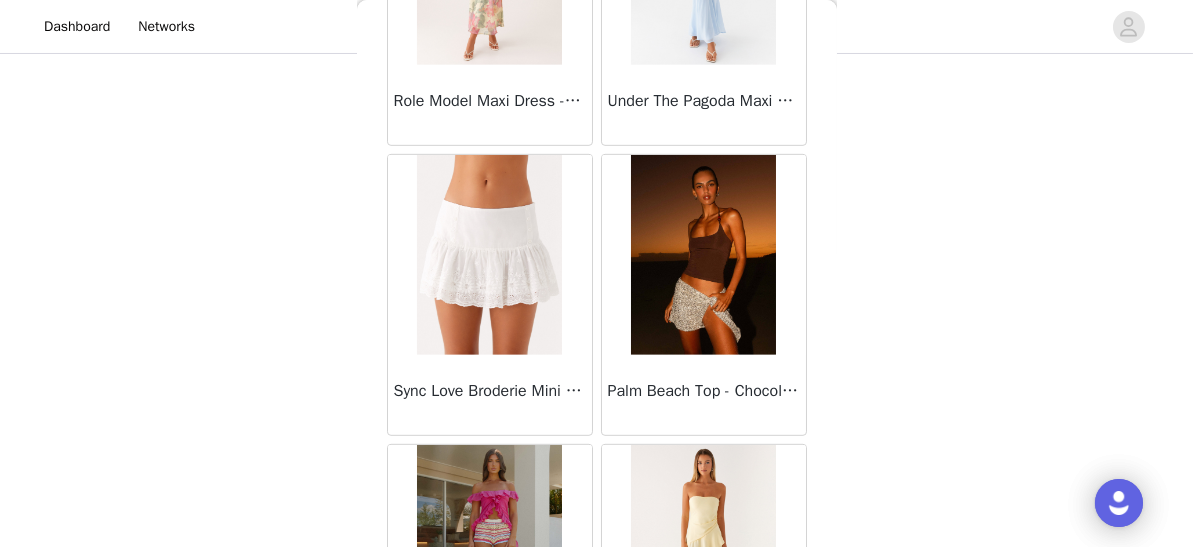scroll, scrollTop: 16967, scrollLeft: 0, axis: vertical 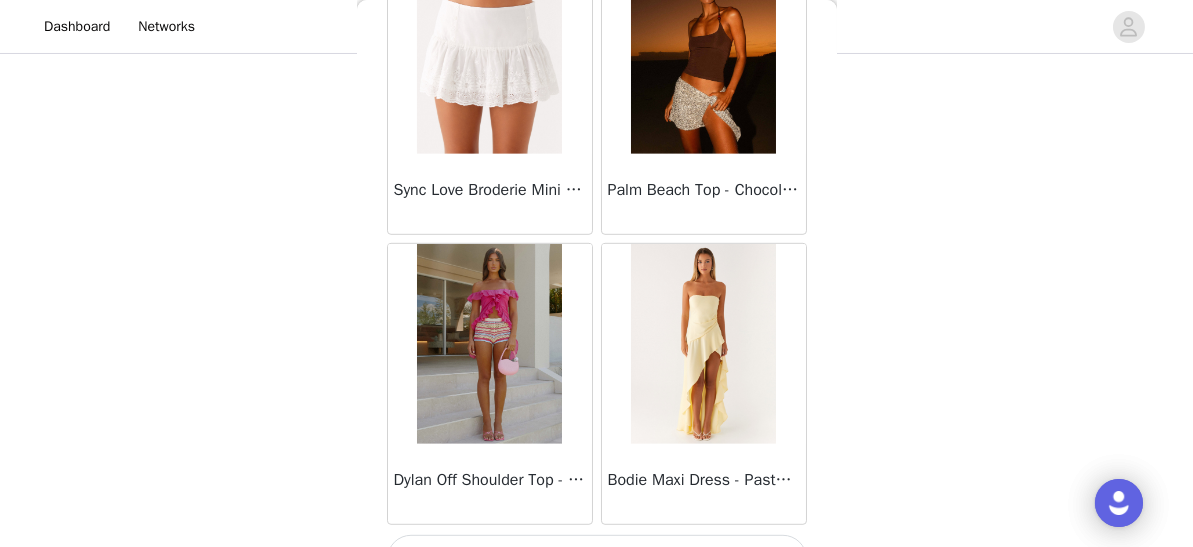 click on "Load More" at bounding box center (597, 559) 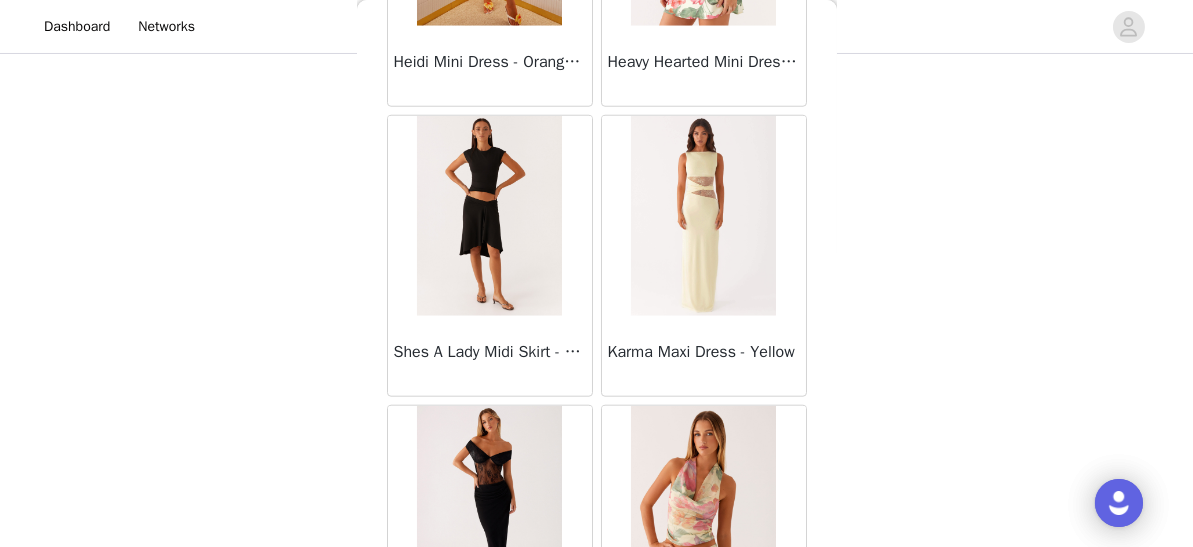 scroll, scrollTop: 19859, scrollLeft: 0, axis: vertical 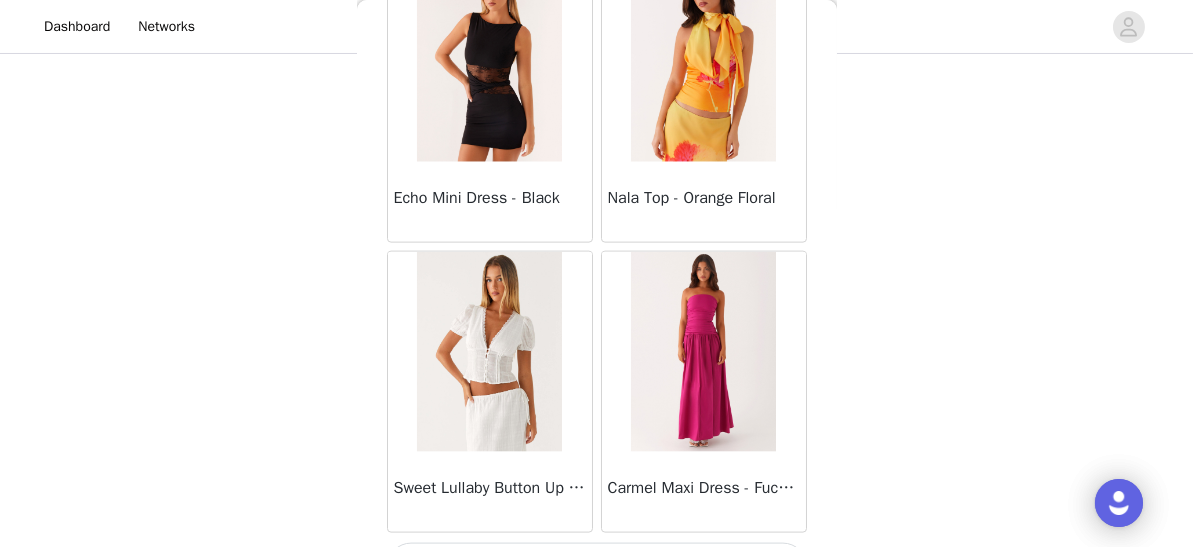 click on "Load More" at bounding box center [597, 567] 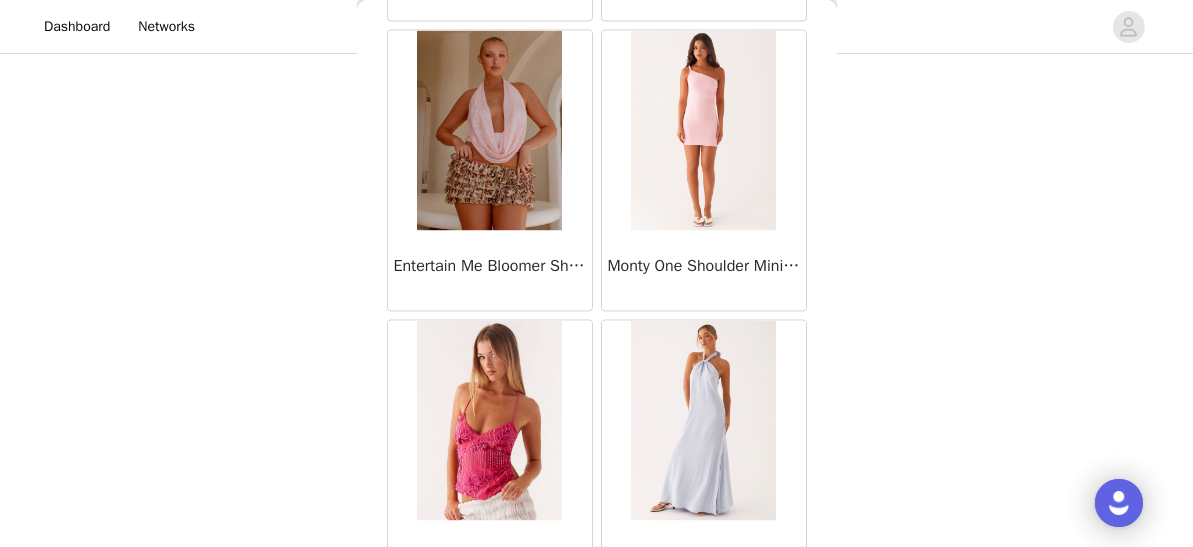 scroll, scrollTop: 22752, scrollLeft: 0, axis: vertical 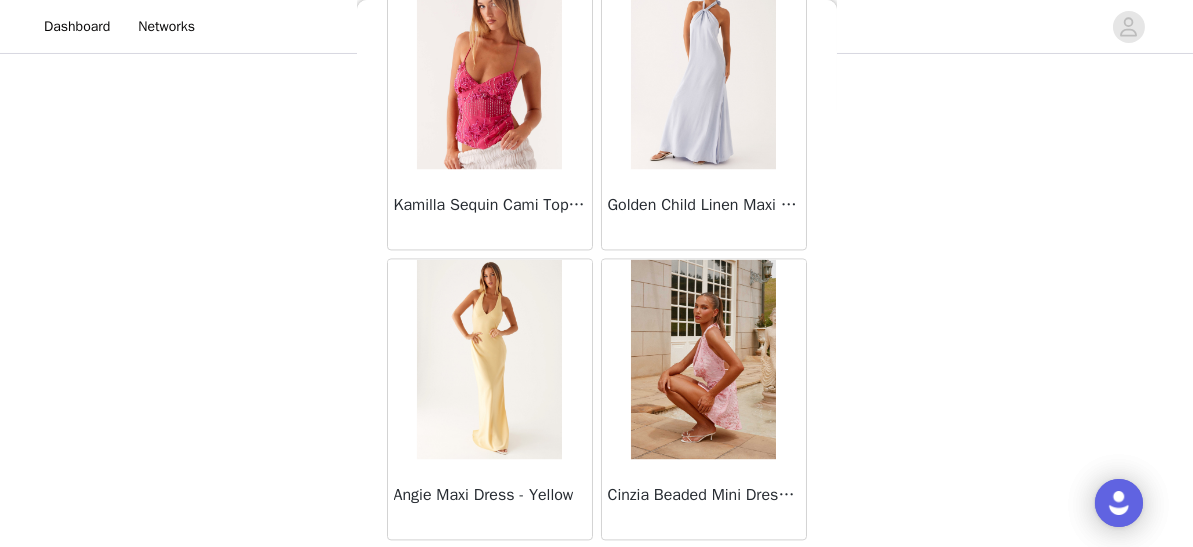 click on "Load More" at bounding box center (597, 574) 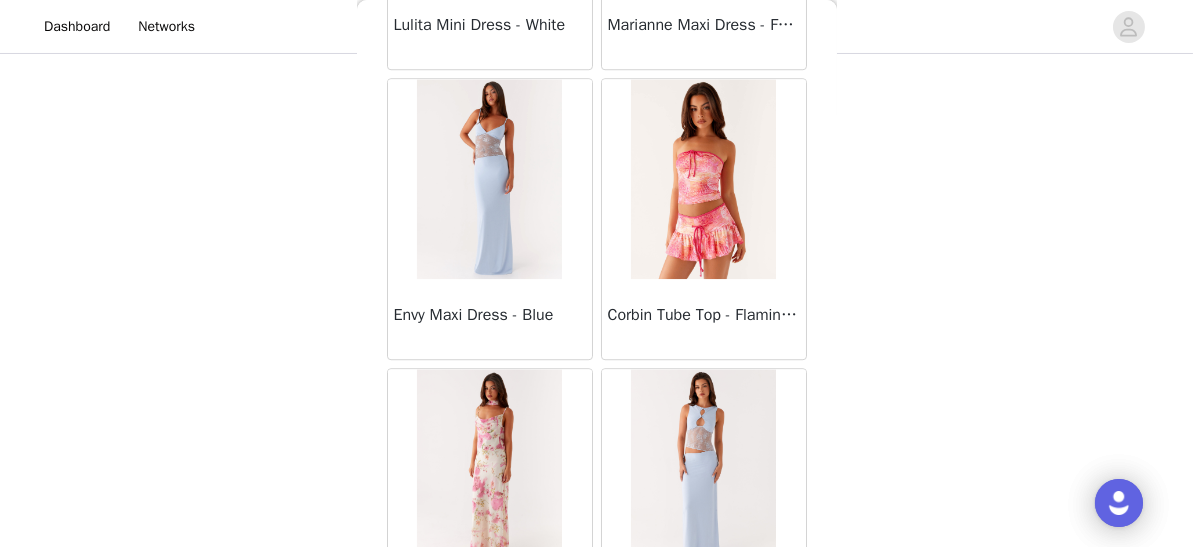scroll, scrollTop: 25644, scrollLeft: 0, axis: vertical 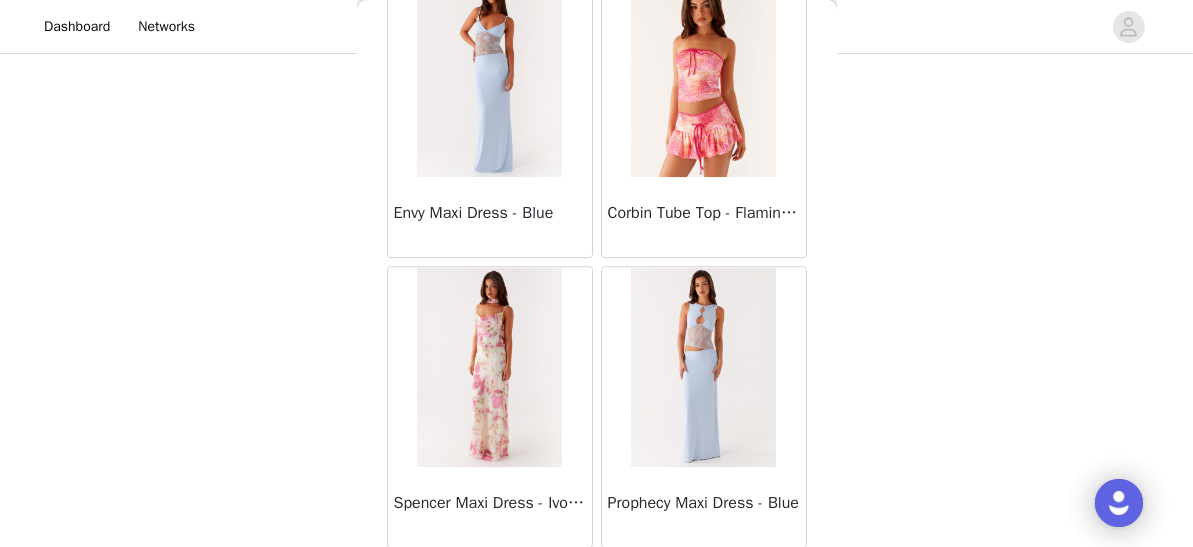 click on "Load More" at bounding box center (597, 582) 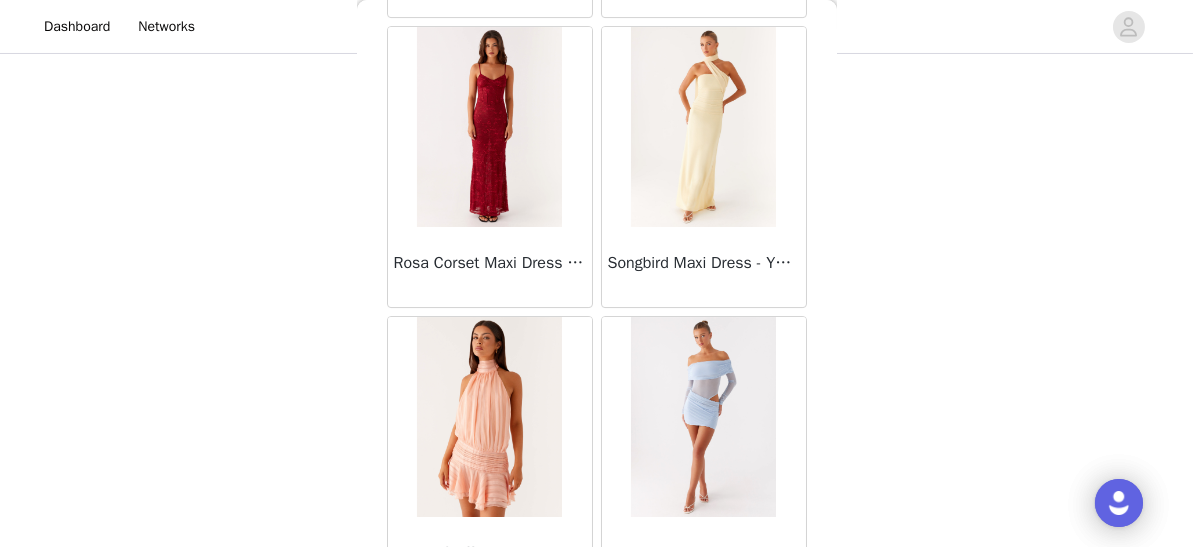 scroll, scrollTop: 28536, scrollLeft: 0, axis: vertical 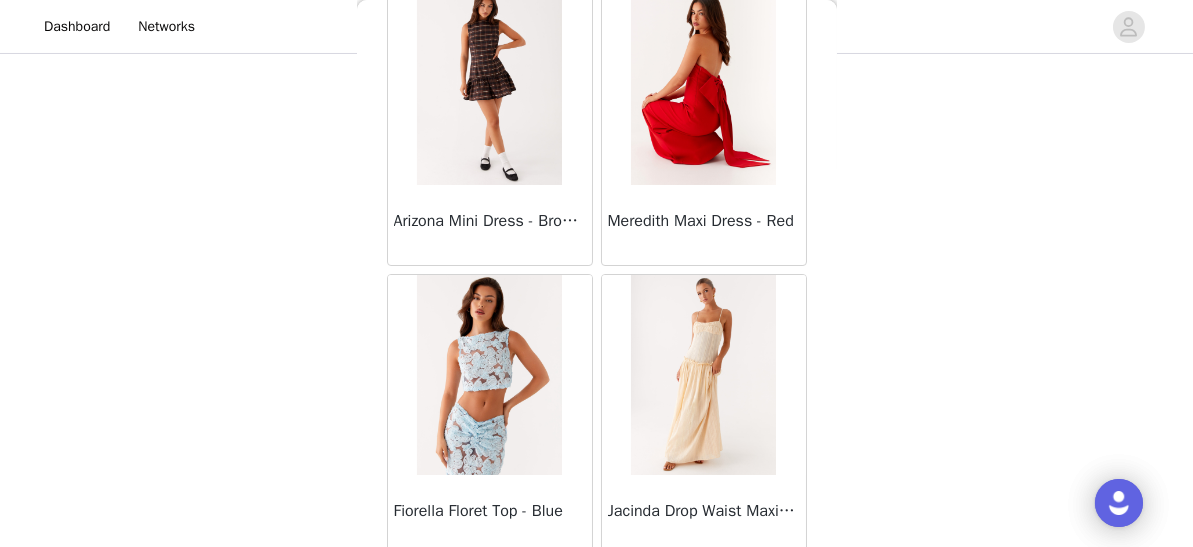 click on "Load More" at bounding box center (597, 590) 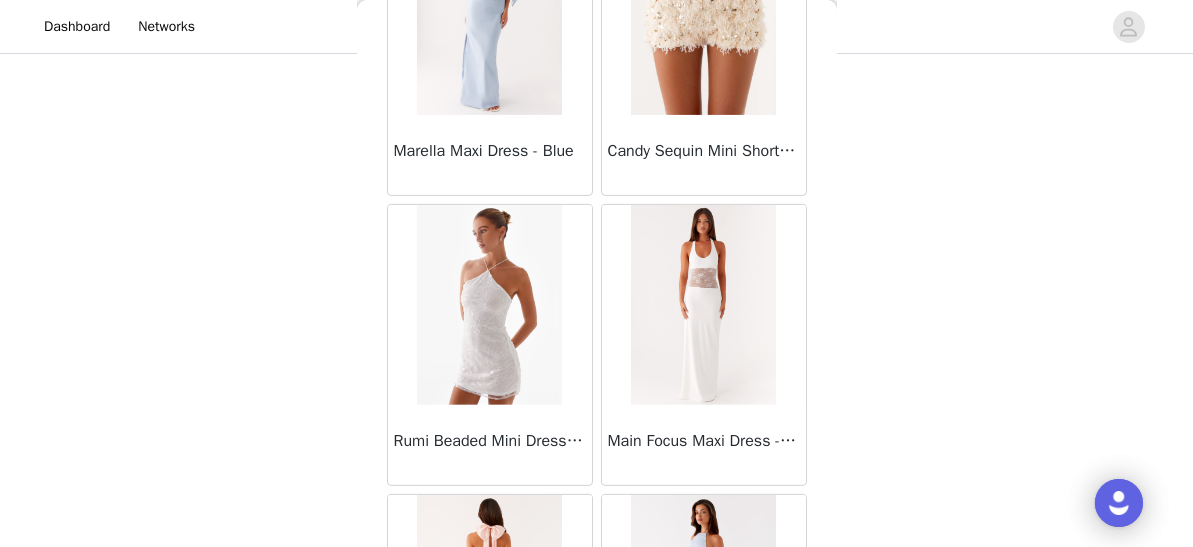 scroll, scrollTop: 31428, scrollLeft: 0, axis: vertical 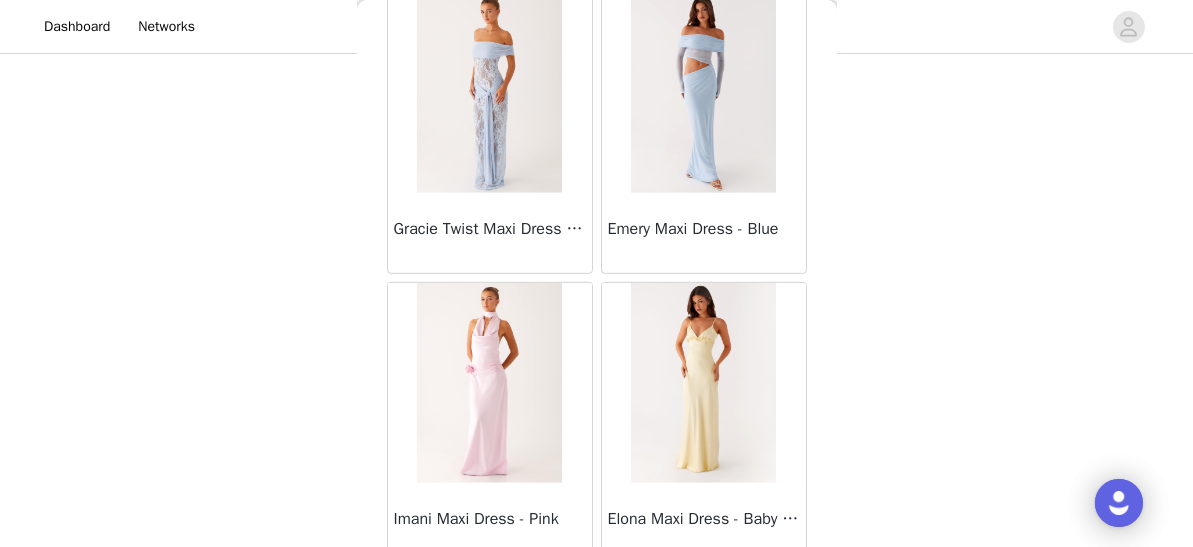 click on "Load More" at bounding box center [597, 598] 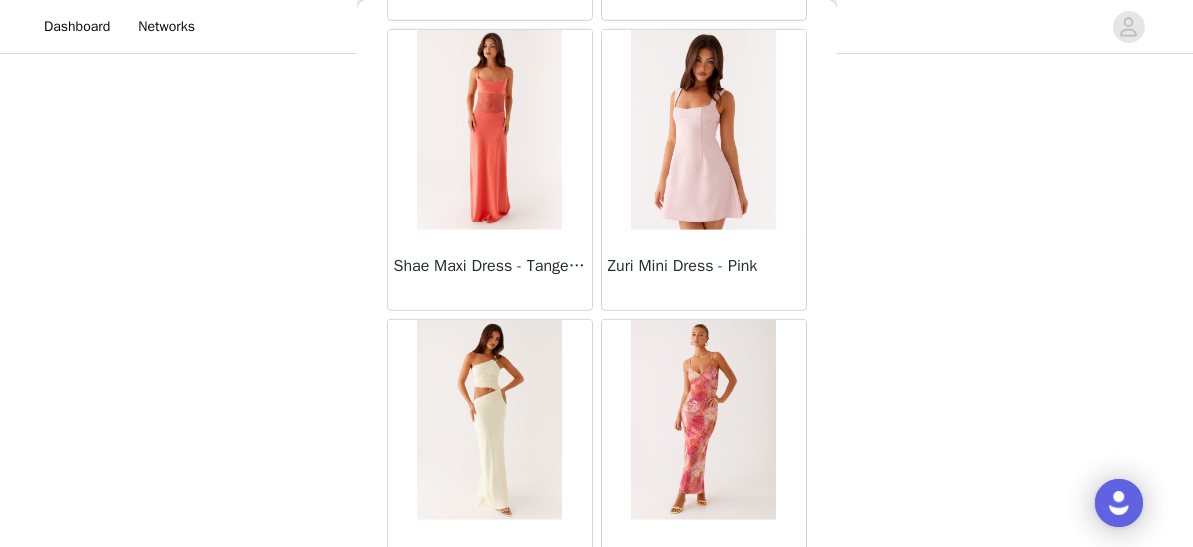 scroll, scrollTop: 34321, scrollLeft: 0, axis: vertical 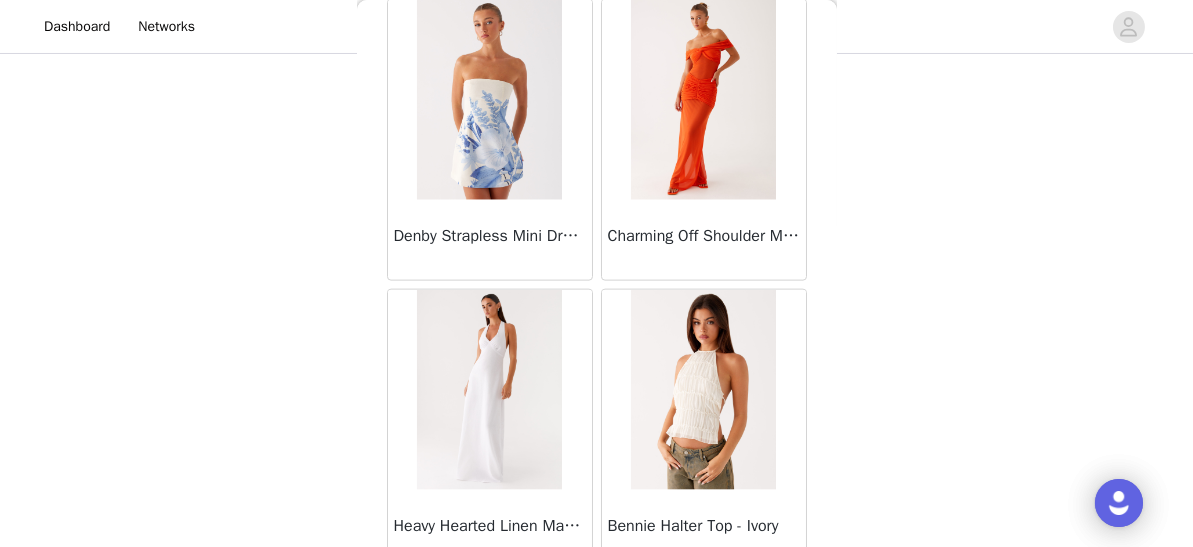 click on "Load More" at bounding box center (597, 605) 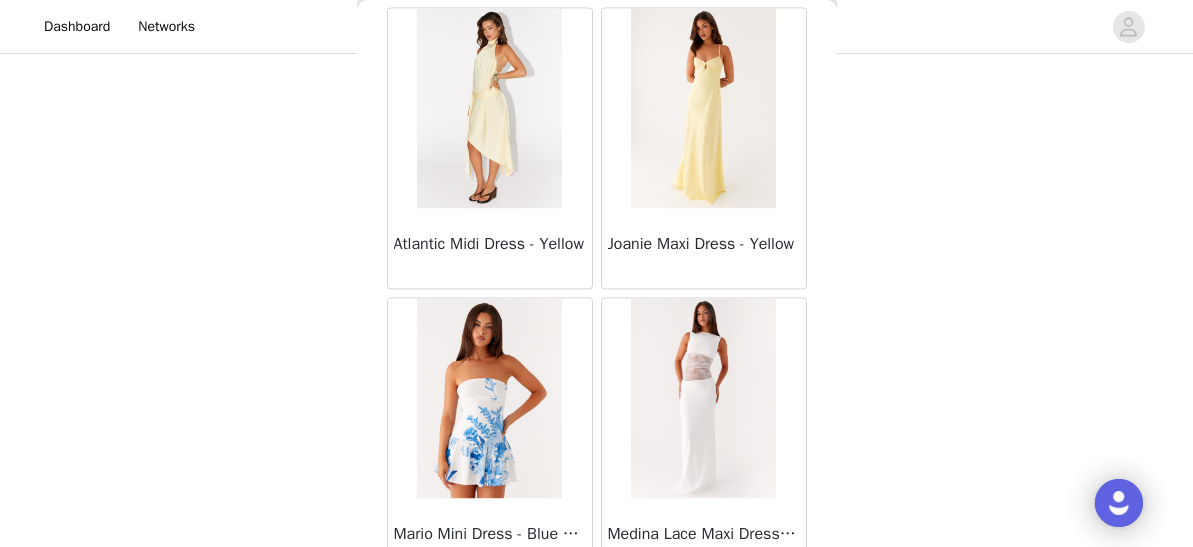 click on "Load More" at bounding box center [597, 613] 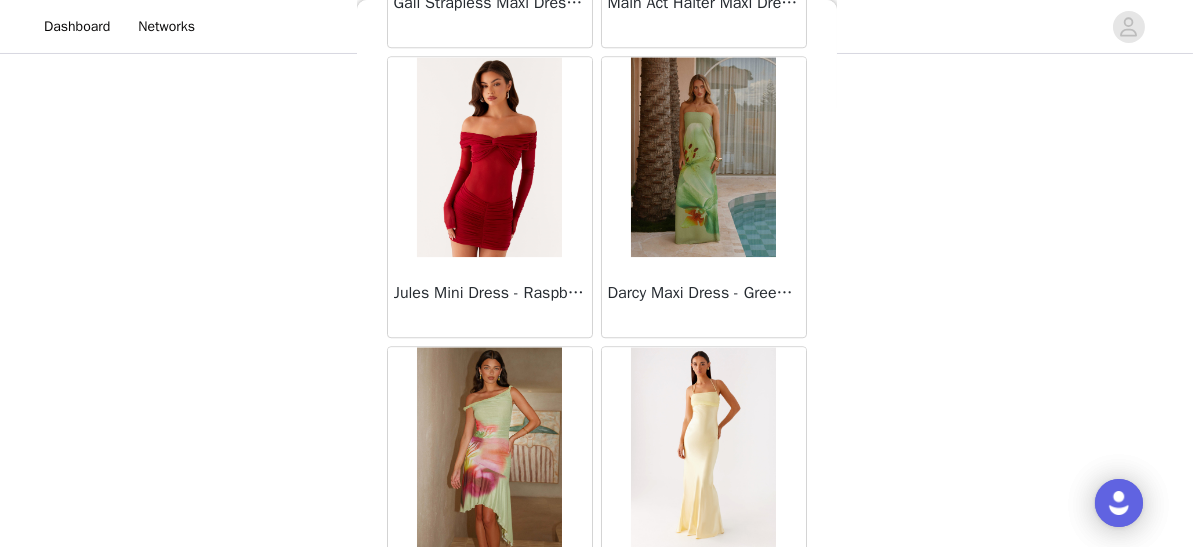 scroll, scrollTop: 40106, scrollLeft: 0, axis: vertical 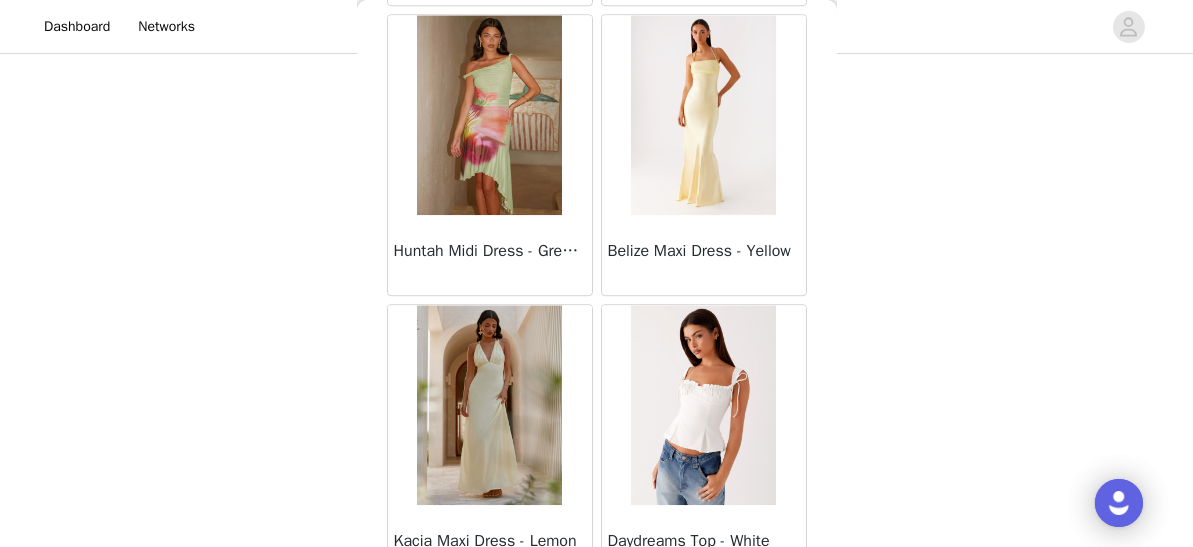 click on "Load More" at bounding box center (597, 620) 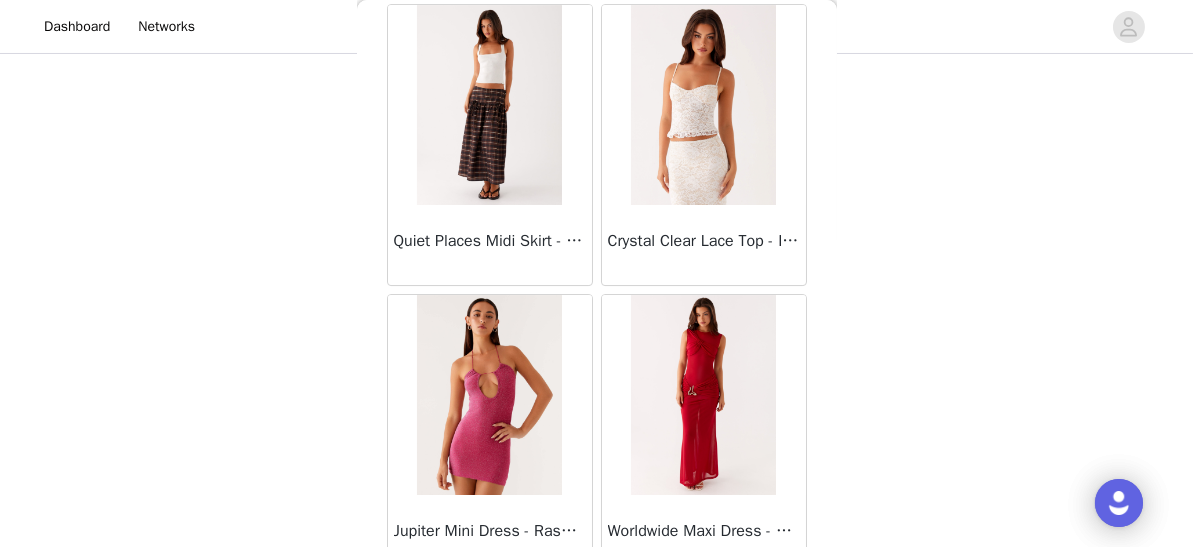 scroll, scrollTop: 42998, scrollLeft: 0, axis: vertical 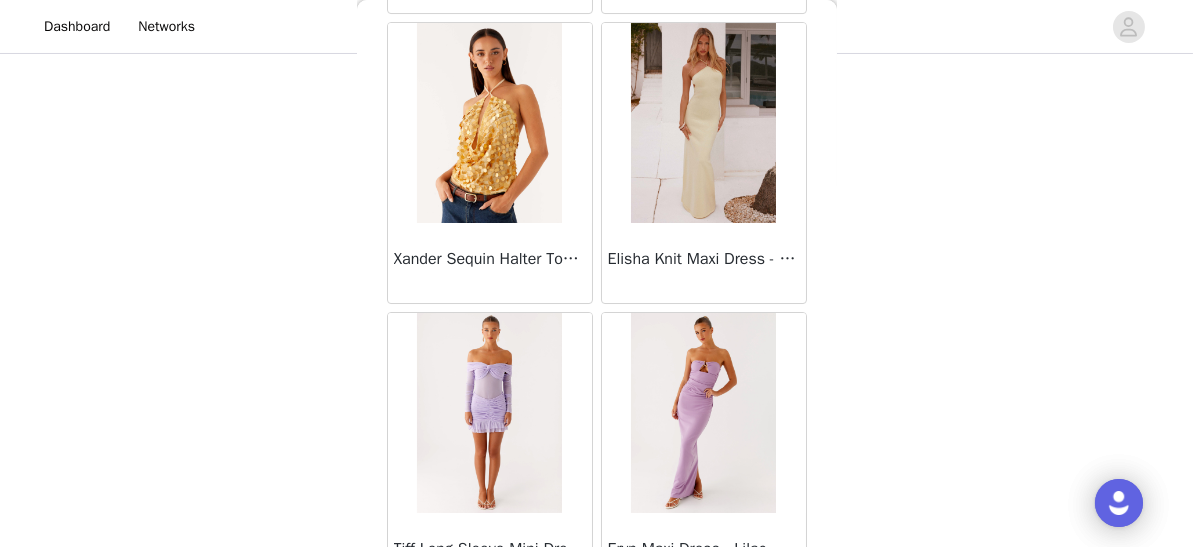 click on "Load More" at bounding box center [597, 628] 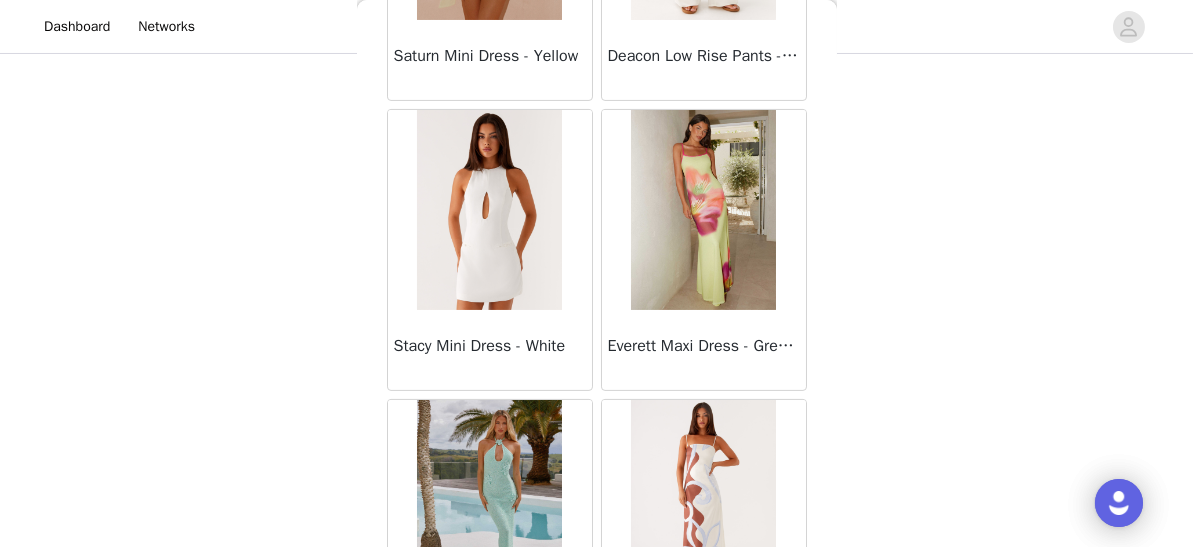 scroll, scrollTop: 45891, scrollLeft: 0, axis: vertical 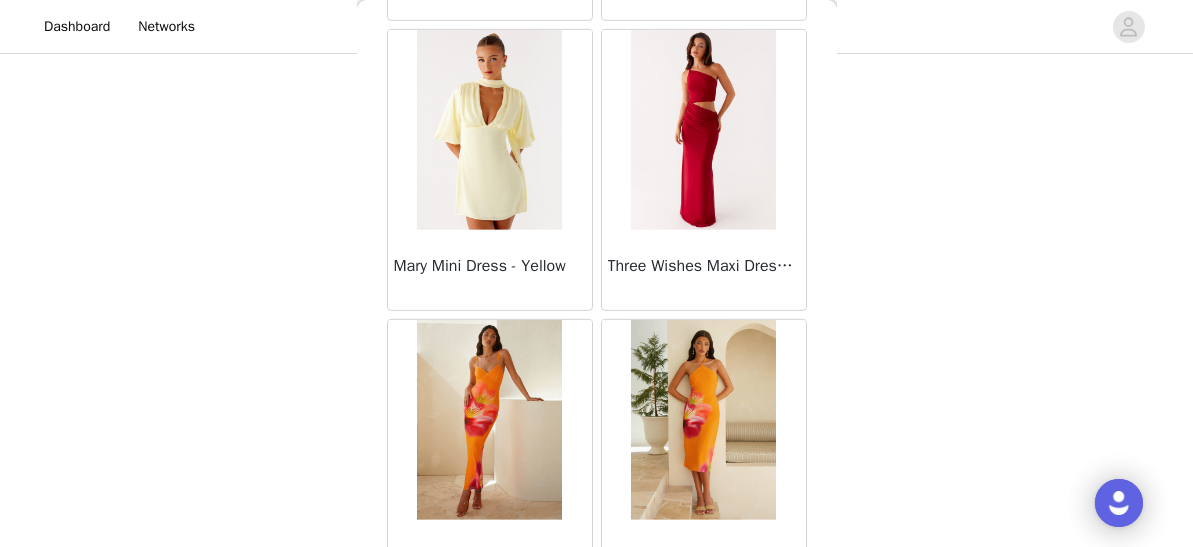 click on "Load More" at bounding box center (597, 635) 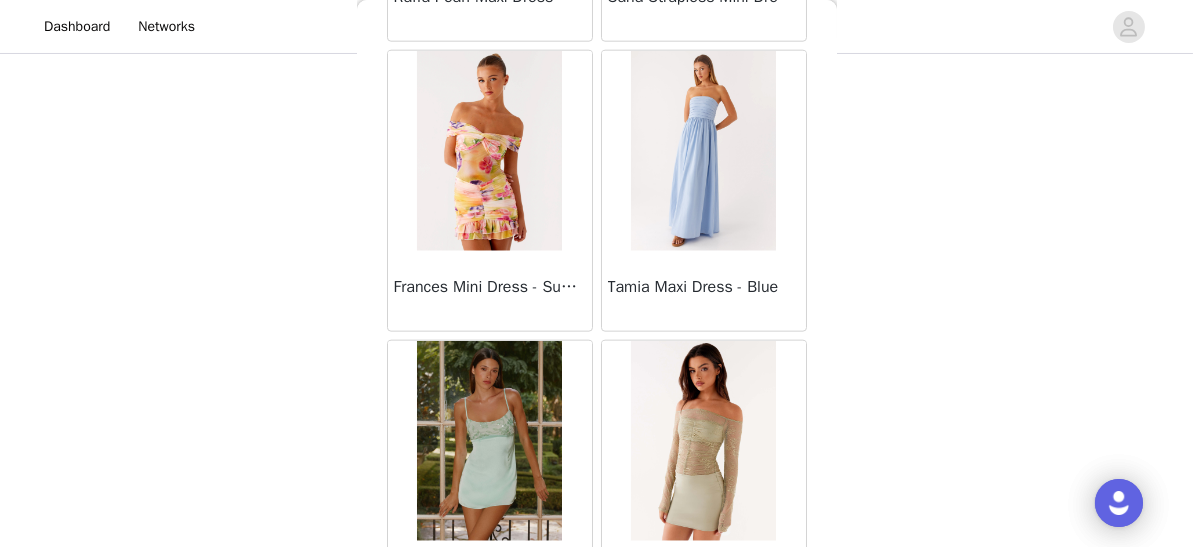 scroll, scrollTop: 48783, scrollLeft: 0, axis: vertical 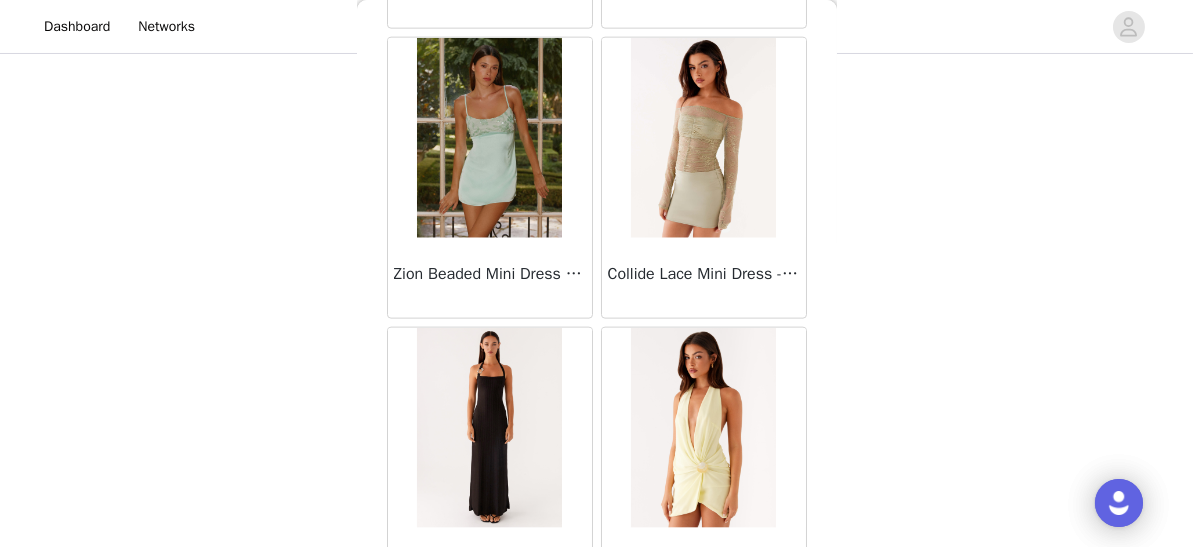 click on "Load More" at bounding box center (597, 643) 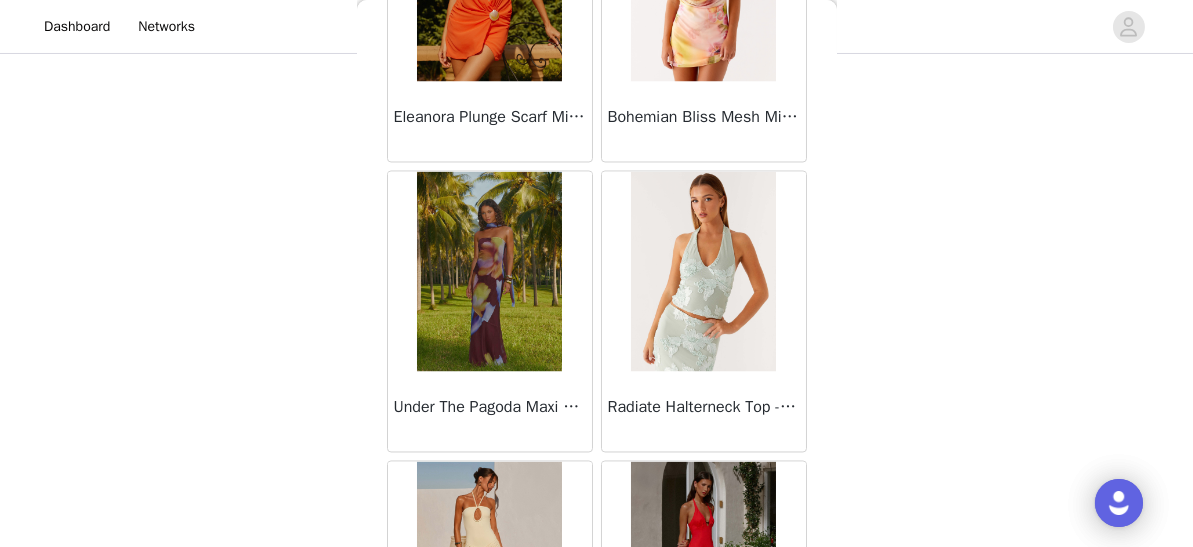 scroll, scrollTop: 51676, scrollLeft: 0, axis: vertical 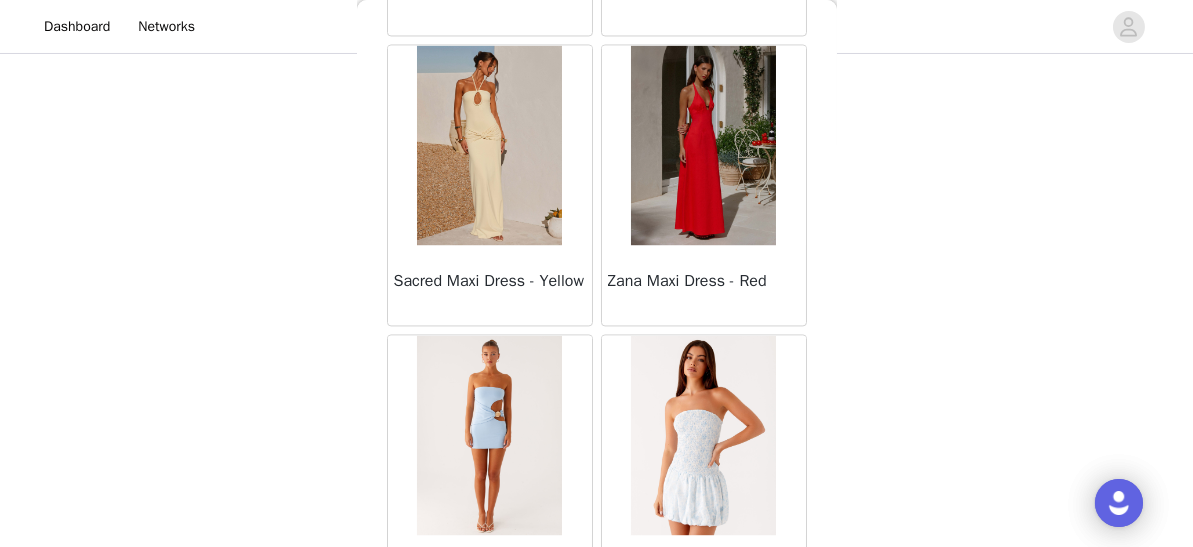 click on "Load More" at bounding box center [597, 650] 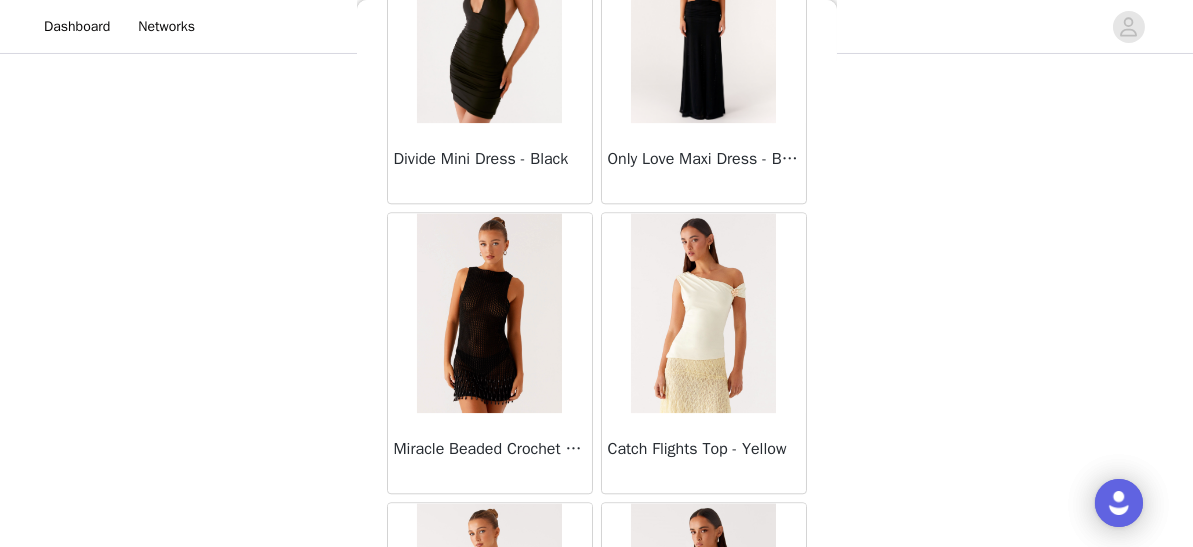 scroll, scrollTop: 54568, scrollLeft: 0, axis: vertical 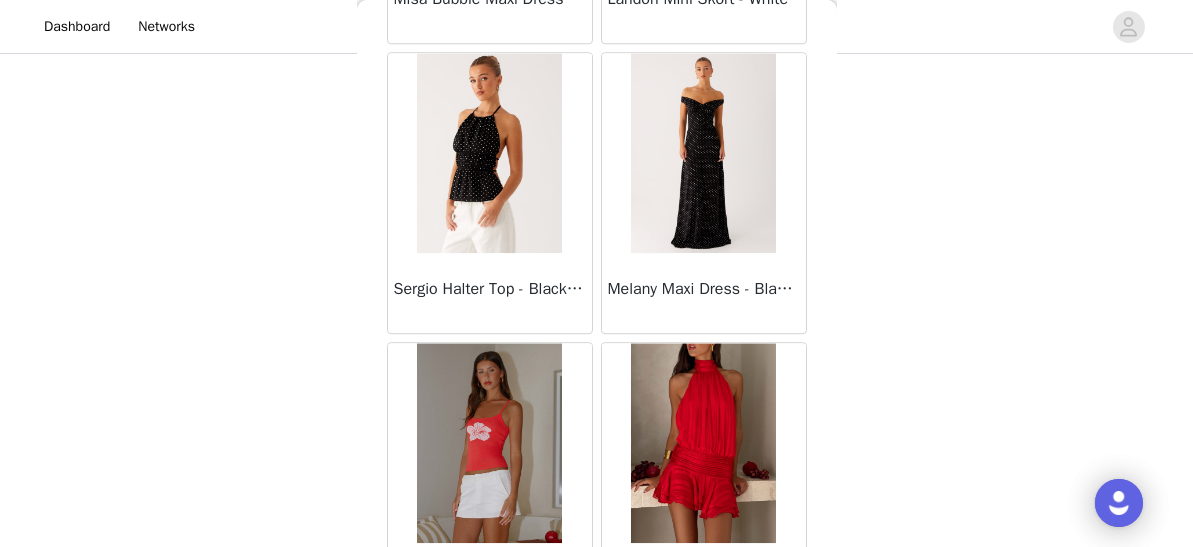 click on "Load More" at bounding box center (597, 658) 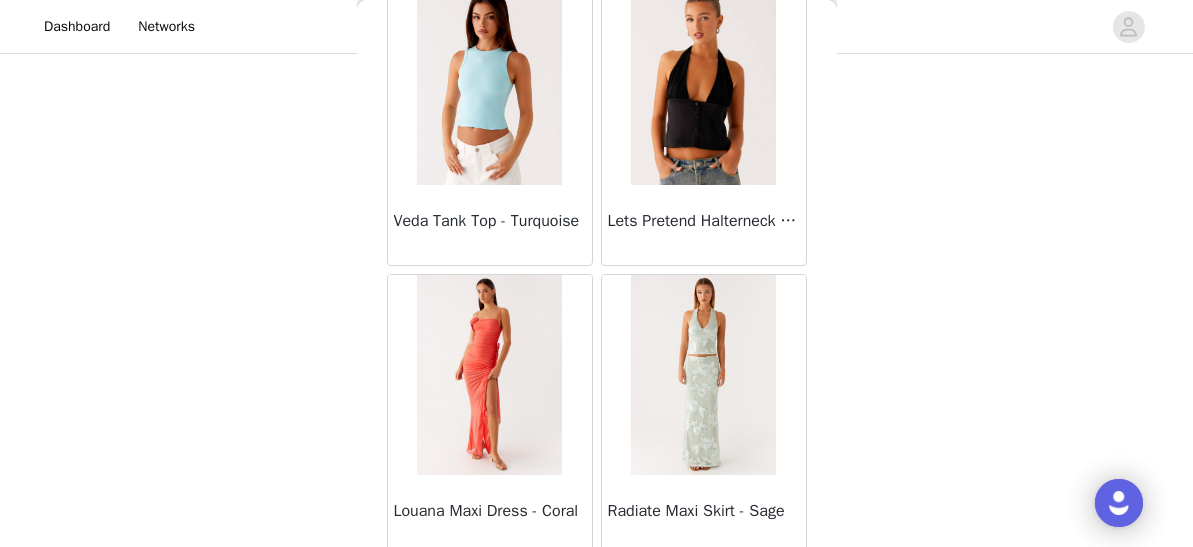 scroll, scrollTop: 57460, scrollLeft: 0, axis: vertical 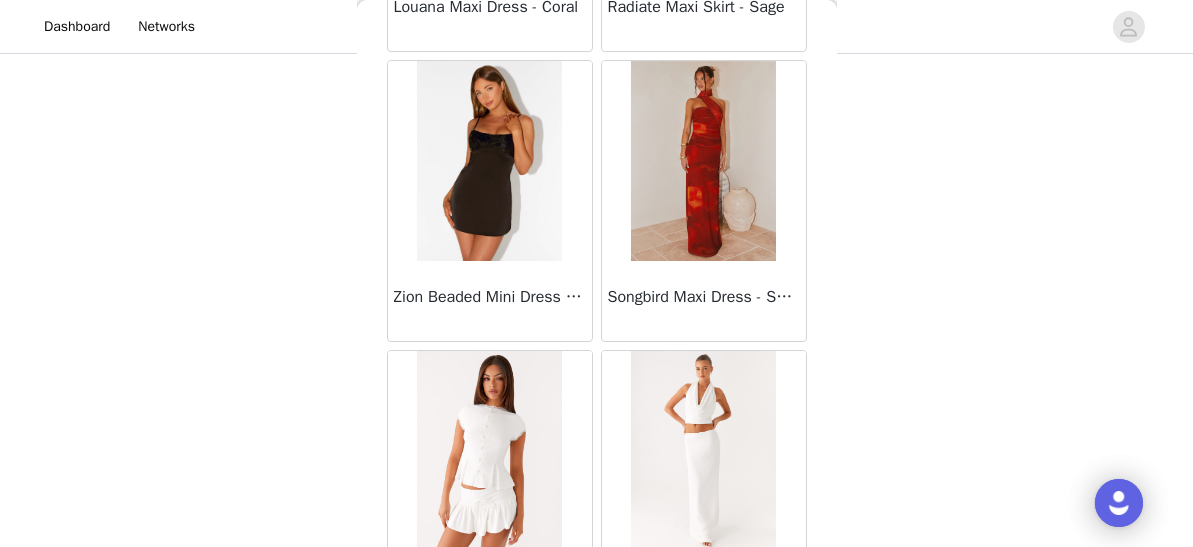 click on "Load More" at bounding box center (597, 666) 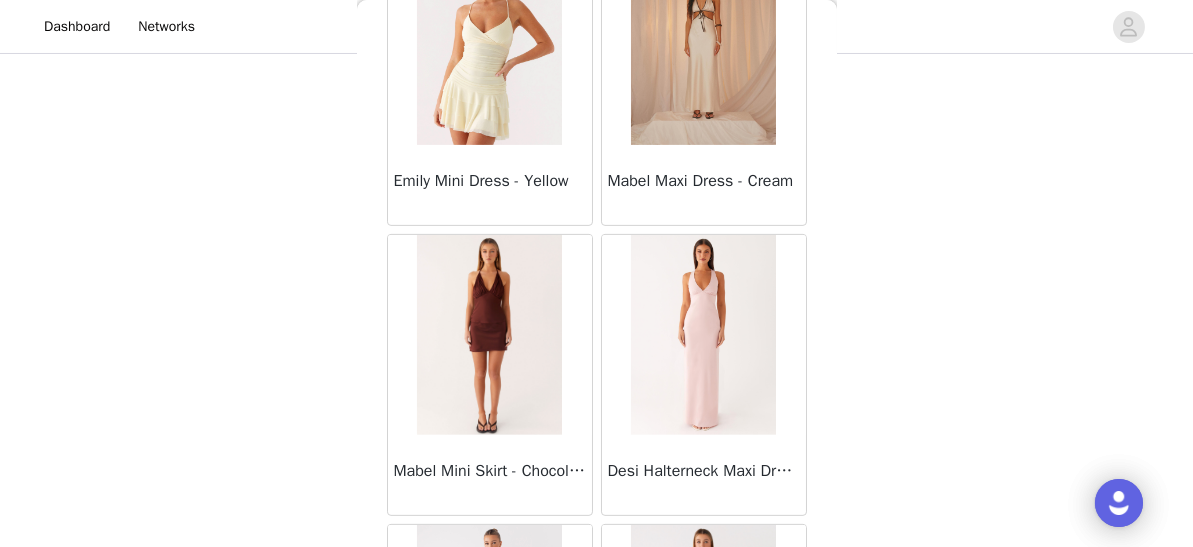 scroll, scrollTop: 60352, scrollLeft: 0, axis: vertical 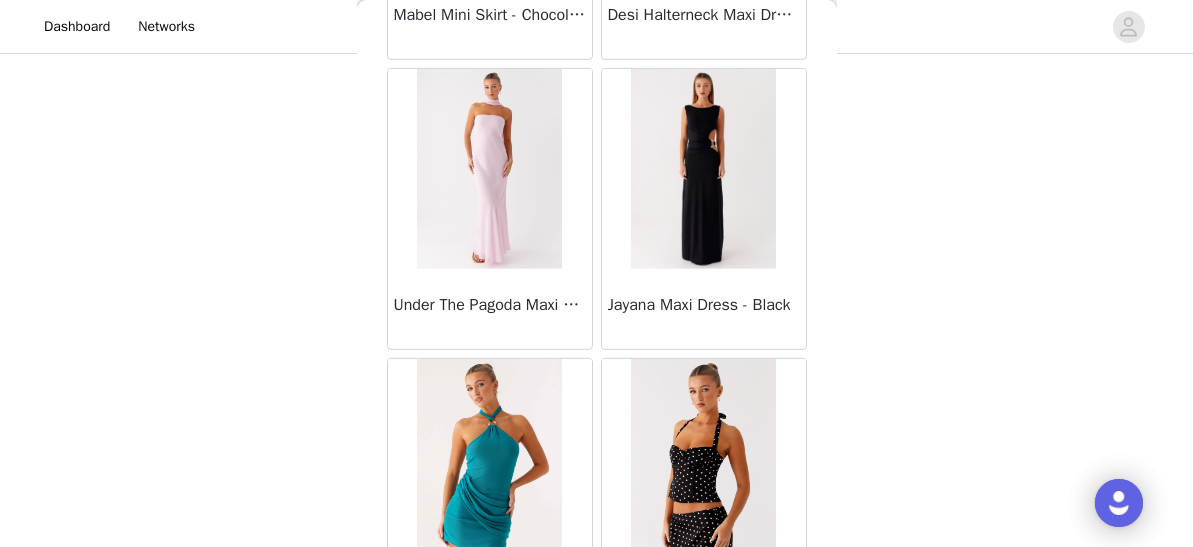 click on "Load More" at bounding box center (597, 674) 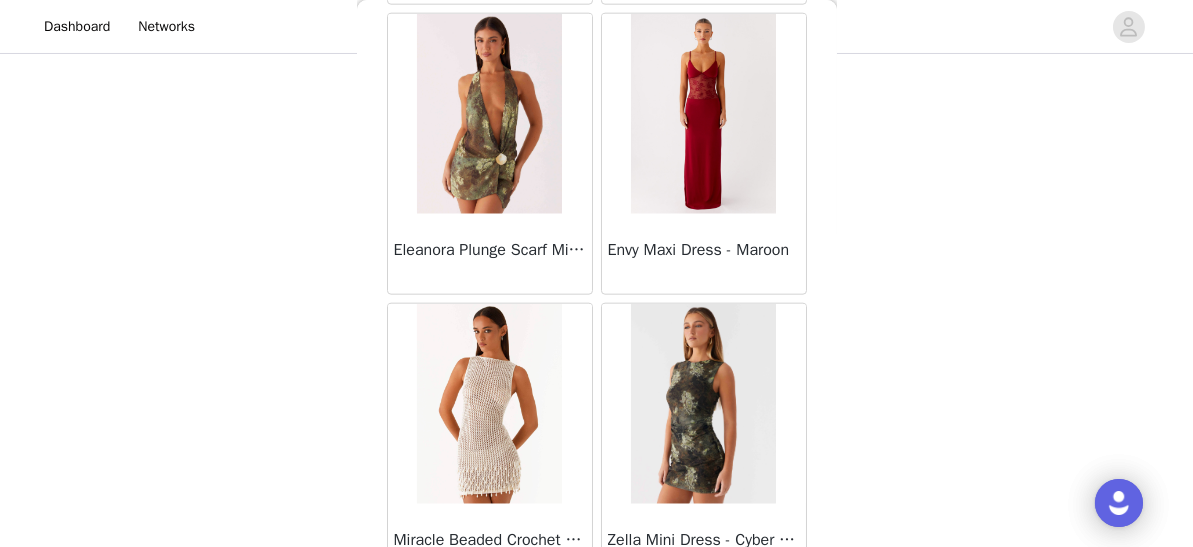 scroll, scrollTop: 63245, scrollLeft: 0, axis: vertical 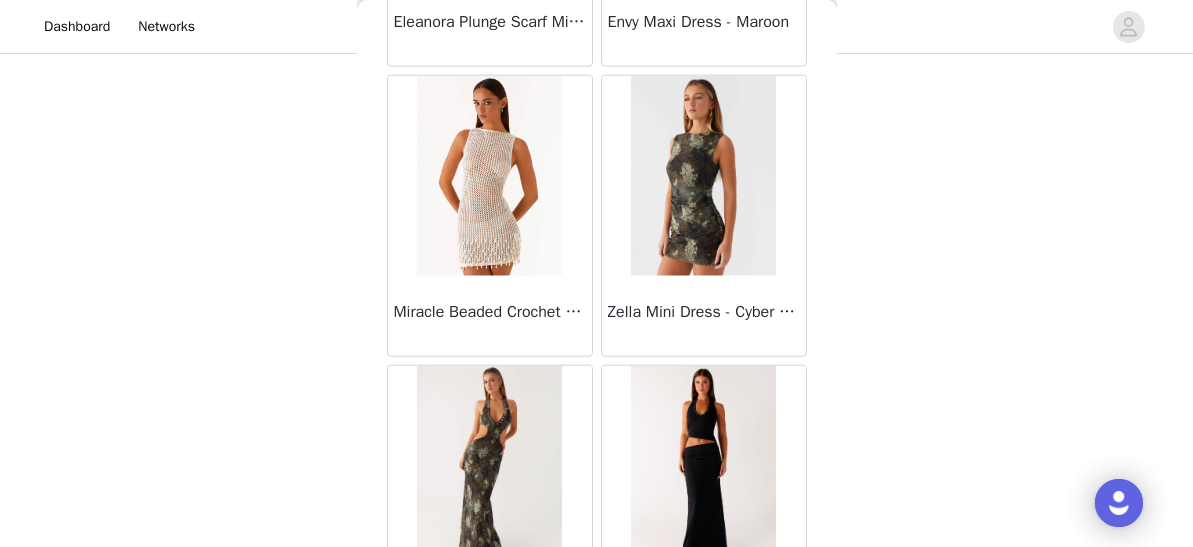 click on "Load More" at bounding box center [597, 681] 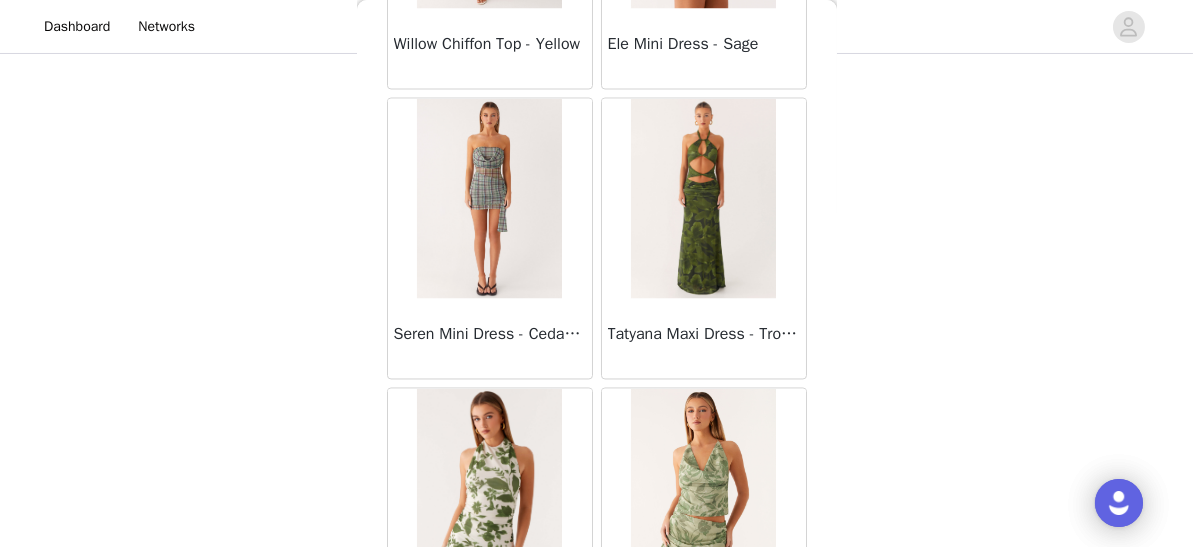 scroll, scrollTop: 66137, scrollLeft: 0, axis: vertical 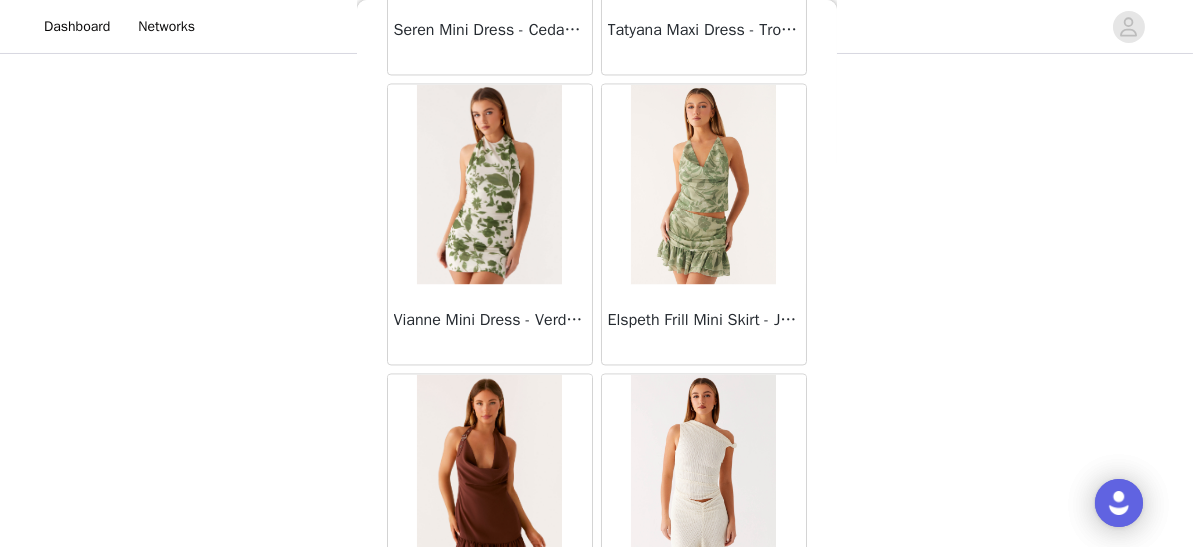 click on "Load More" at bounding box center (597, 689) 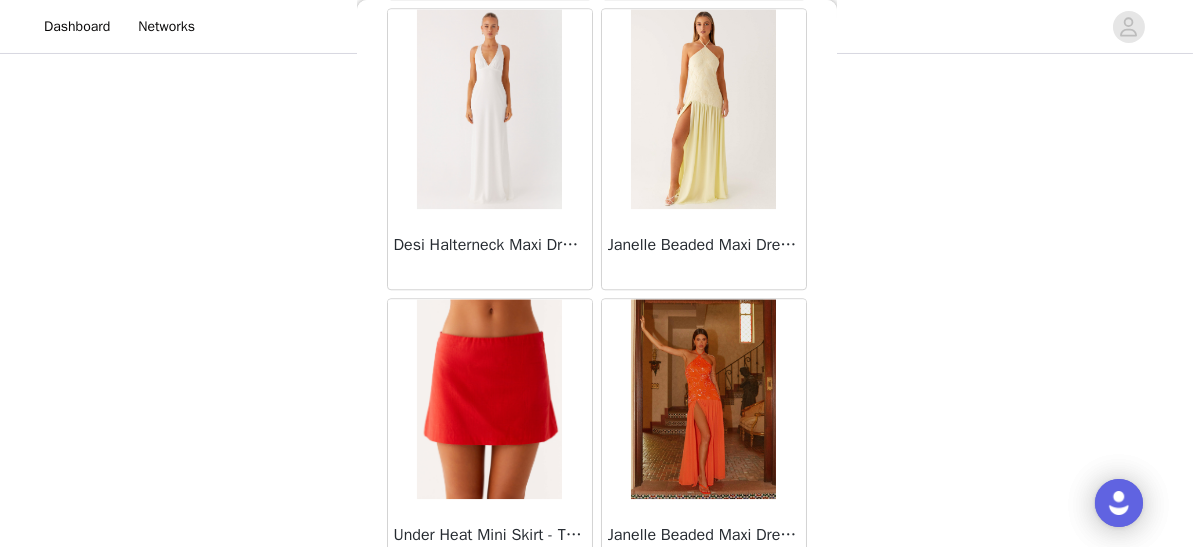 scroll, scrollTop: 69030, scrollLeft: 0, axis: vertical 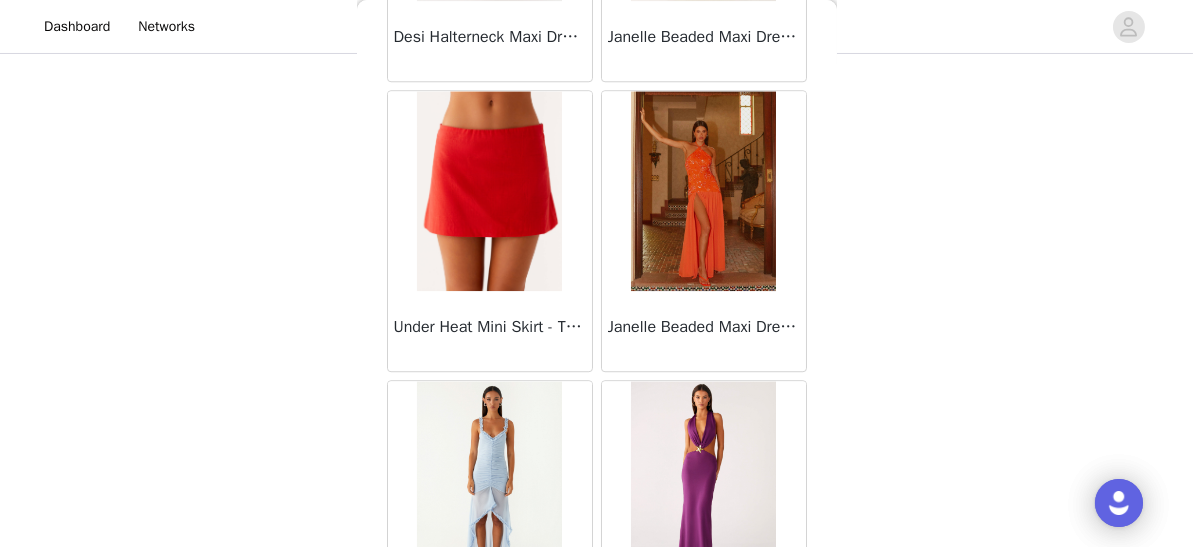 click on "Load More" at bounding box center (597, 696) 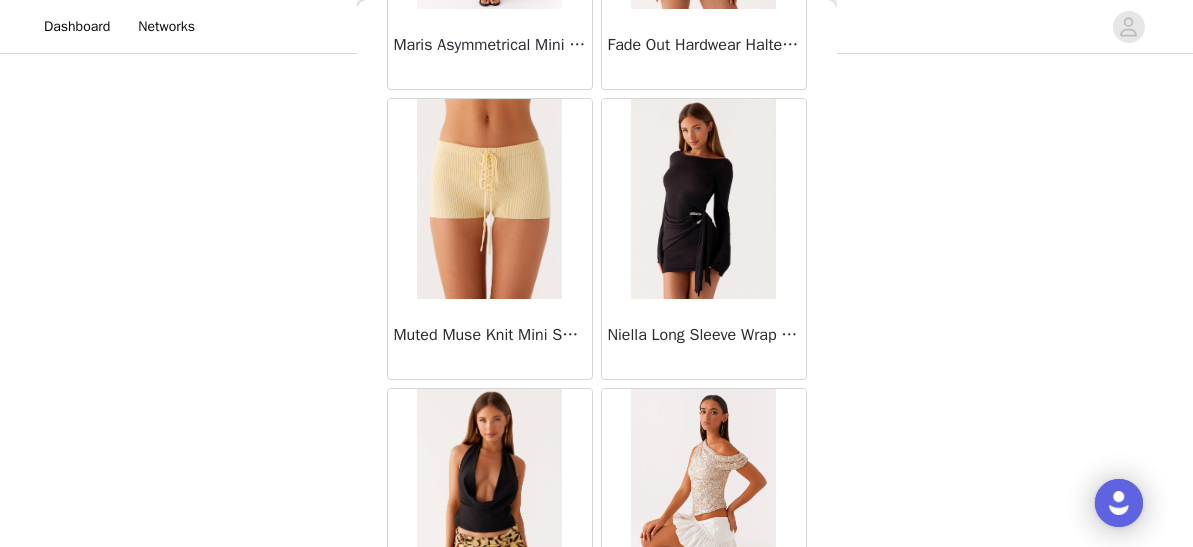 scroll, scrollTop: 71921, scrollLeft: 0, axis: vertical 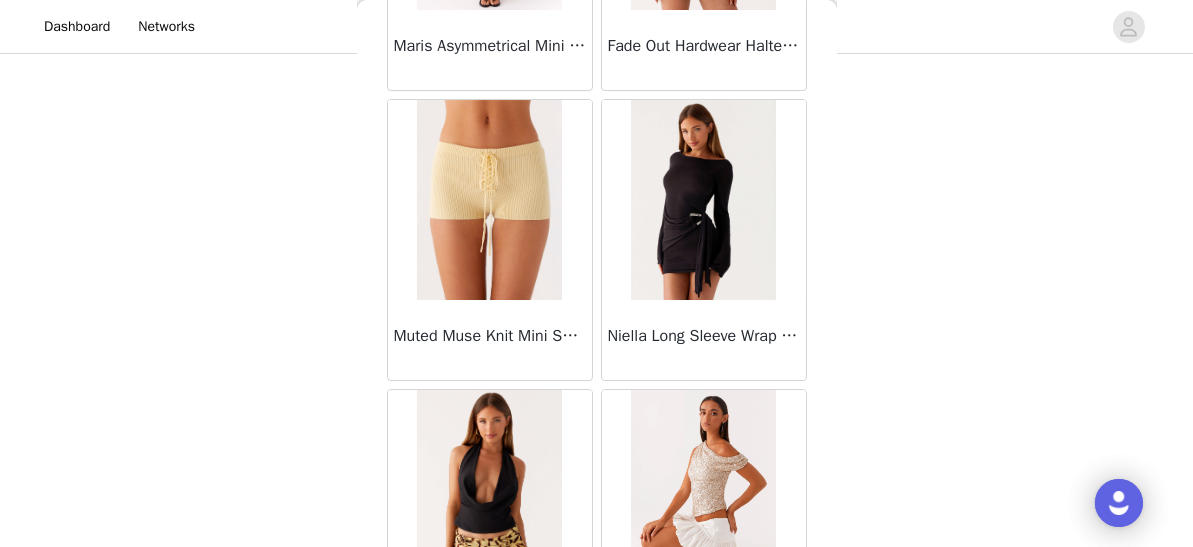click on "Load More" at bounding box center [597, 705] 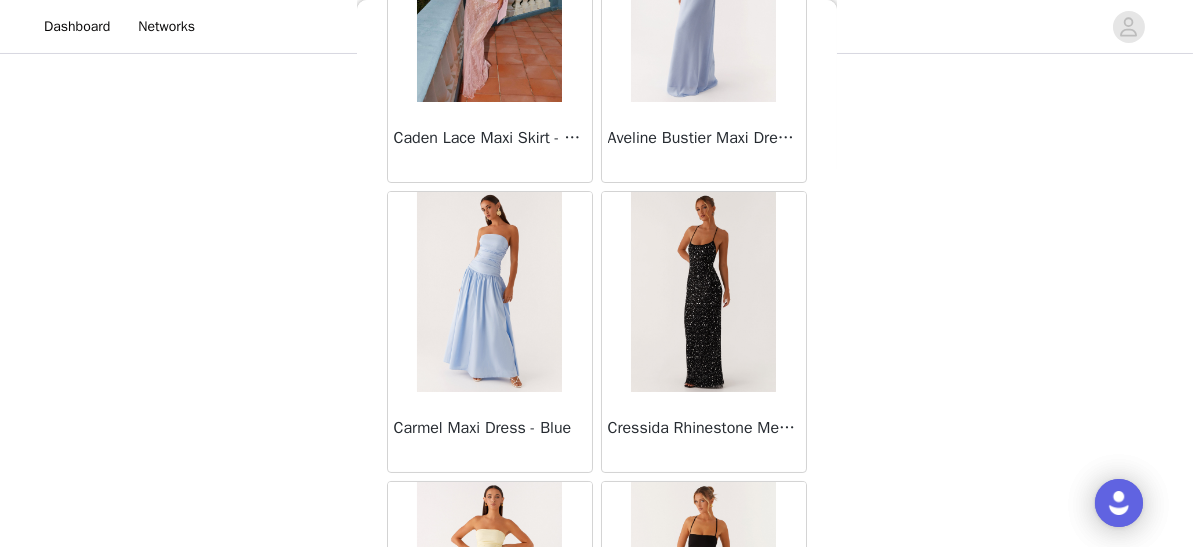 scroll, scrollTop: 72988, scrollLeft: 0, axis: vertical 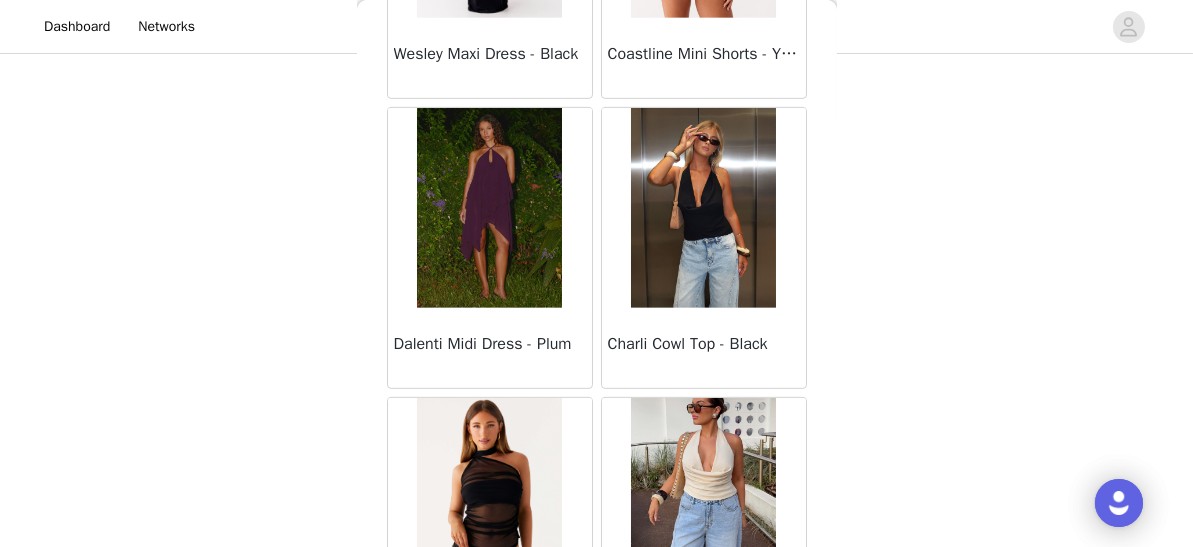 click on "Load More" at bounding box center (597, 713) 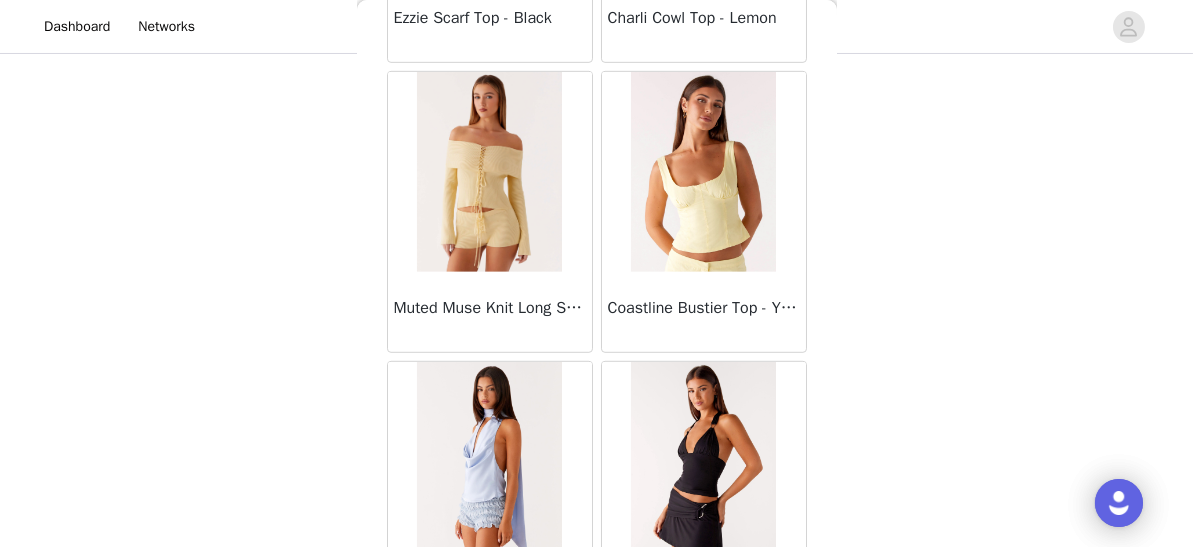 scroll, scrollTop: 75449, scrollLeft: 0, axis: vertical 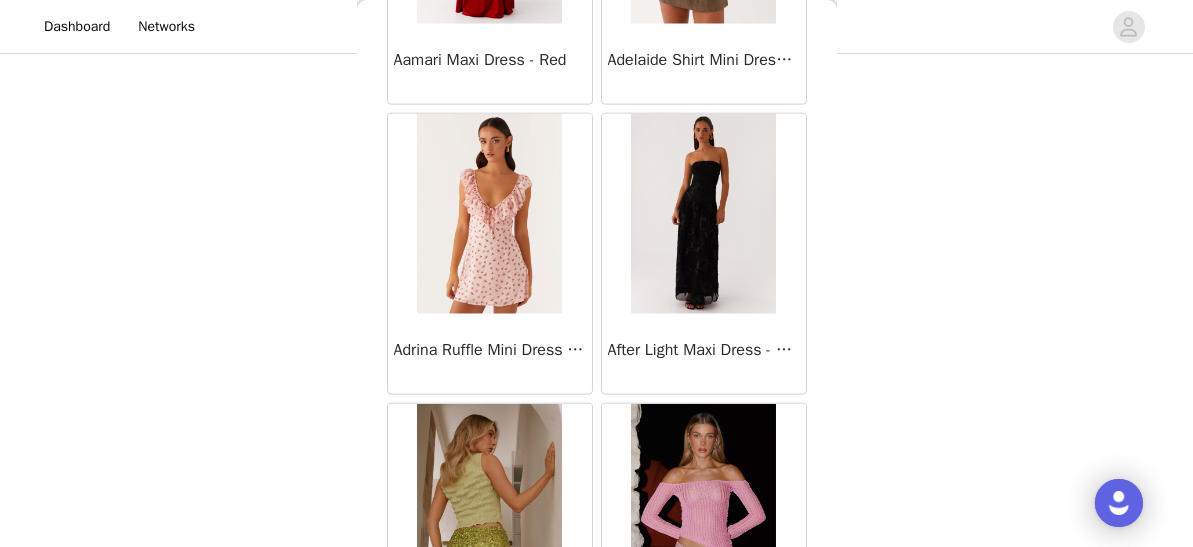 click on "Load More" at bounding box center [597, 719] 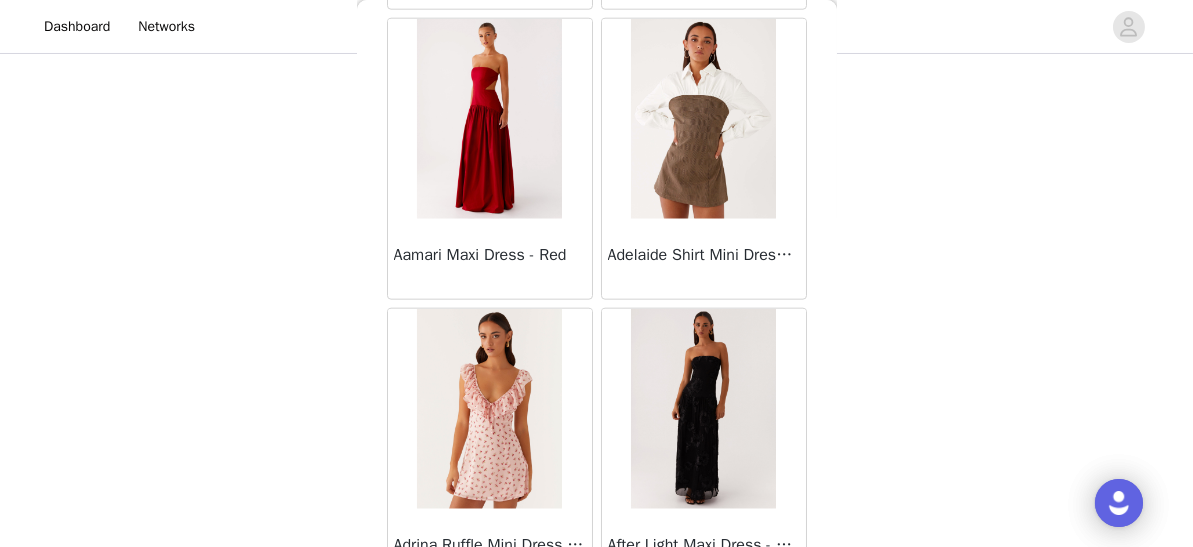 scroll, scrollTop: 77698, scrollLeft: 0, axis: vertical 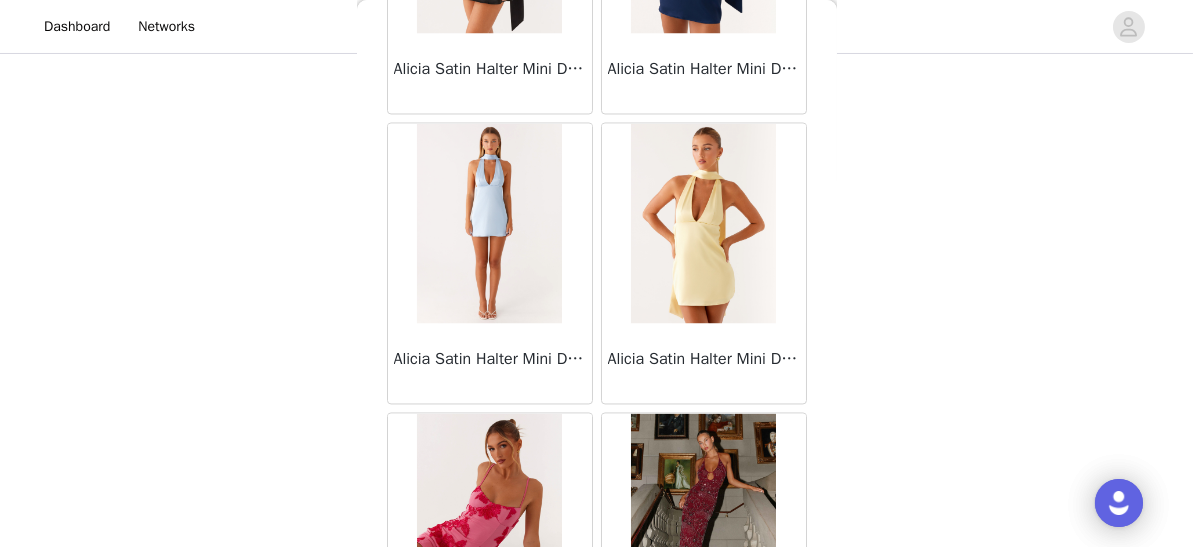 click on "Load More" at bounding box center [597, 728] 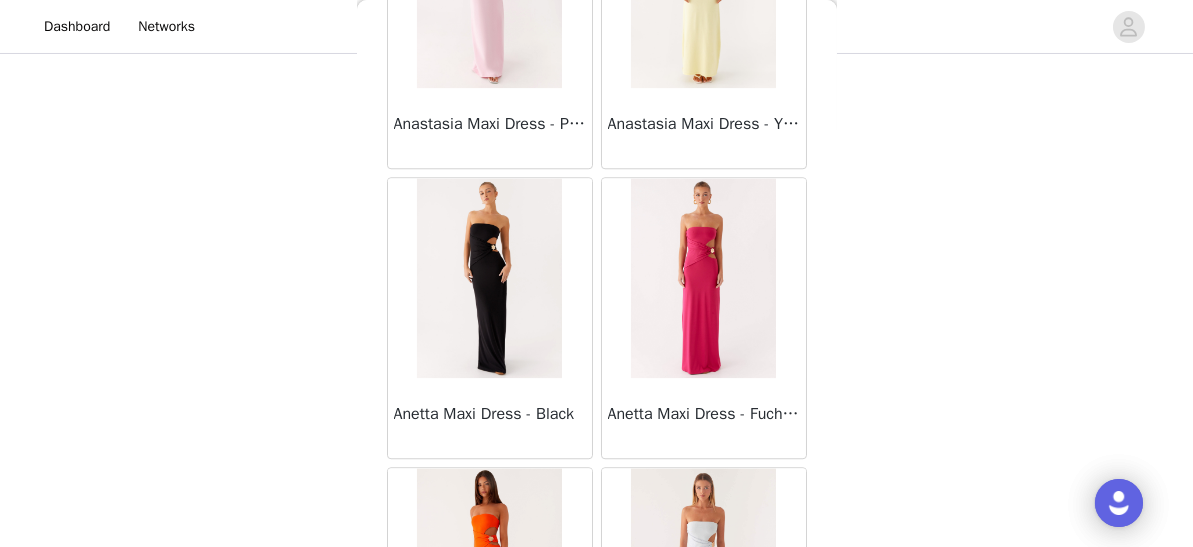 scroll, scrollTop: 83492, scrollLeft: 0, axis: vertical 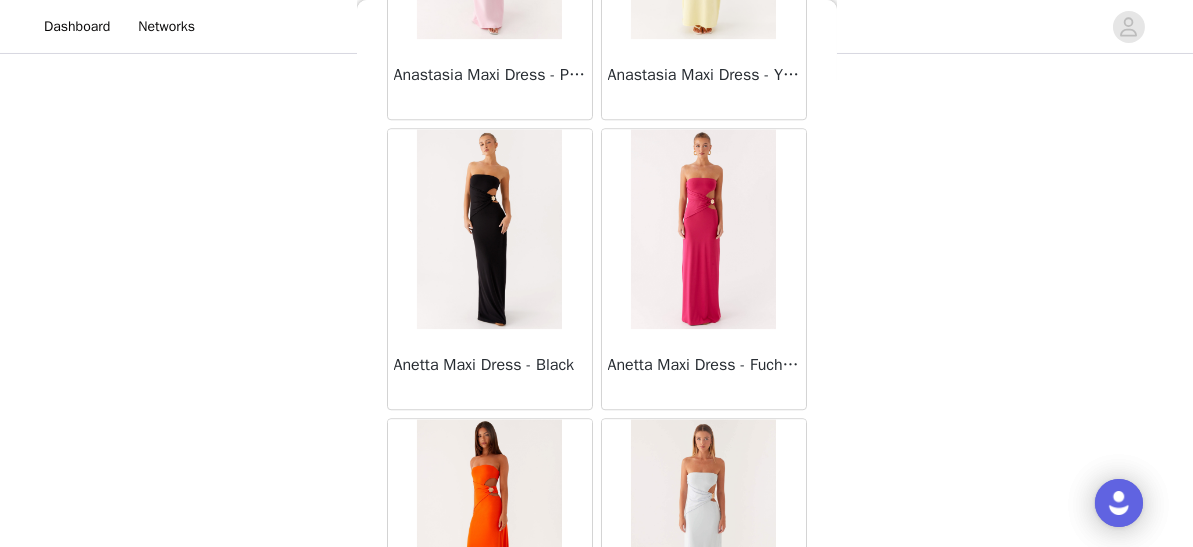 click on "Load More" at bounding box center (597, 734) 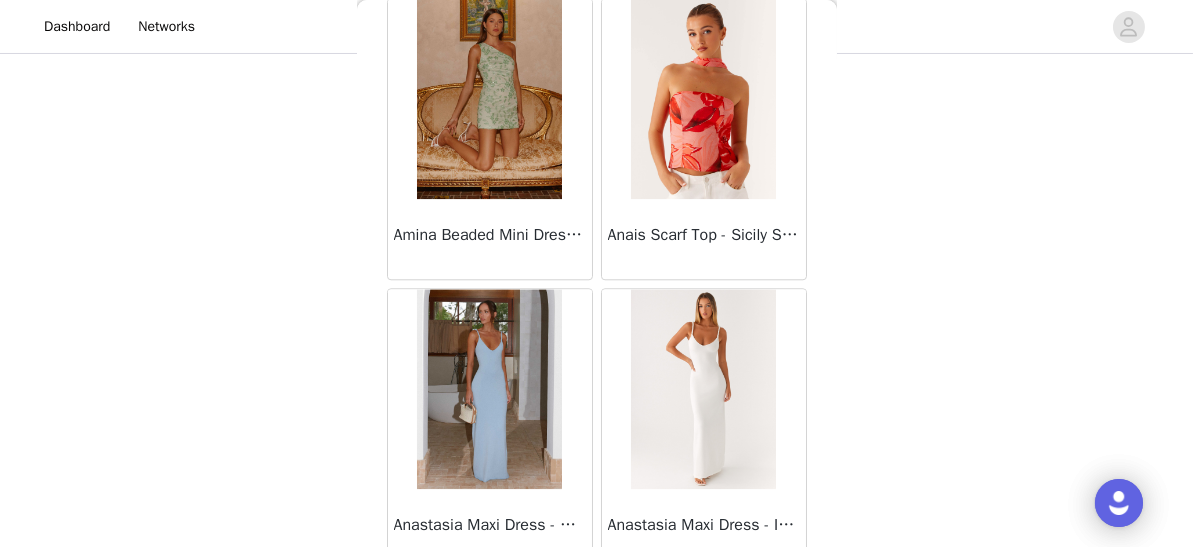 scroll, scrollTop: 82676, scrollLeft: 0, axis: vertical 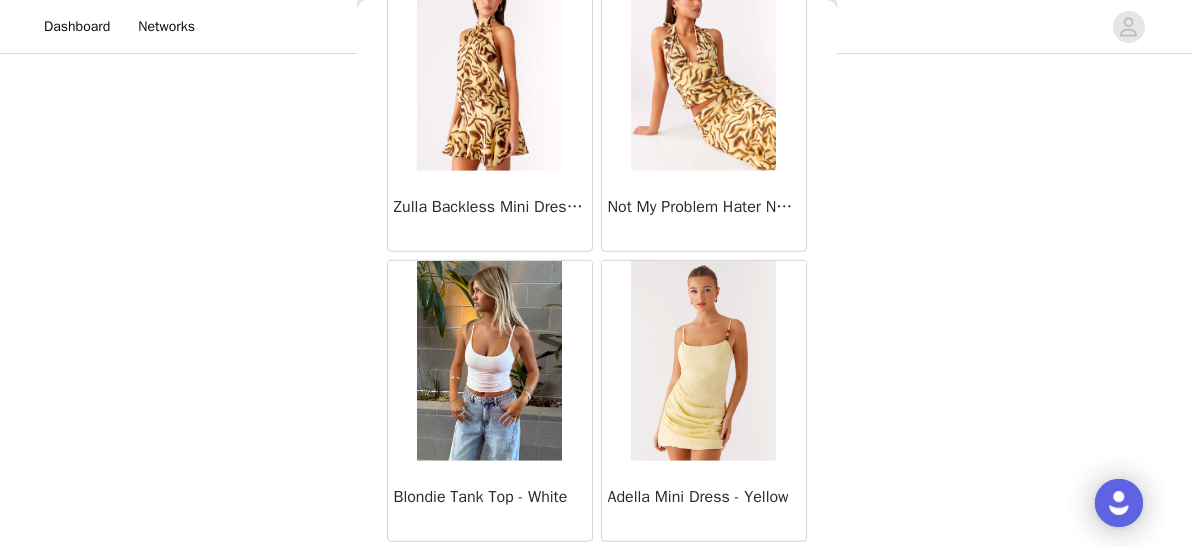 click at bounding box center (489, 361) 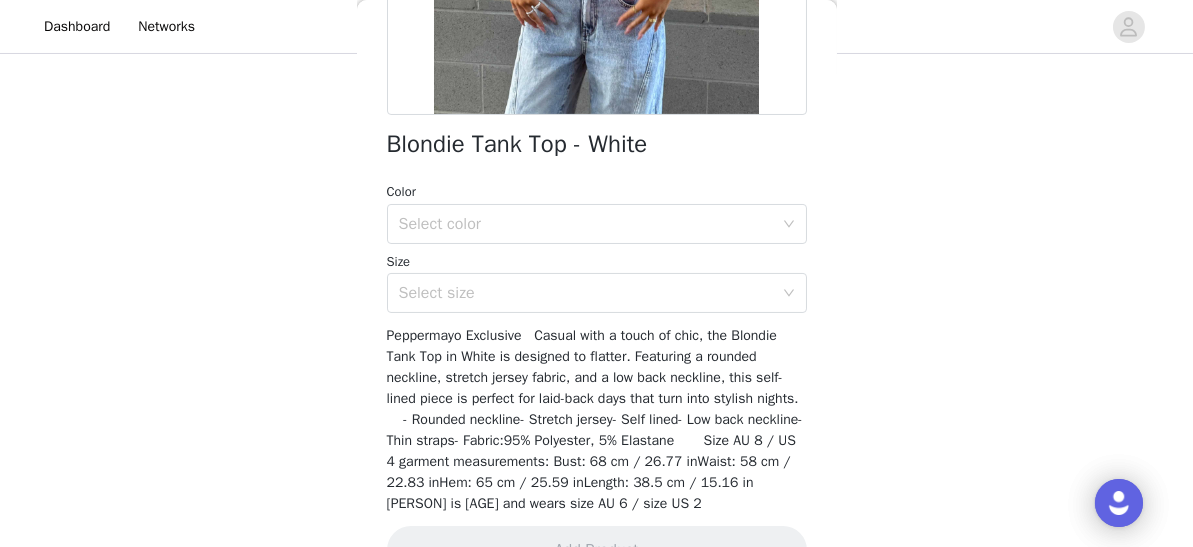 scroll, scrollTop: 437, scrollLeft: 0, axis: vertical 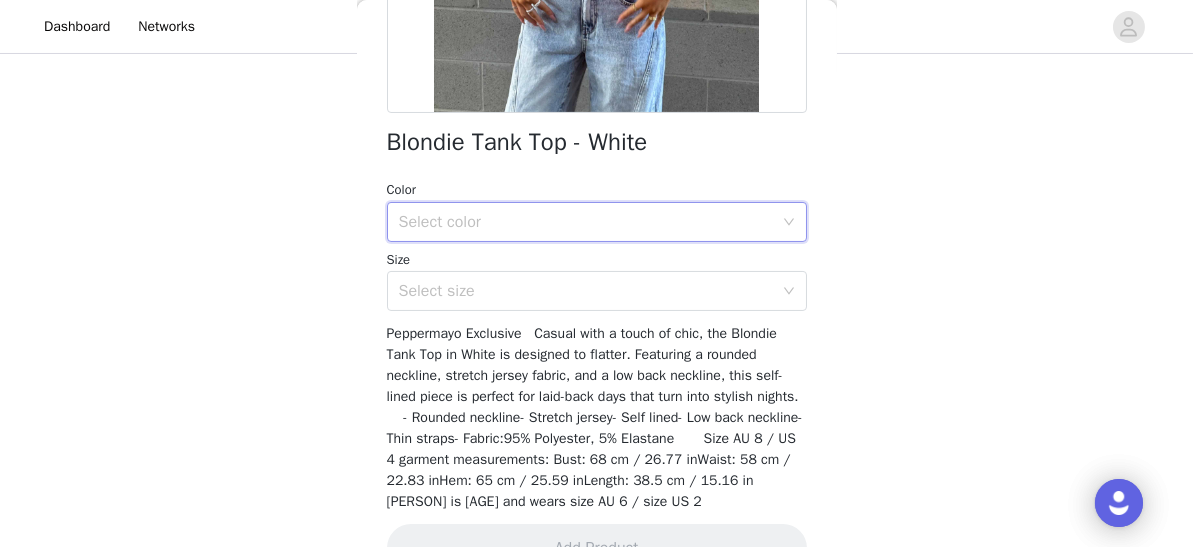 click on "Select color" at bounding box center [590, 222] 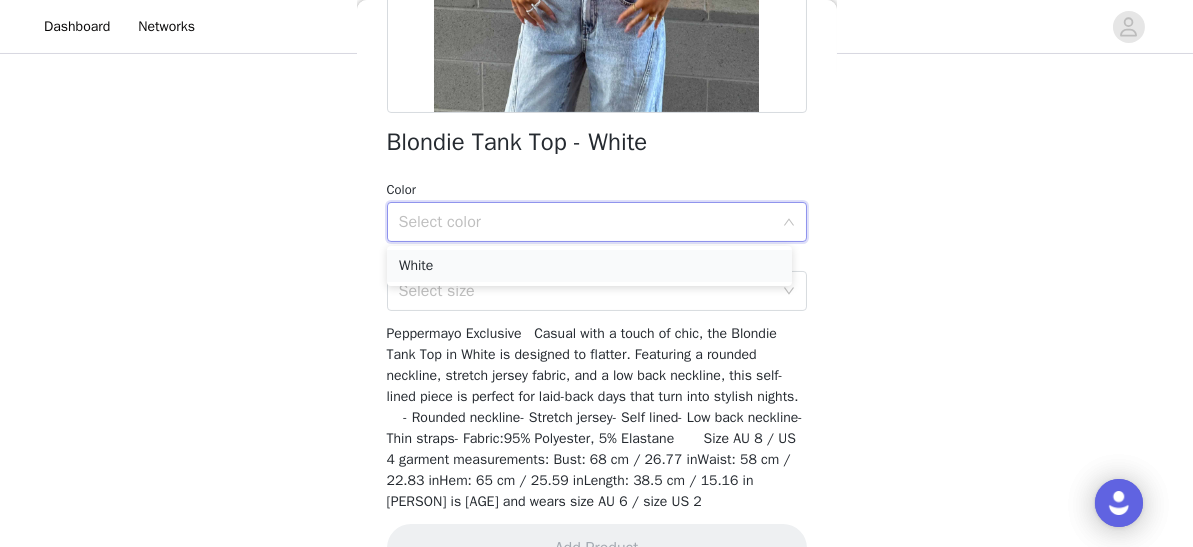 click on "White" at bounding box center (589, 266) 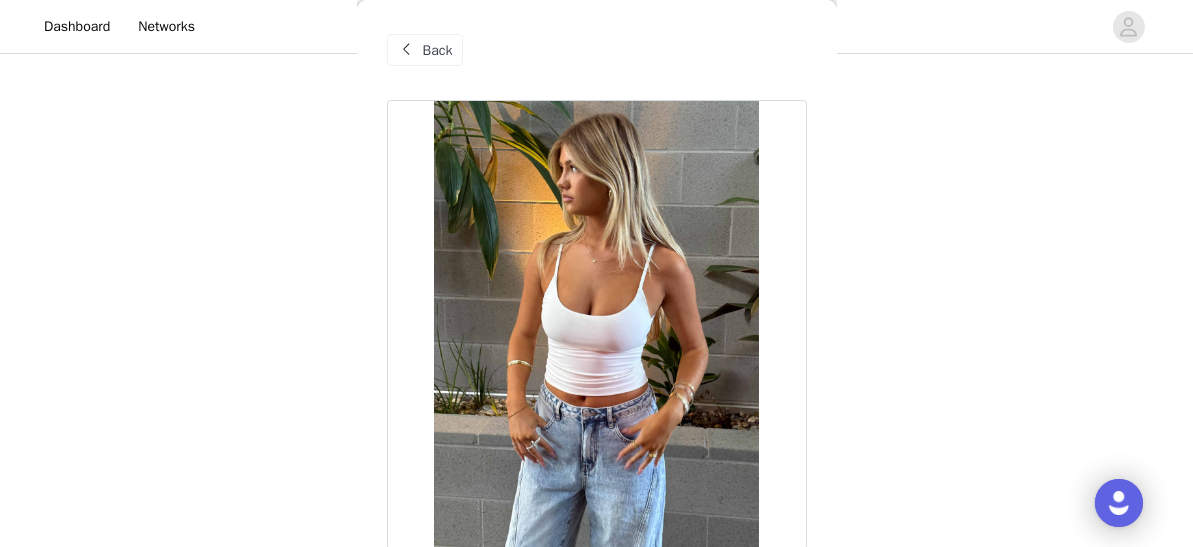 scroll, scrollTop: 74, scrollLeft: 0, axis: vertical 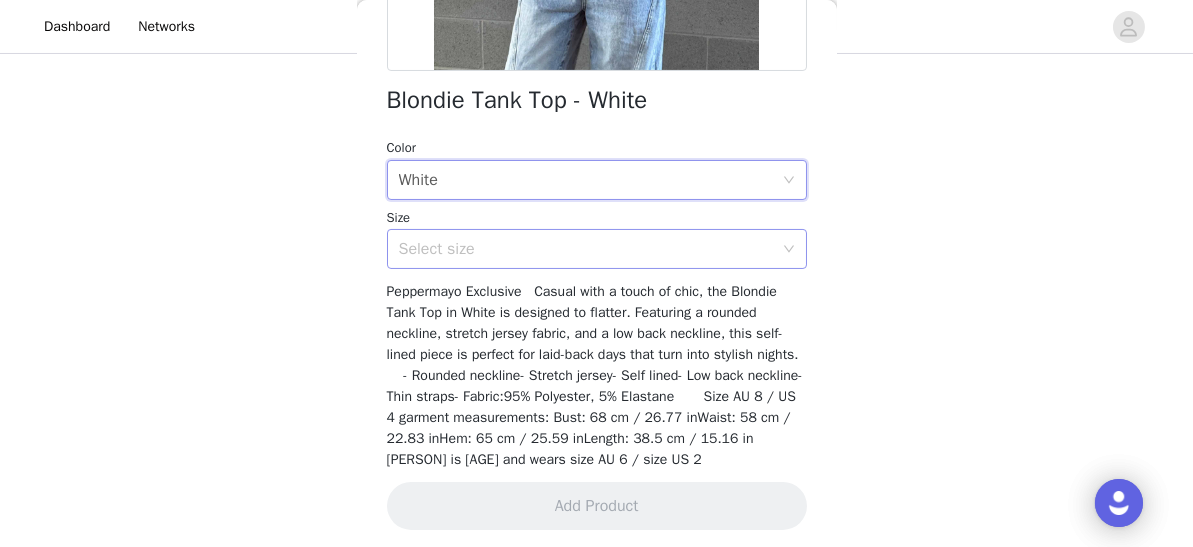 click on "Select size" at bounding box center [586, 249] 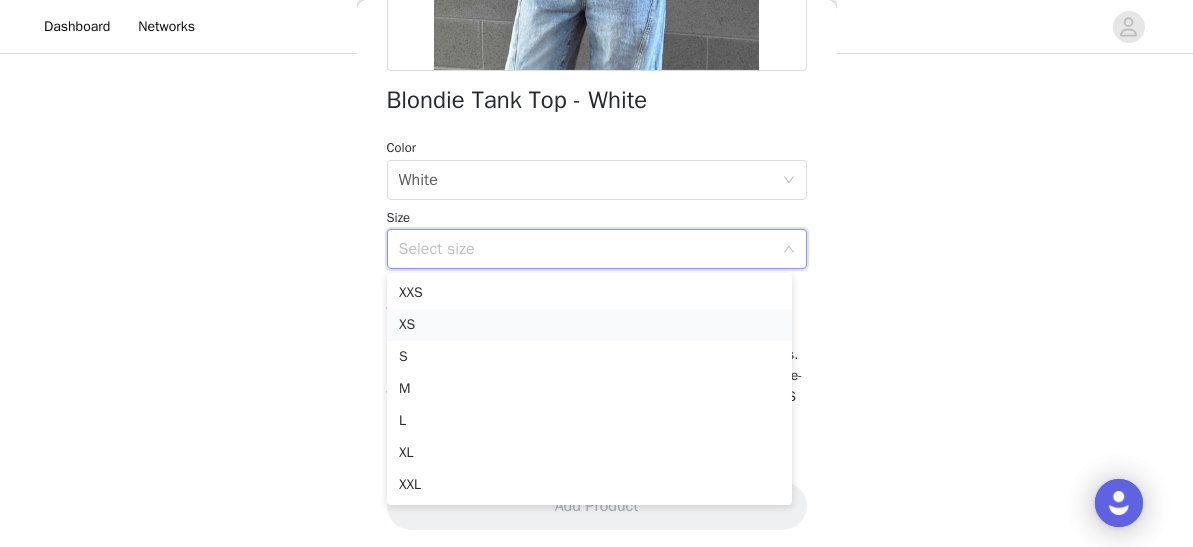 click on "XS" at bounding box center [589, 325] 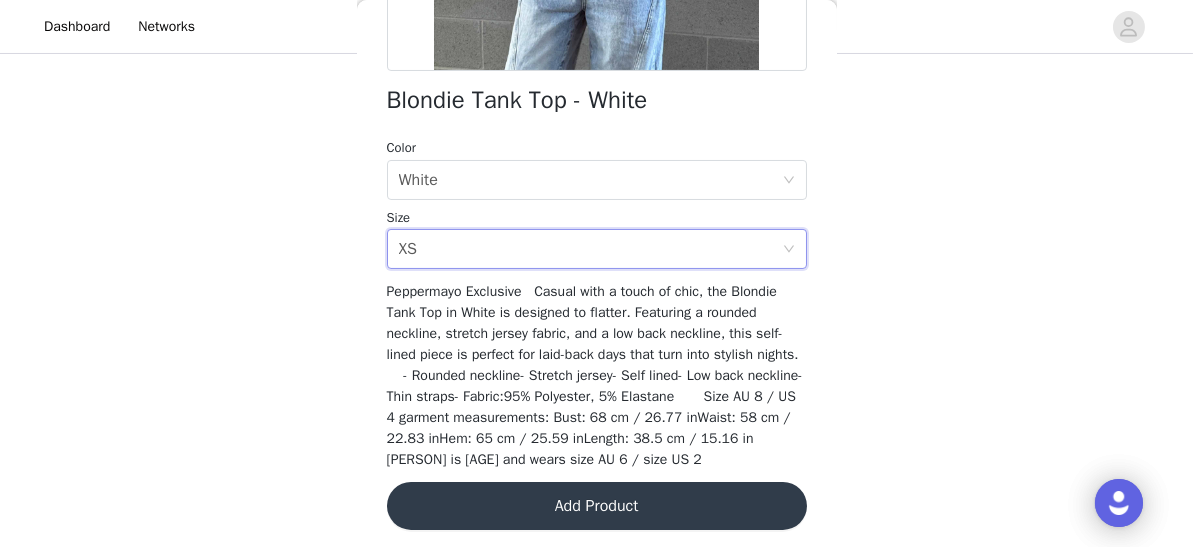 click on "Add Product" at bounding box center (597, 506) 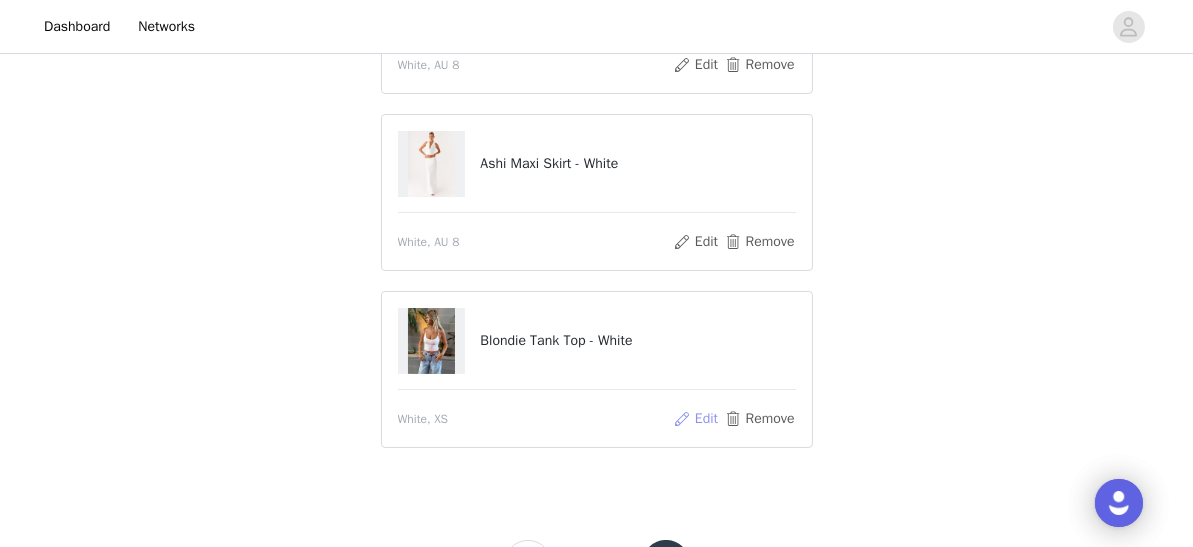 scroll, scrollTop: 547, scrollLeft: 0, axis: vertical 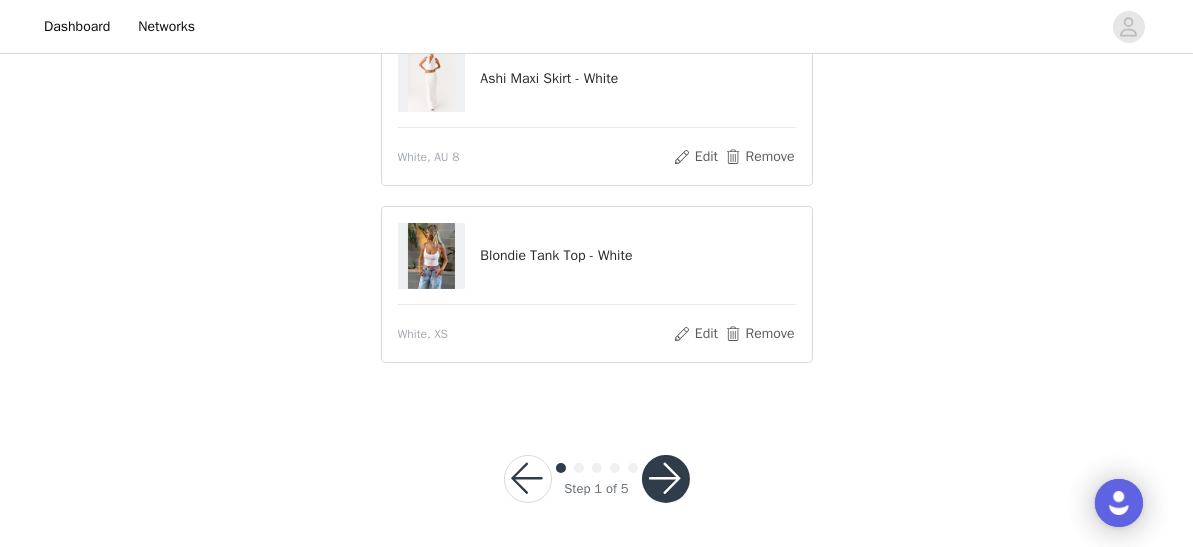 click at bounding box center [666, 479] 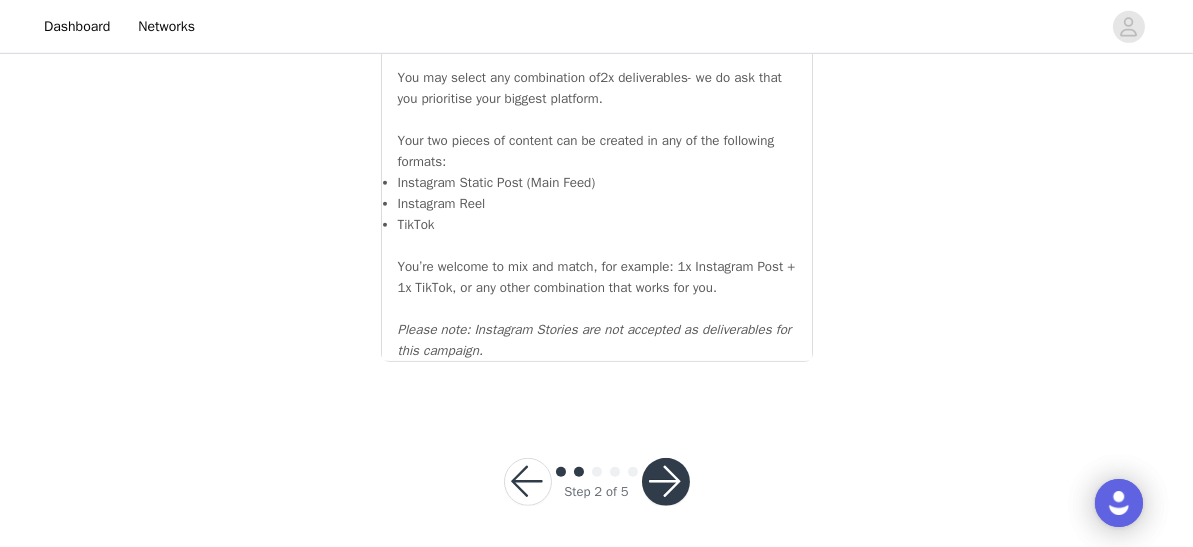 scroll, scrollTop: 2401, scrollLeft: 0, axis: vertical 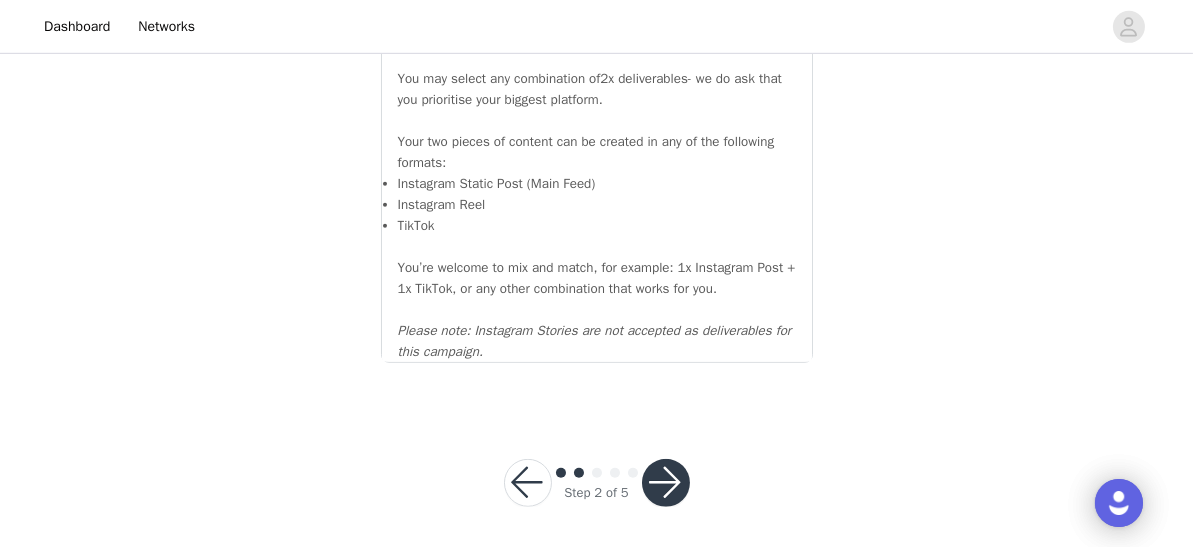 click at bounding box center (666, 483) 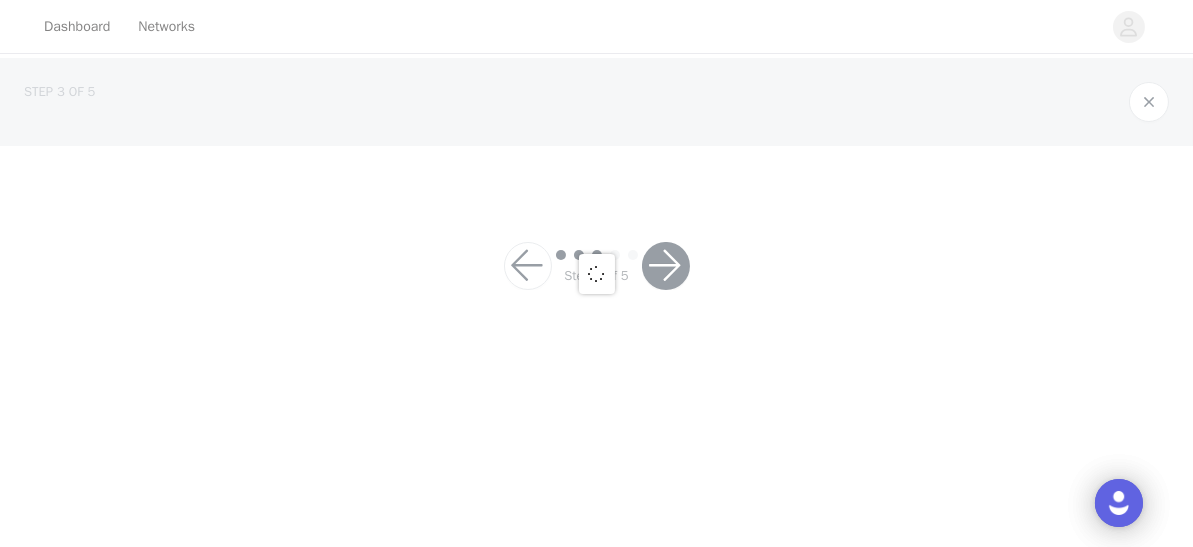 scroll, scrollTop: 0, scrollLeft: 0, axis: both 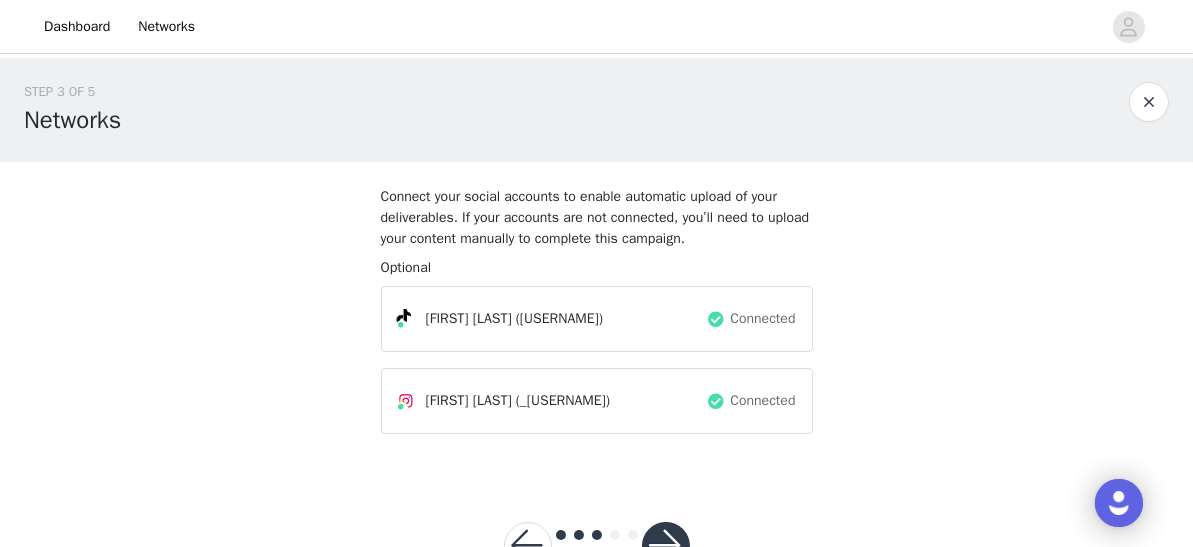click at bounding box center [666, 546] 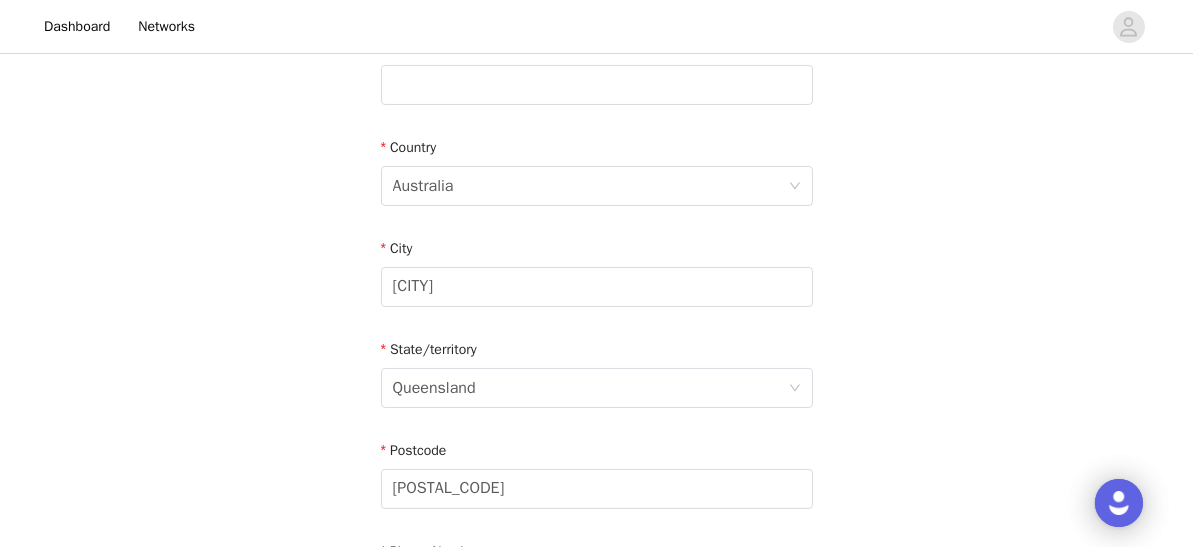 scroll, scrollTop: 857, scrollLeft: 0, axis: vertical 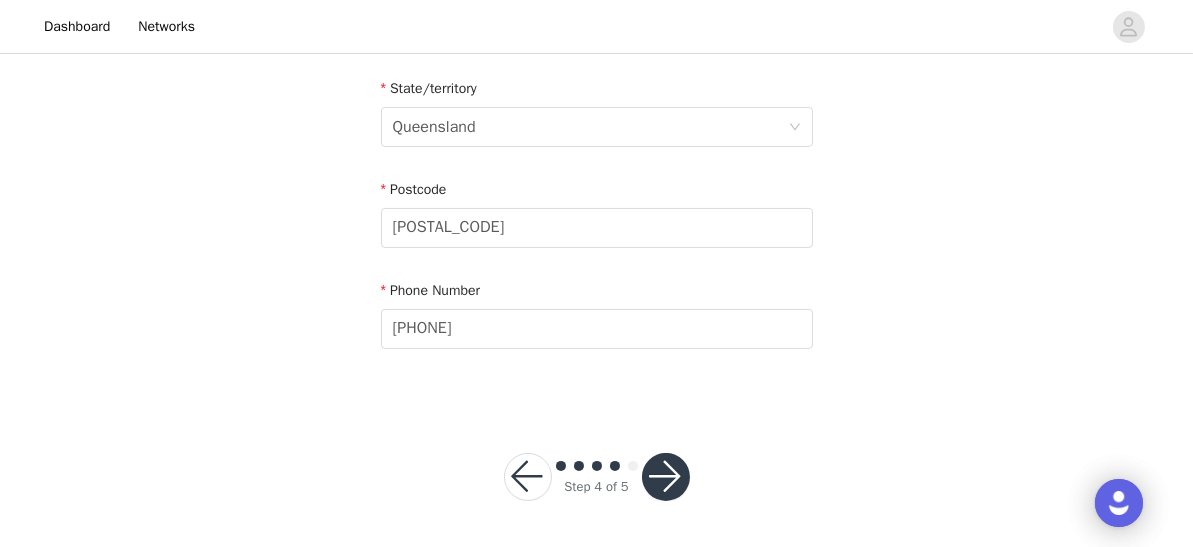 click at bounding box center (666, 477) 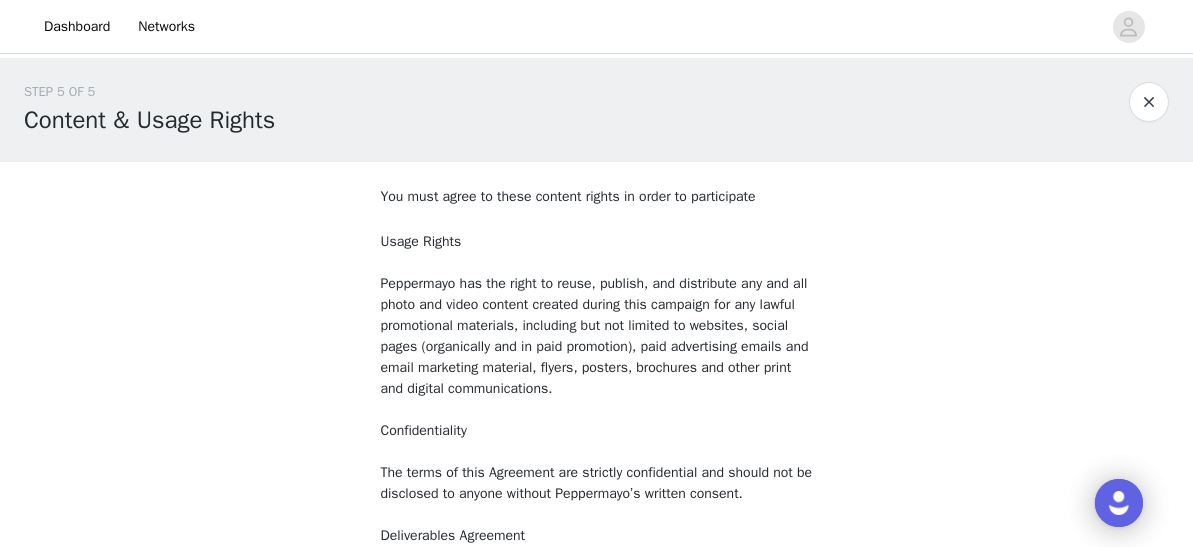 scroll, scrollTop: 279, scrollLeft: 0, axis: vertical 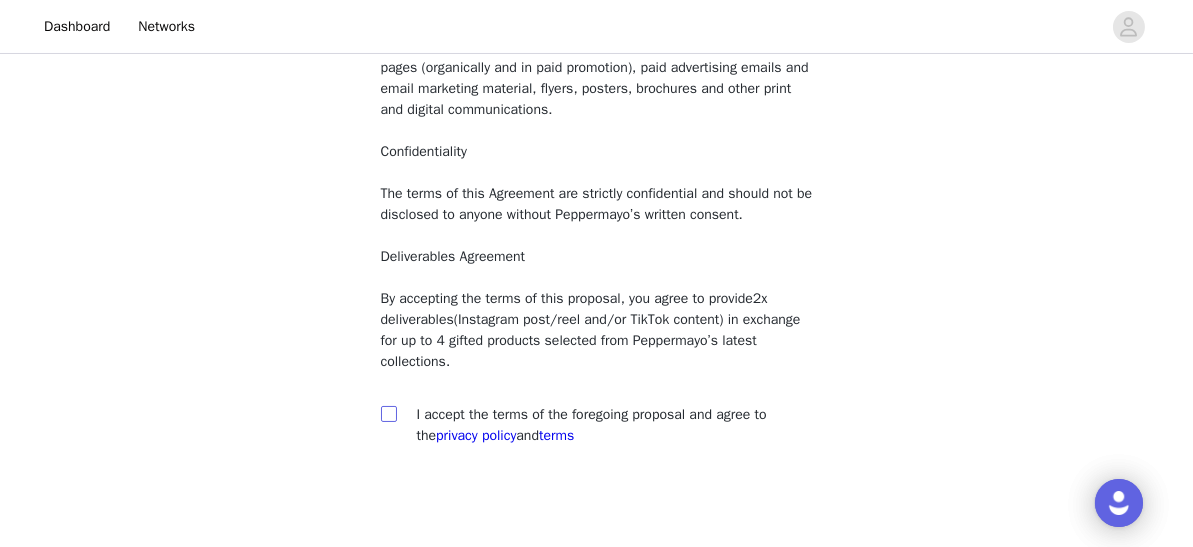 click at bounding box center (388, 413) 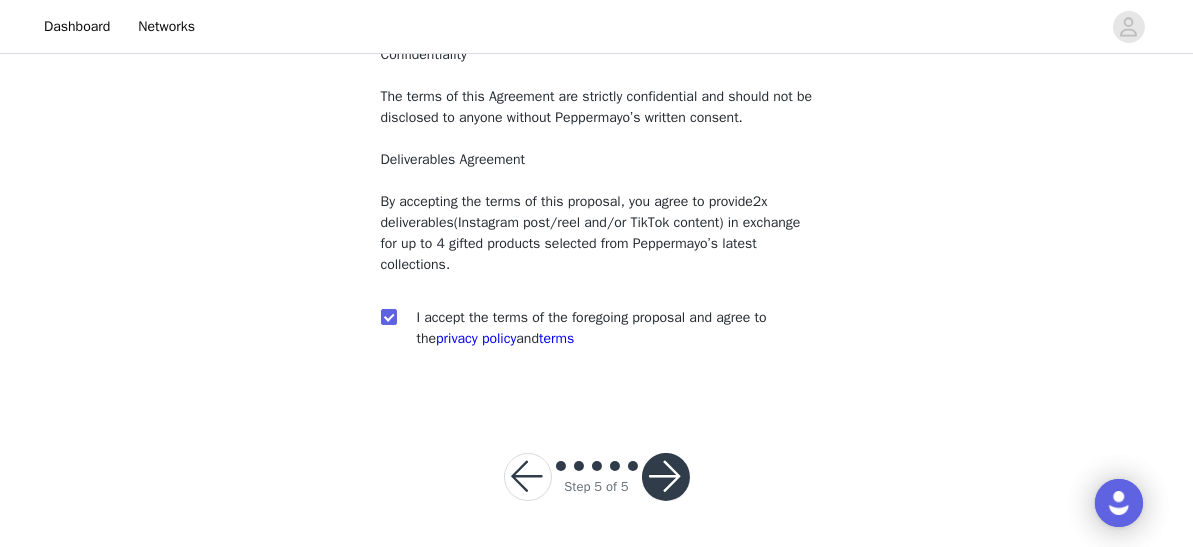scroll, scrollTop: 375, scrollLeft: 0, axis: vertical 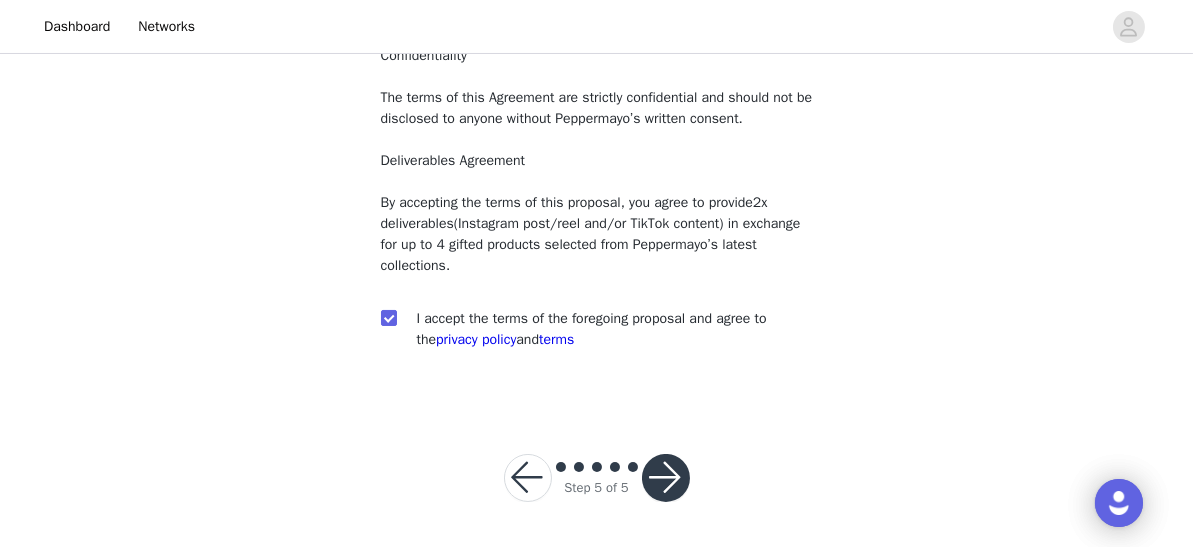 click at bounding box center (666, 478) 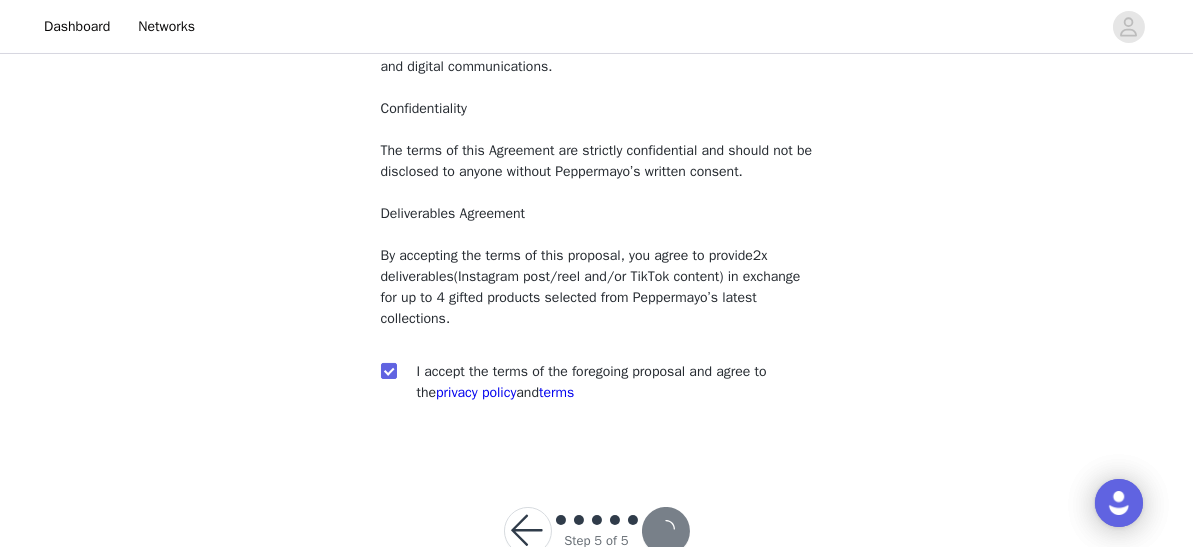 scroll, scrollTop: 376, scrollLeft: 0, axis: vertical 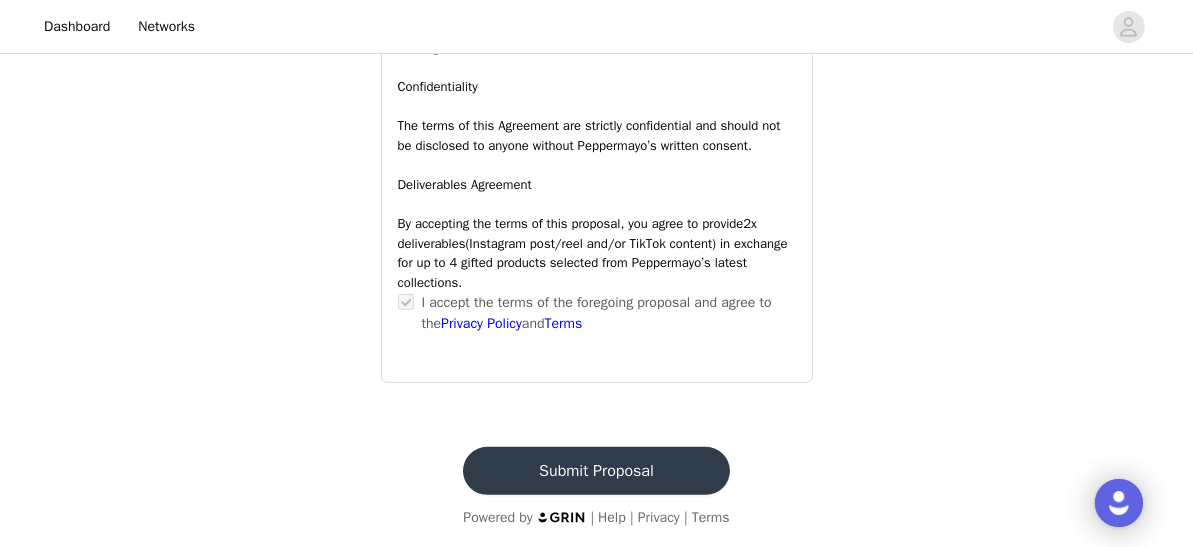 click on "Submit Proposal" at bounding box center (596, 471) 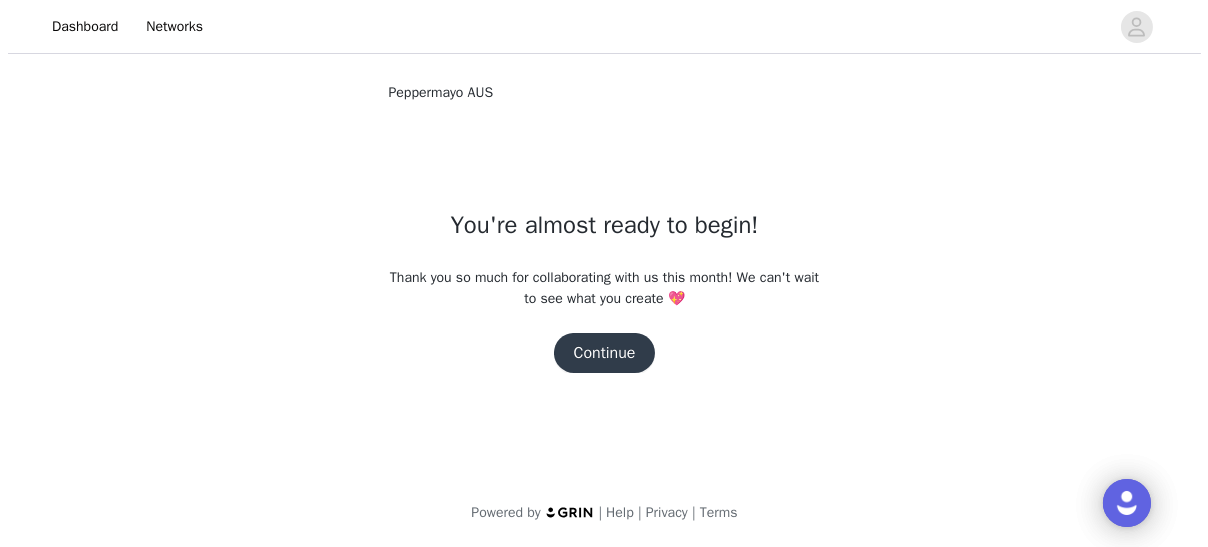 scroll, scrollTop: 0, scrollLeft: 0, axis: both 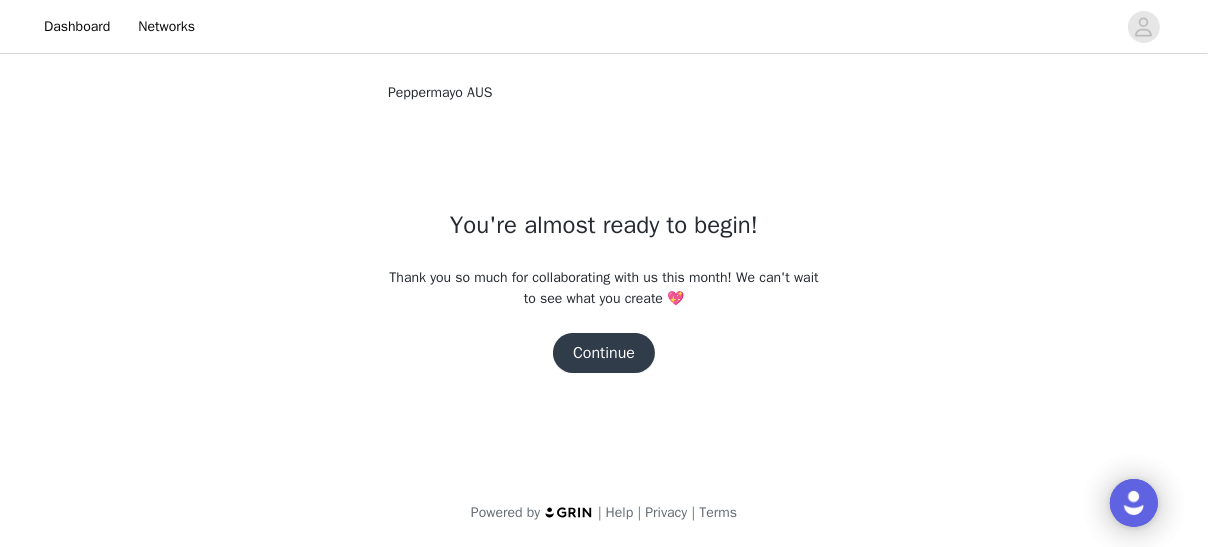 click on "Continue" at bounding box center (604, 353) 